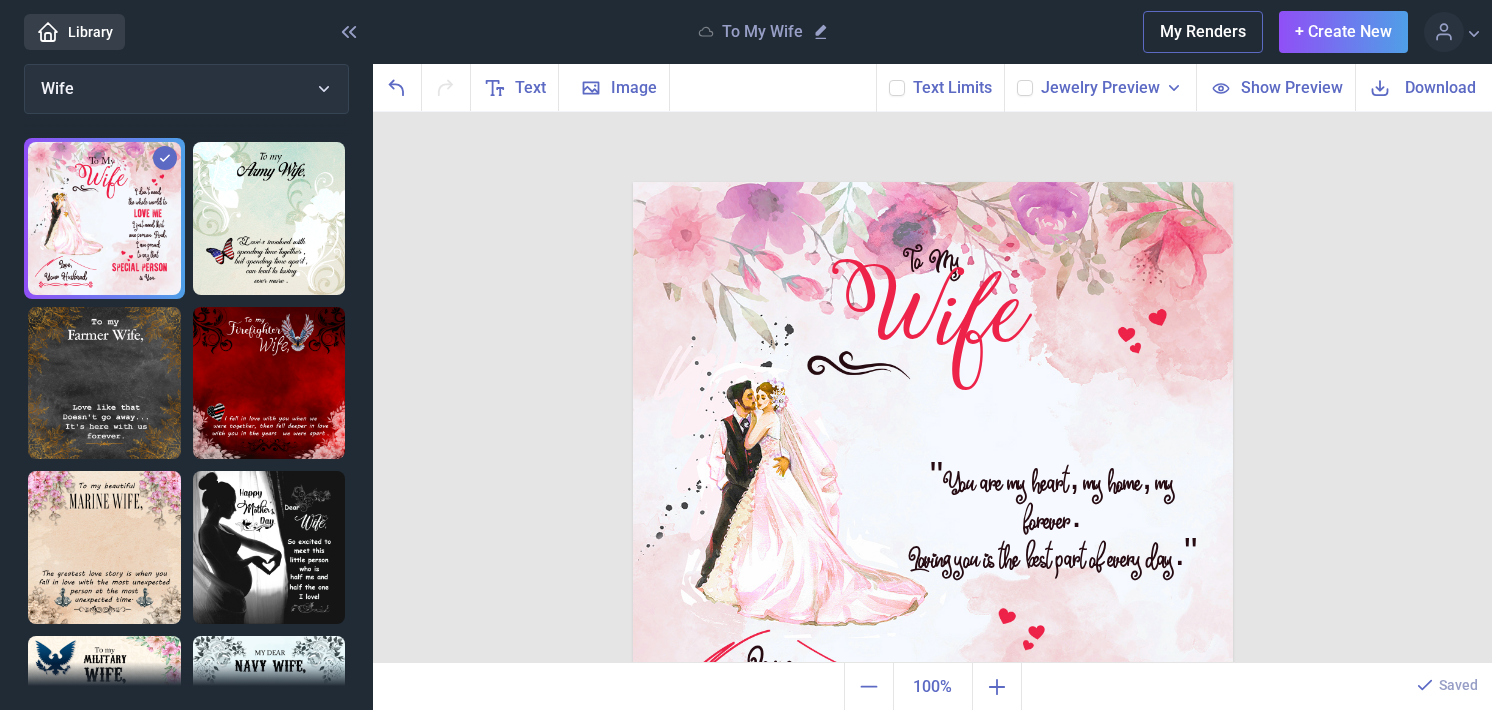 scroll, scrollTop: 0, scrollLeft: 0, axis: both 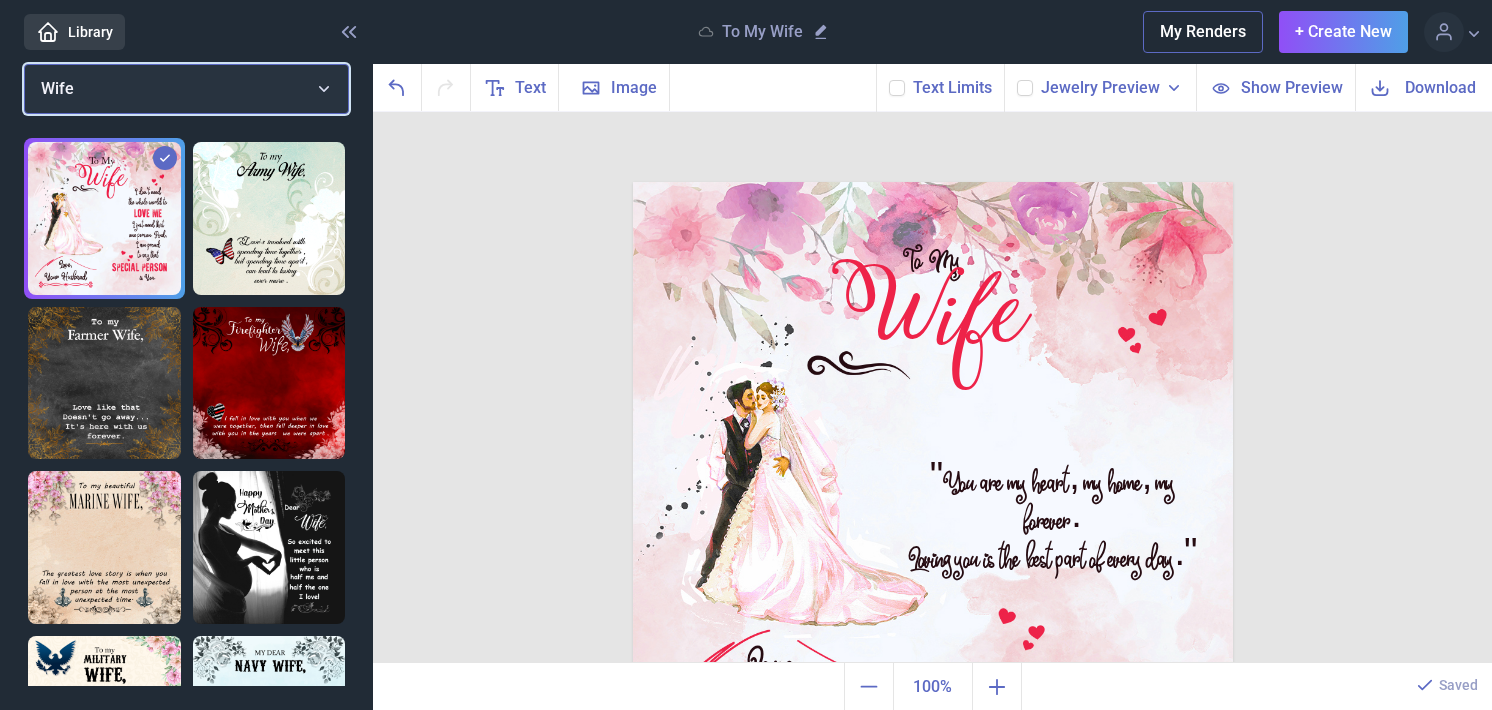 click on "Wife" at bounding box center [186, 89] 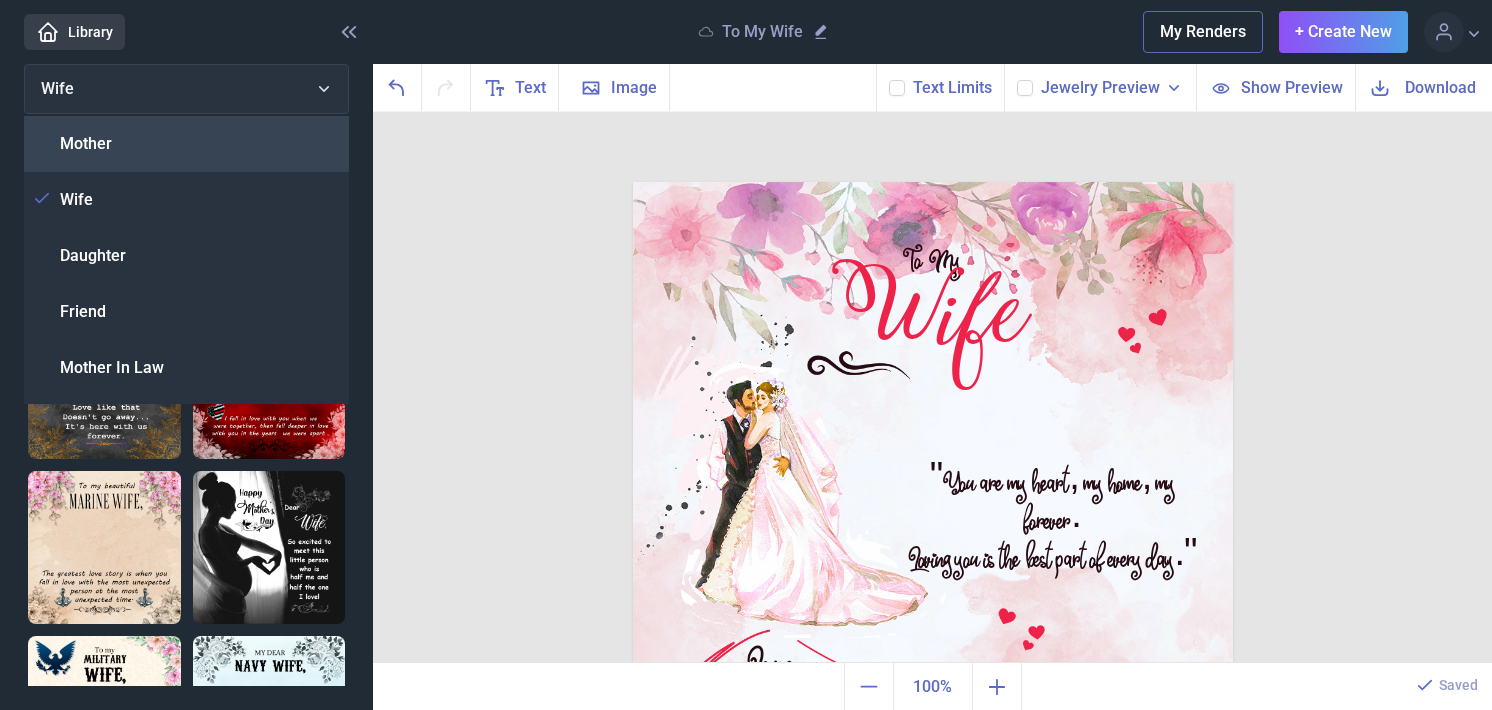 click on "Mother" at bounding box center [186, 144] 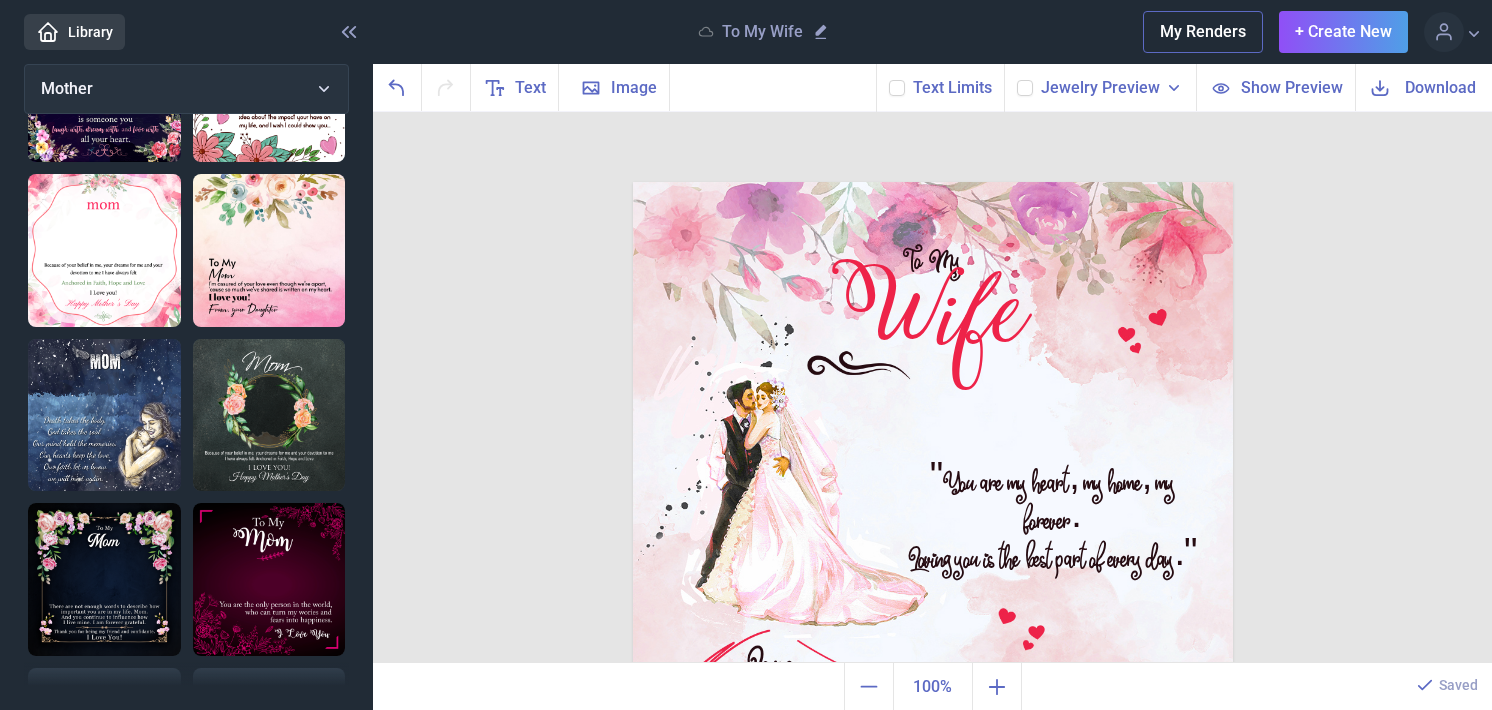 scroll, scrollTop: 300, scrollLeft: 0, axis: vertical 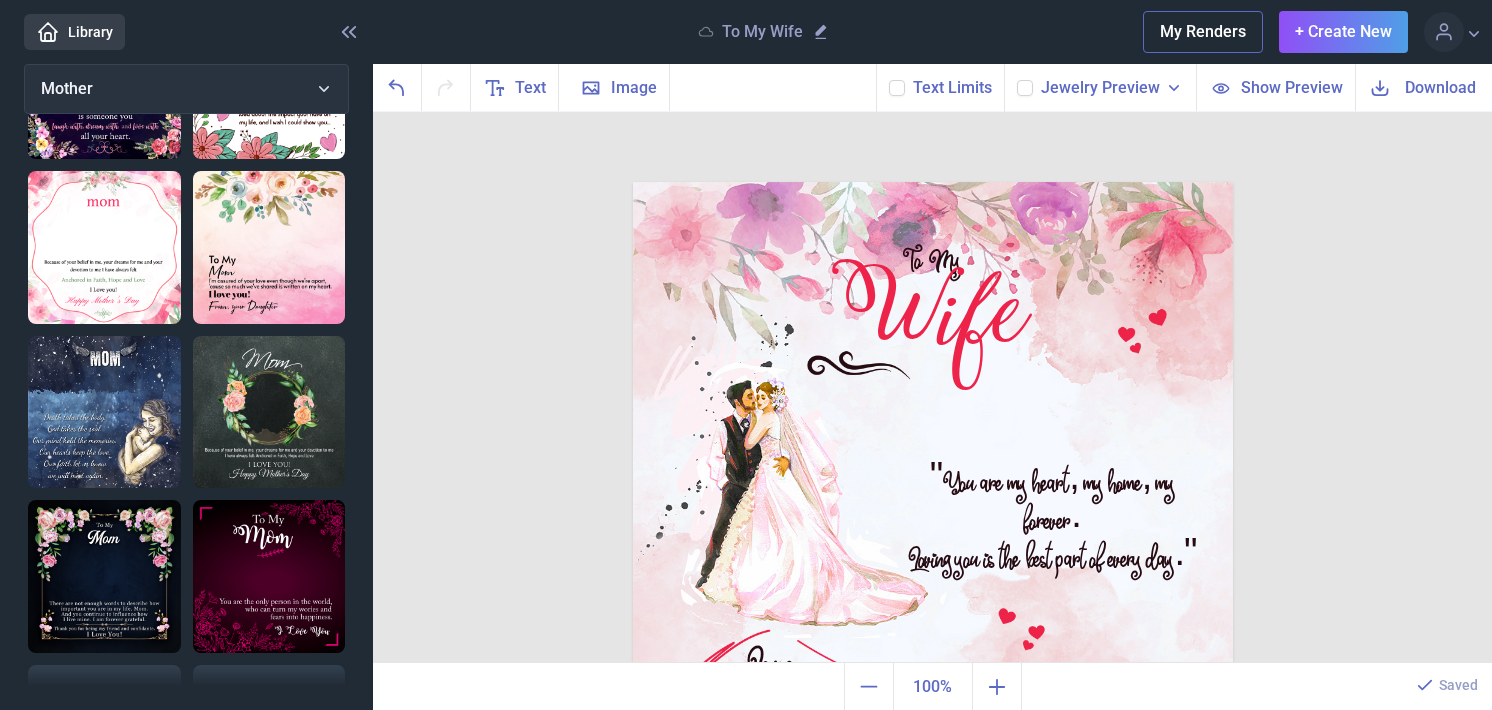 click at bounding box center [104, 412] 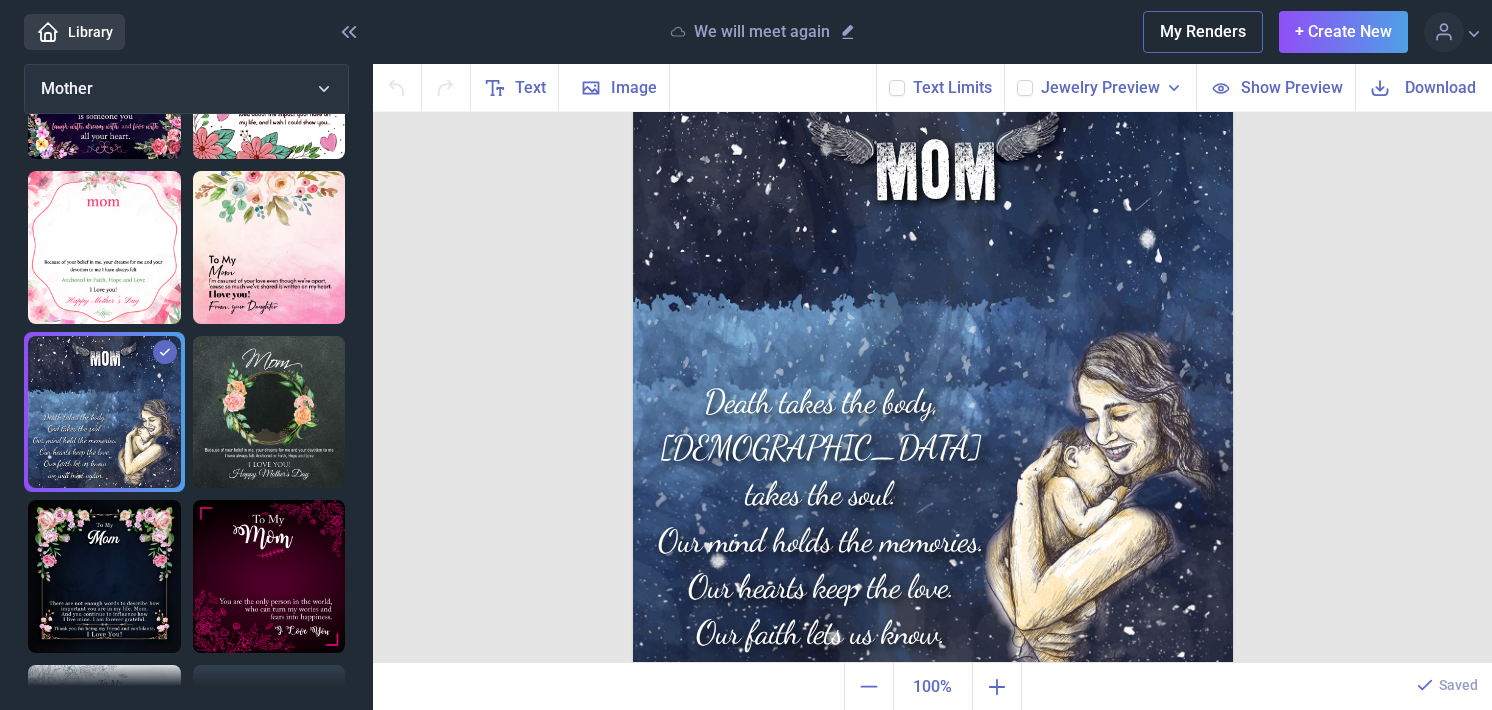 scroll, scrollTop: 117, scrollLeft: 0, axis: vertical 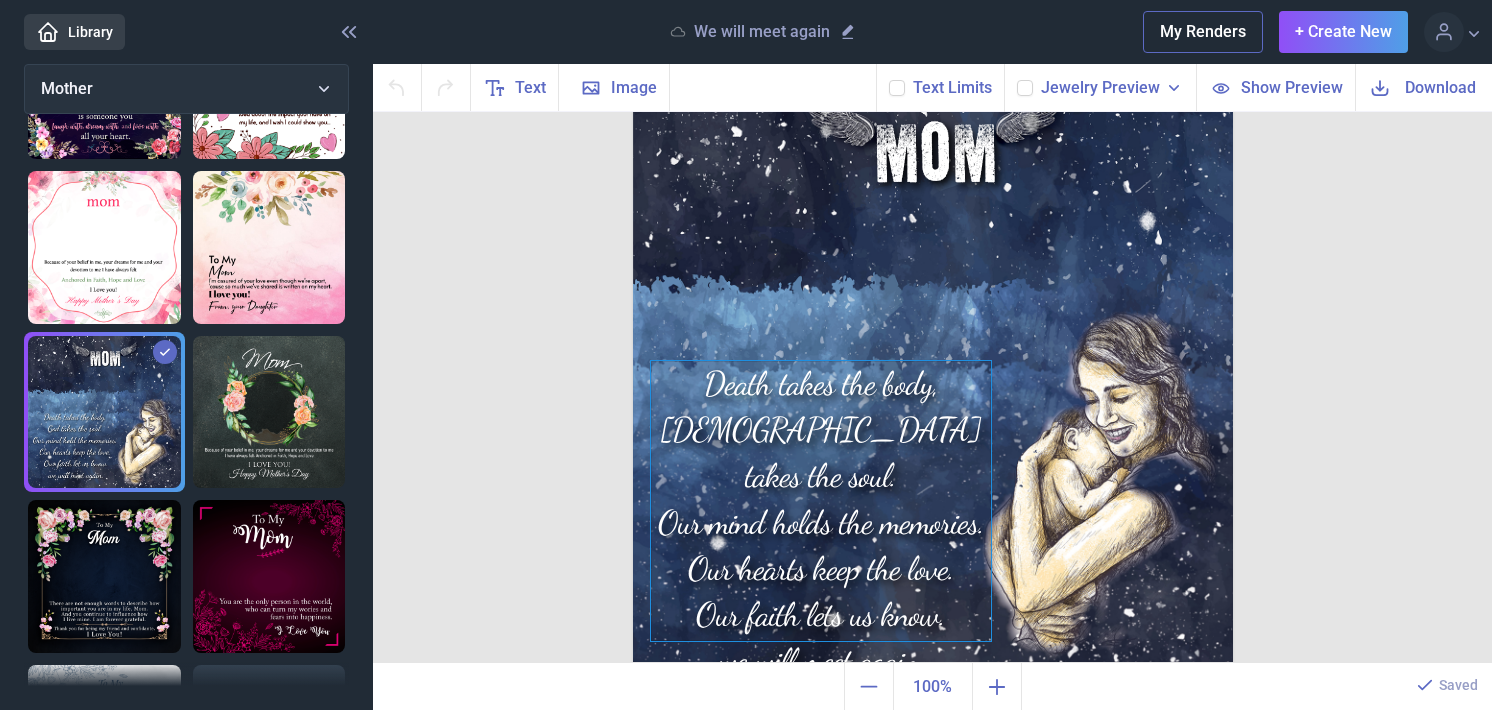 click on "Death takes the body,   [DEMOGRAPHIC_DATA] takes the soul.   Our mind holds the memories.  Our hearts keep the love.  Our faith lets us know. we will meet again." at bounding box center [933, 65] 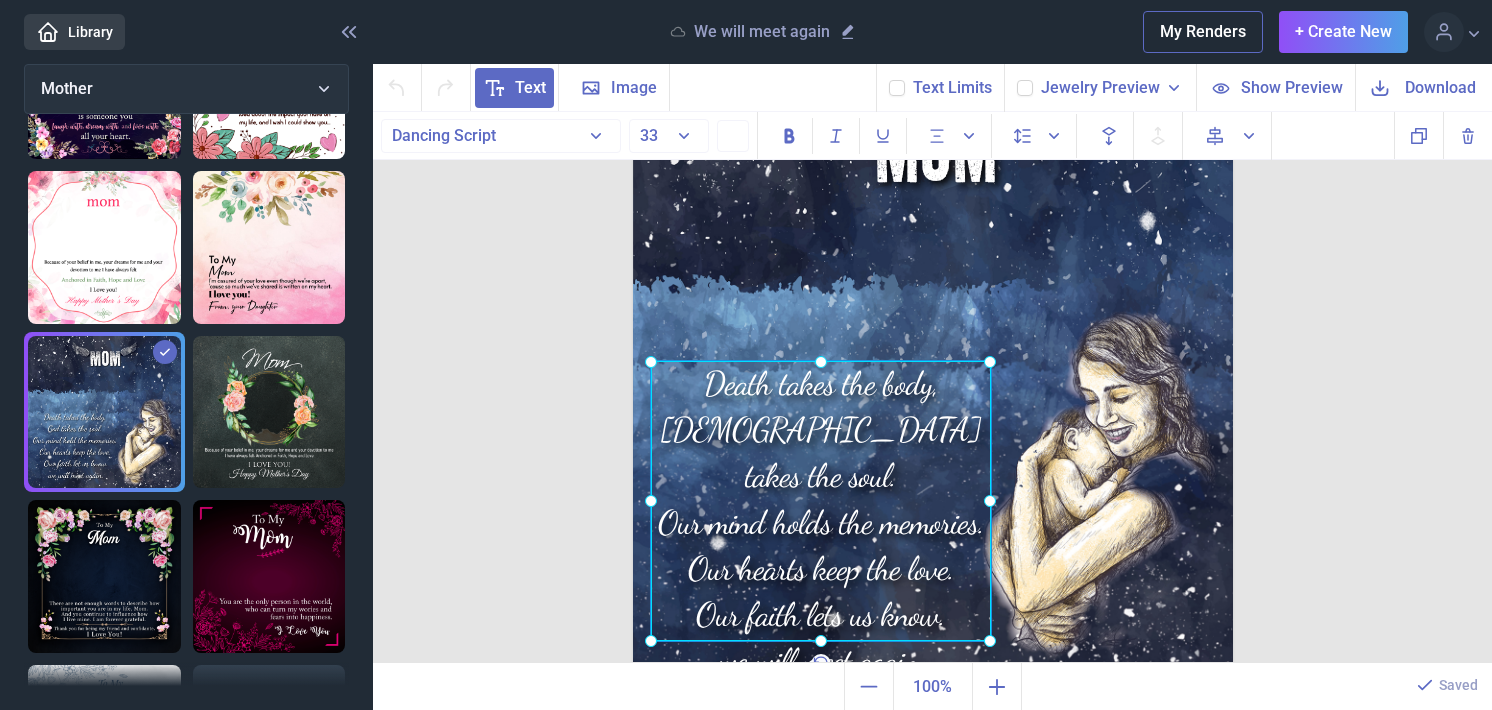 click at bounding box center [821, 501] 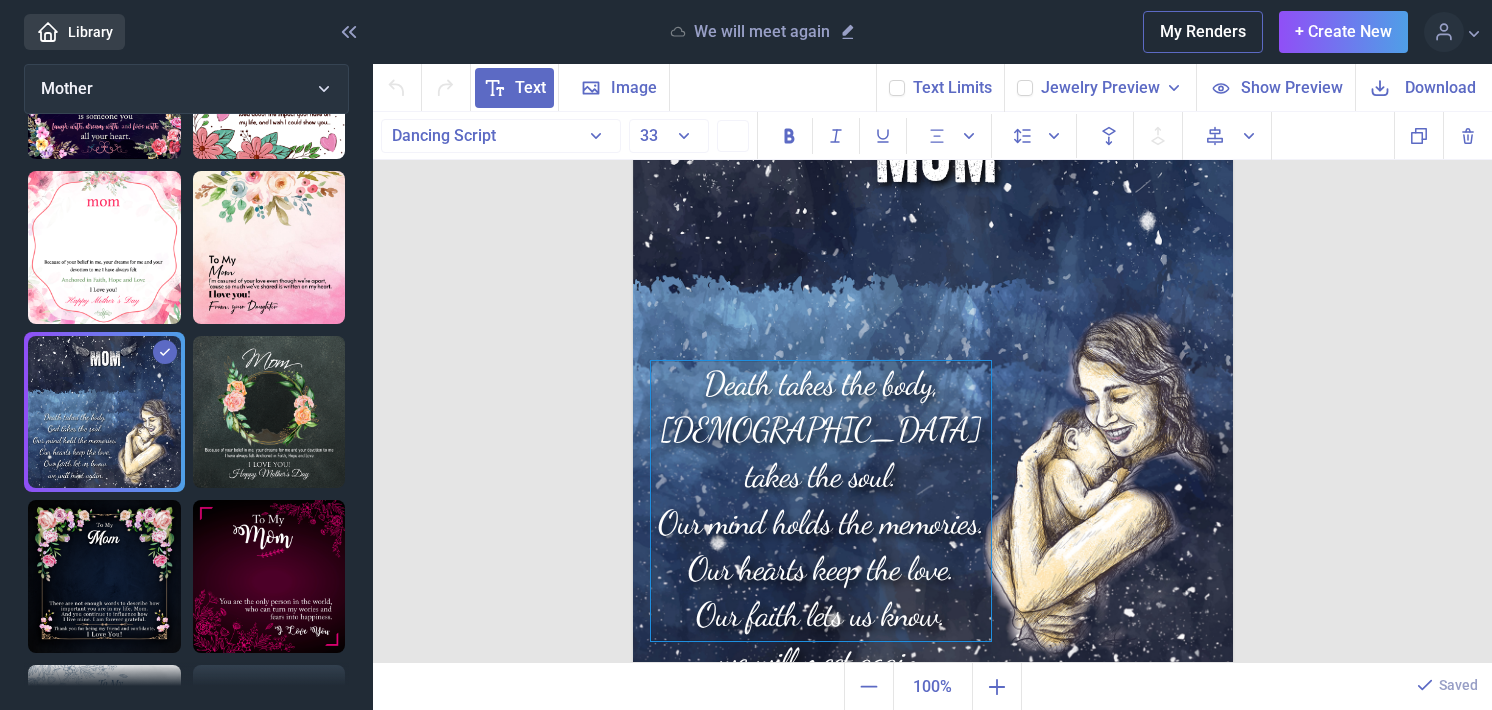 click on "Death takes the body,   [DEMOGRAPHIC_DATA] takes the soul.   Our mind holds the memories.  Our hearts keep the love.  Our faith lets us know. we will meet again." at bounding box center [821, 501] 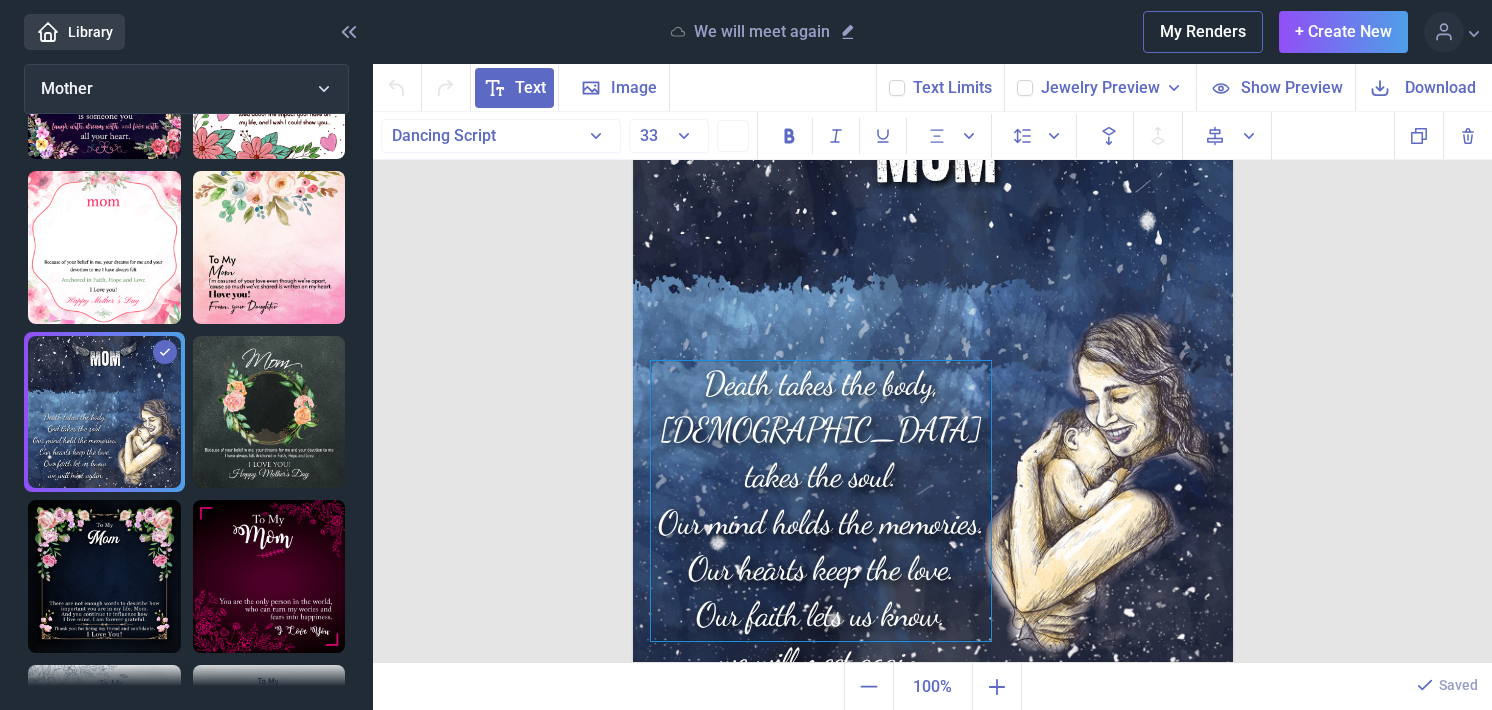 click on "Death takes the body,   [DEMOGRAPHIC_DATA] takes the soul.   Our mind holds the memories.  Our hearts keep the love.  Our faith lets us know. we will meet again." at bounding box center [821, 501] 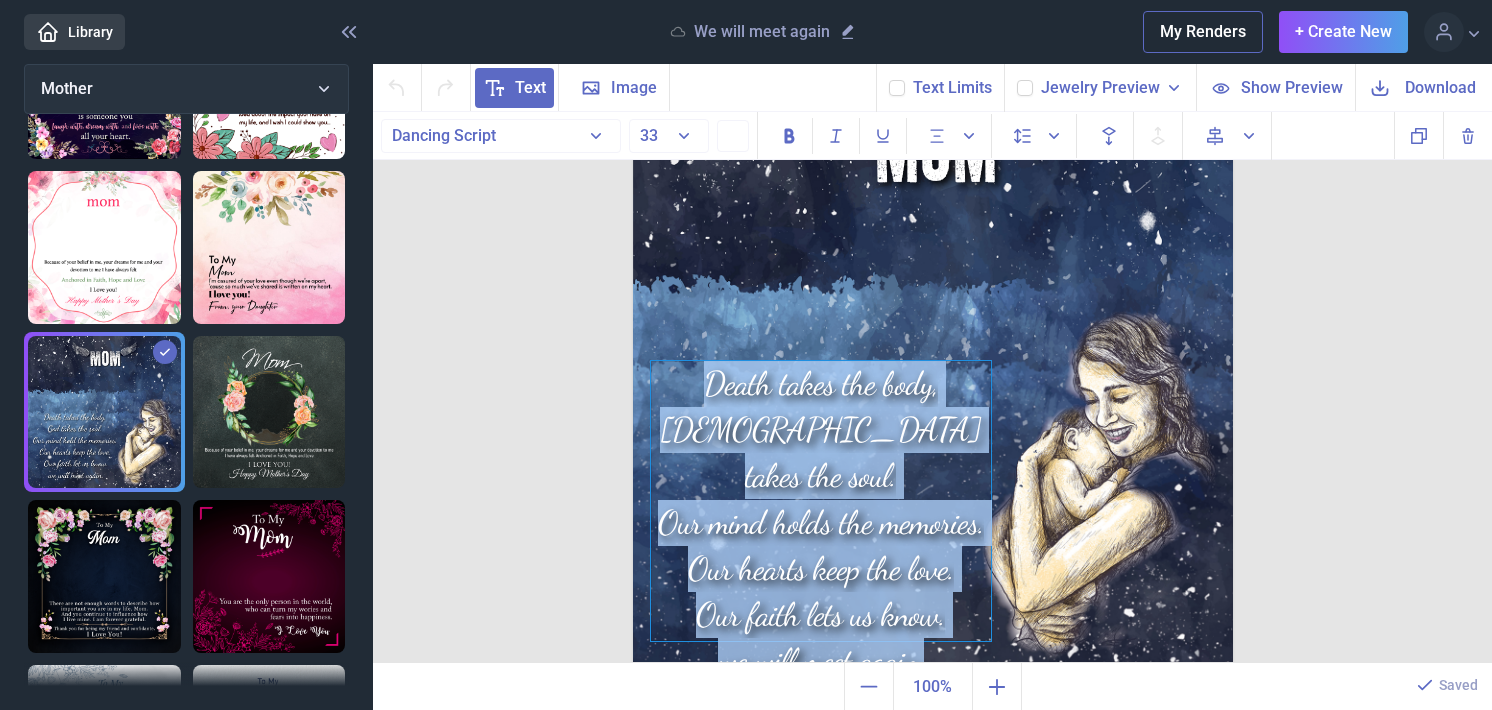 copy on "Death takes the body,   [DEMOGRAPHIC_DATA] takes the soul.   Our mind holds the memories.  Our hearts keep the love.  Our faith lets us know. we will meet again." 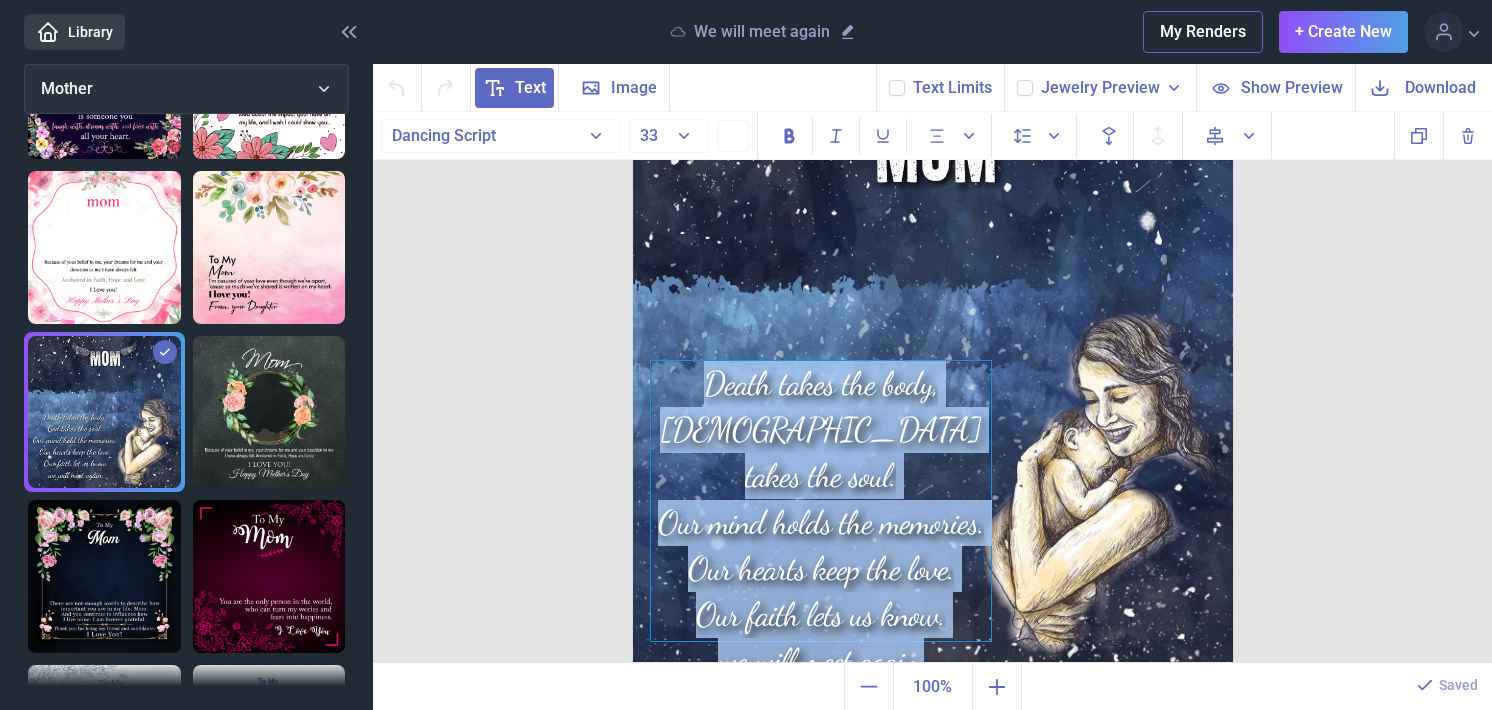 type 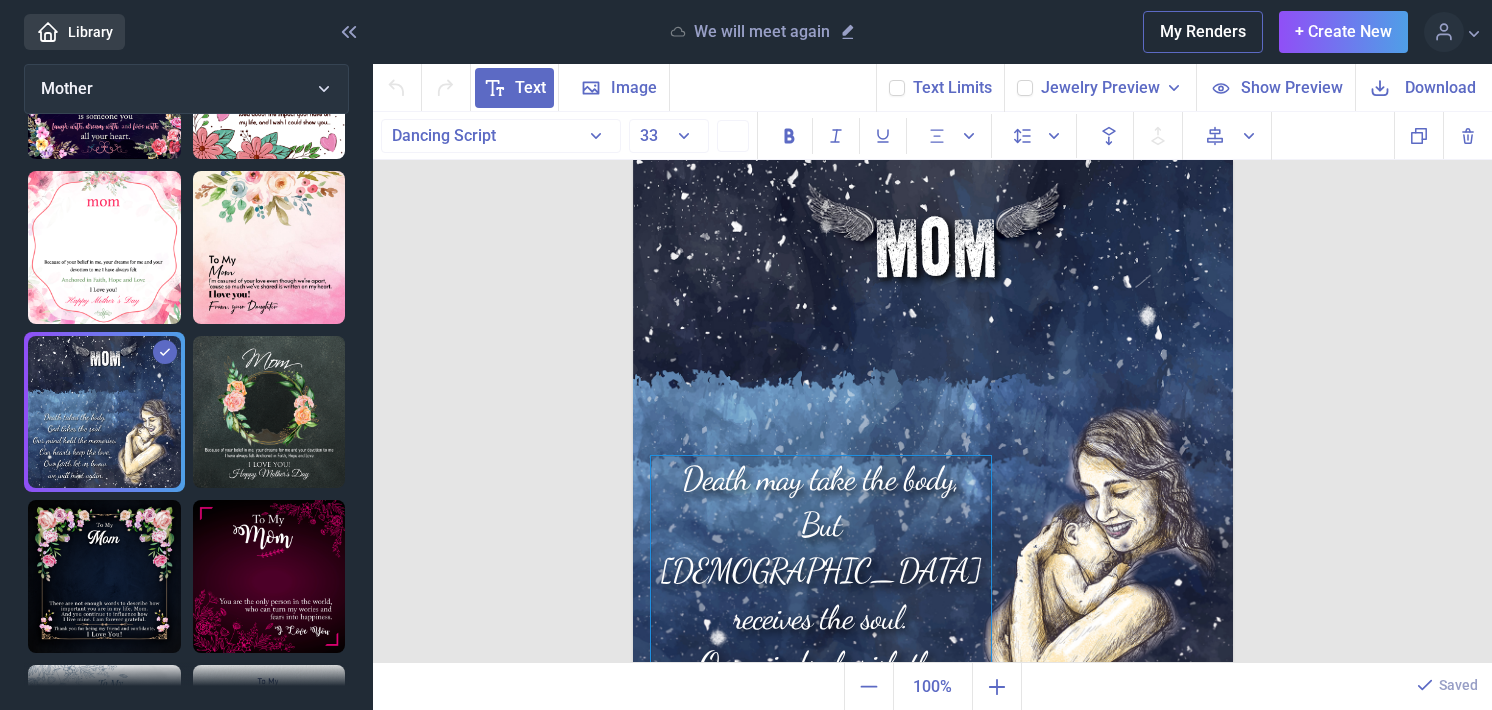 scroll, scrollTop: 0, scrollLeft: 0, axis: both 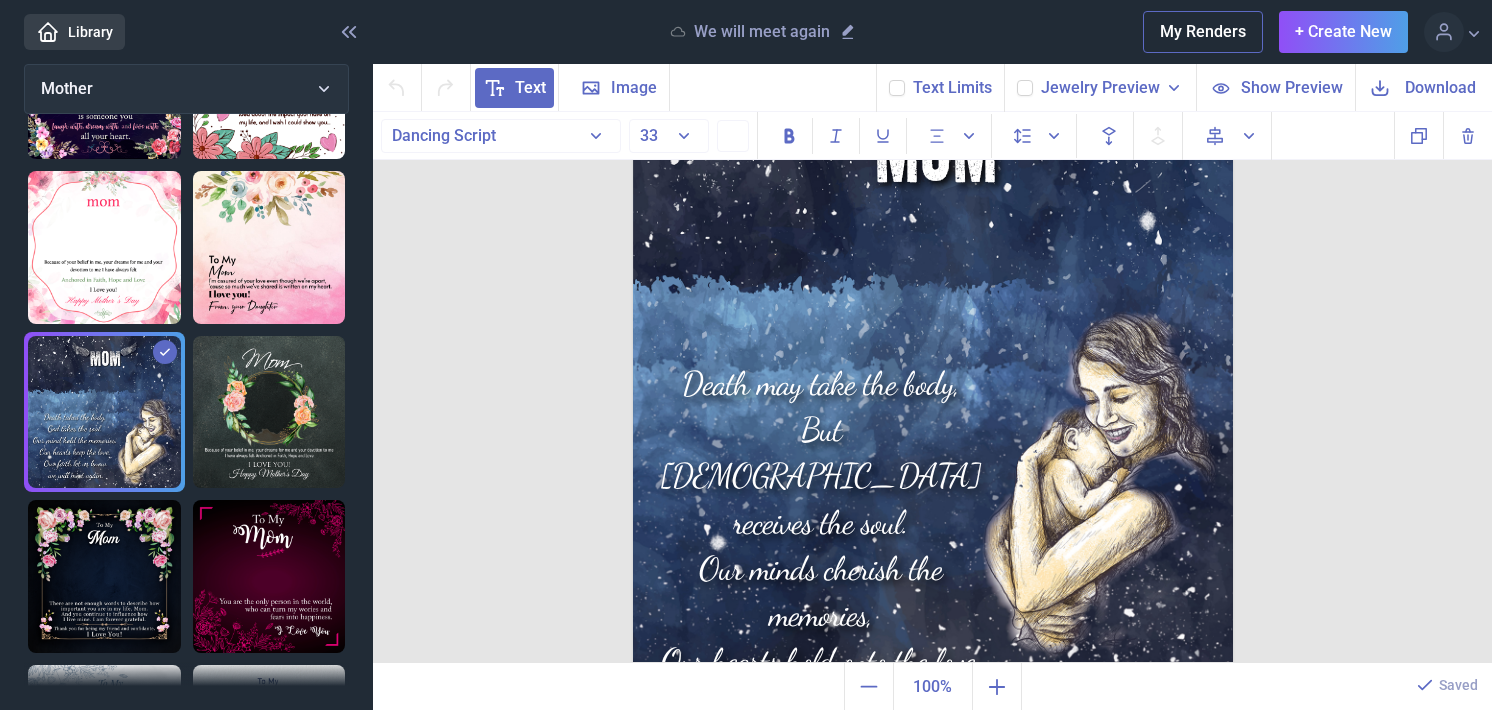 click on "MOM       Death may take the body, But God receives the soul. Our minds cherish the memories, Our hearts hold onto the love, And through faith, we find peace— Knowing we will meet again.           Duplicate     Delete       Backwards   >   Forward" at bounding box center [932, 388] 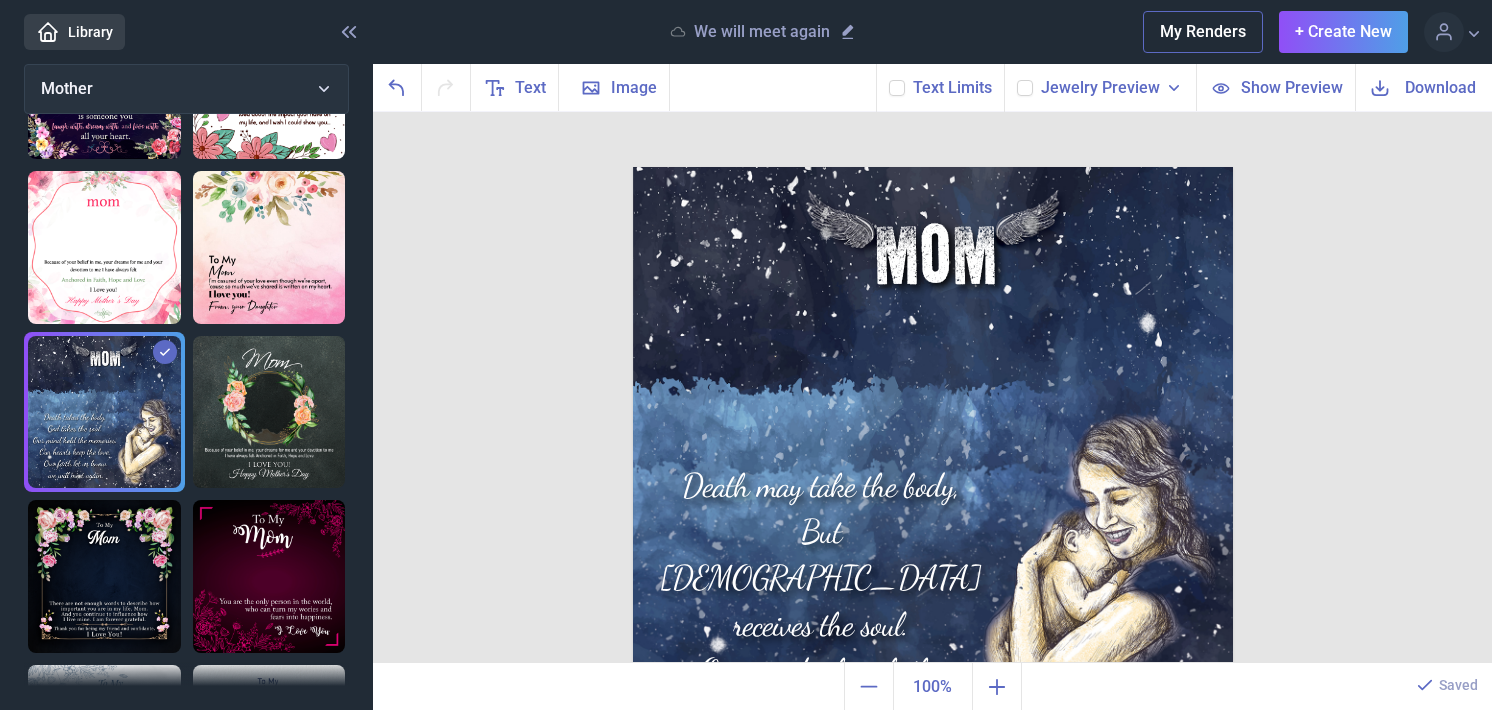 scroll, scrollTop: 0, scrollLeft: 0, axis: both 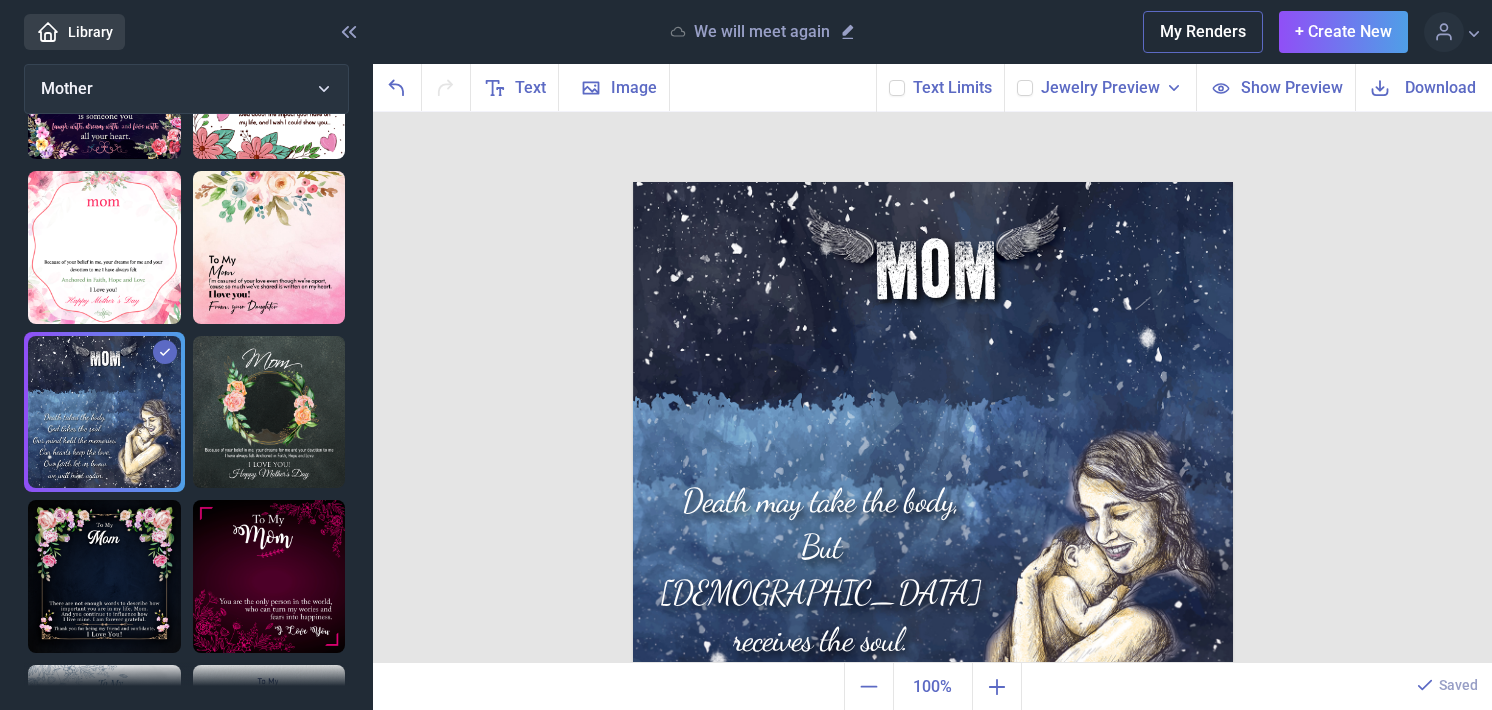 click on "Download" at bounding box center [1440, 87] 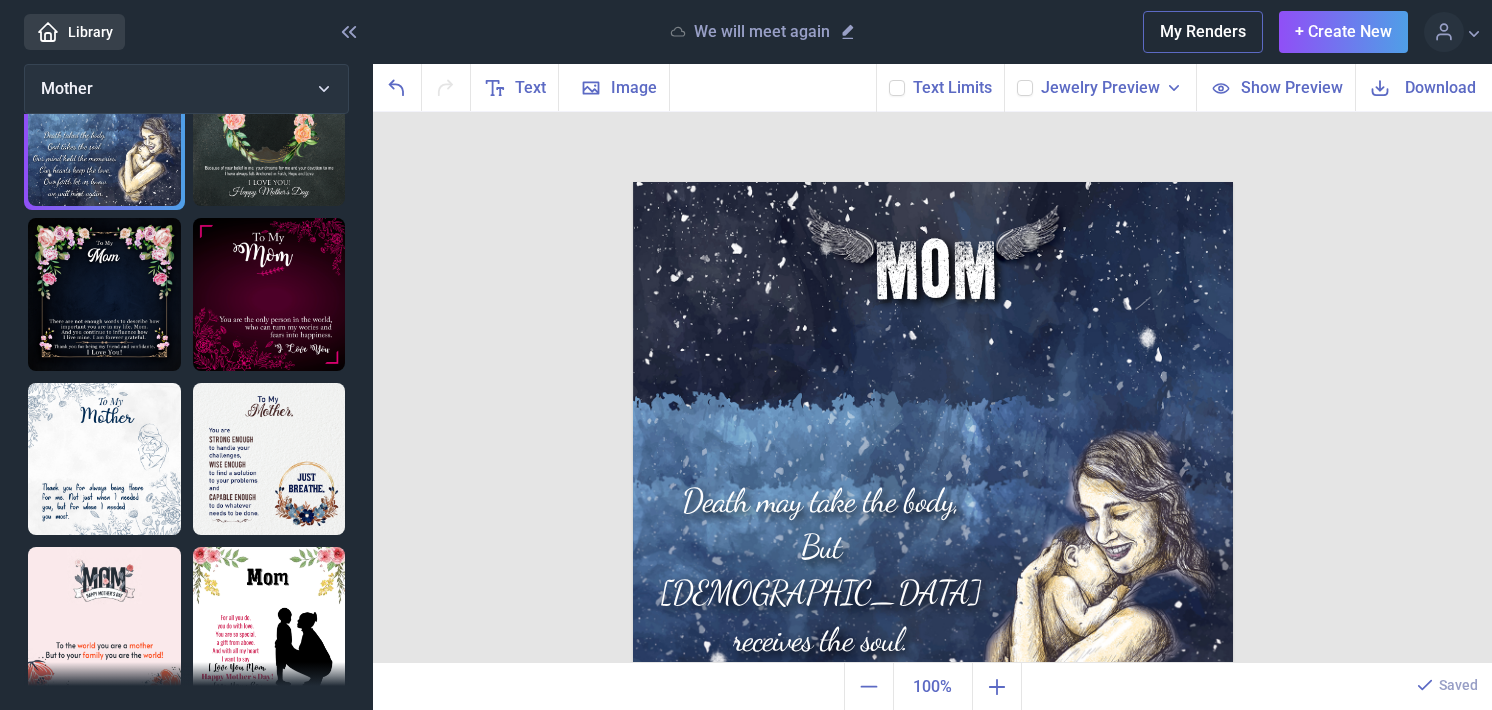 scroll, scrollTop: 600, scrollLeft: 0, axis: vertical 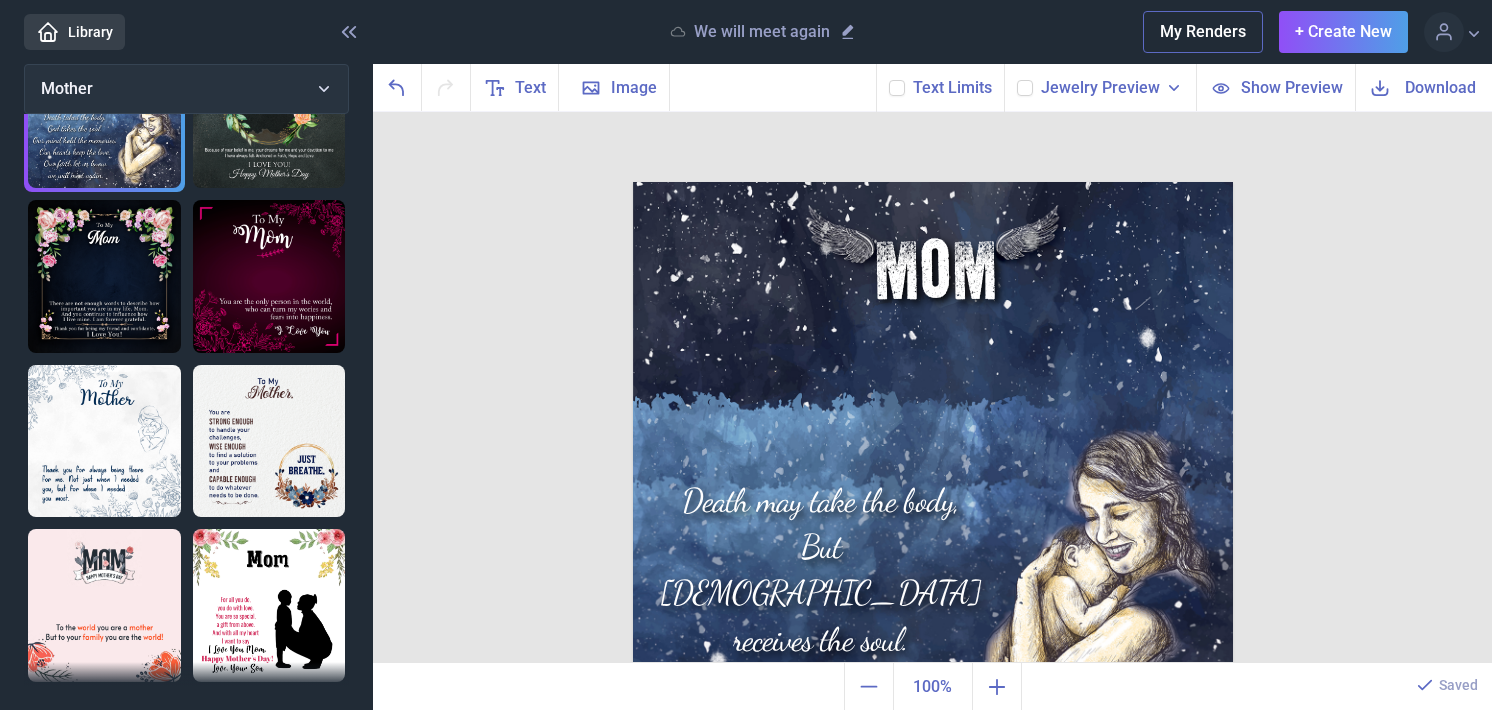 click at bounding box center [269, 276] 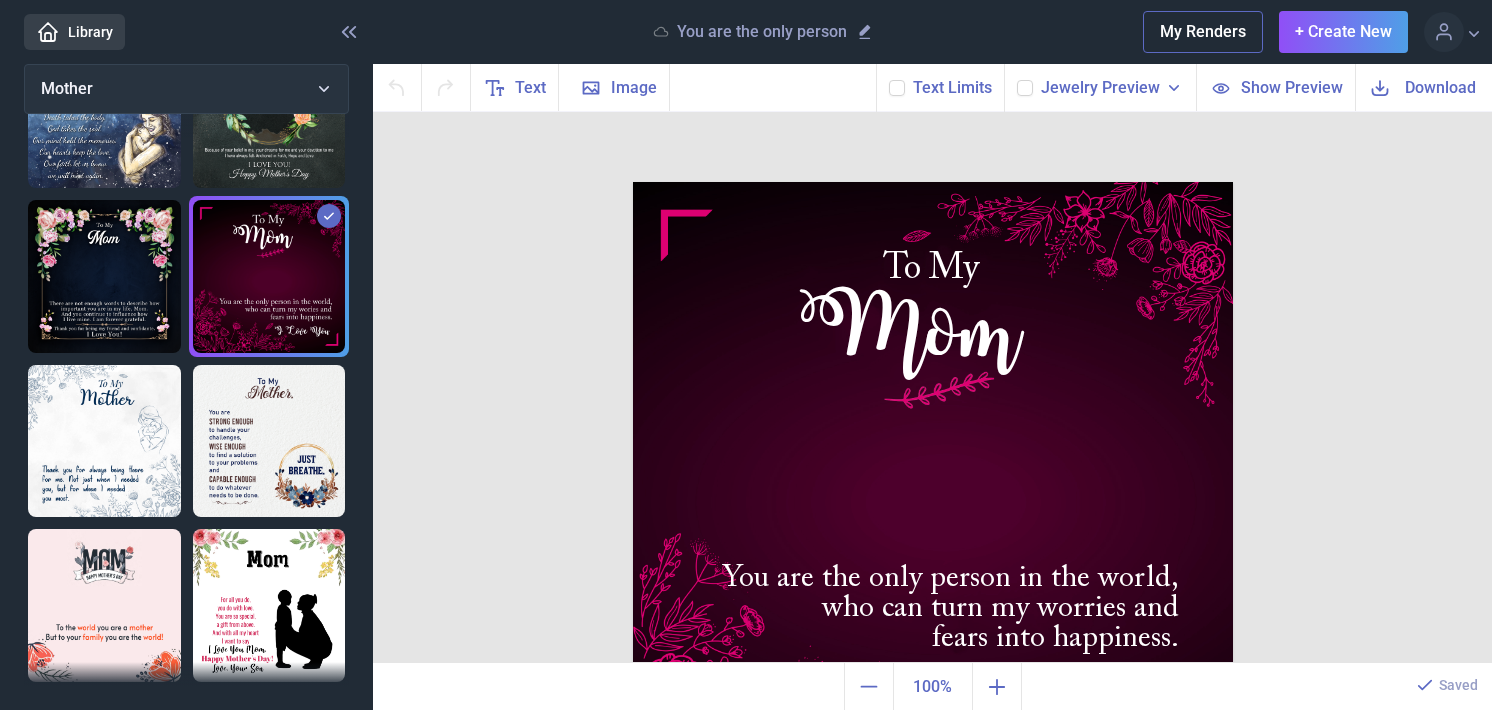 click at bounding box center [269, 605] 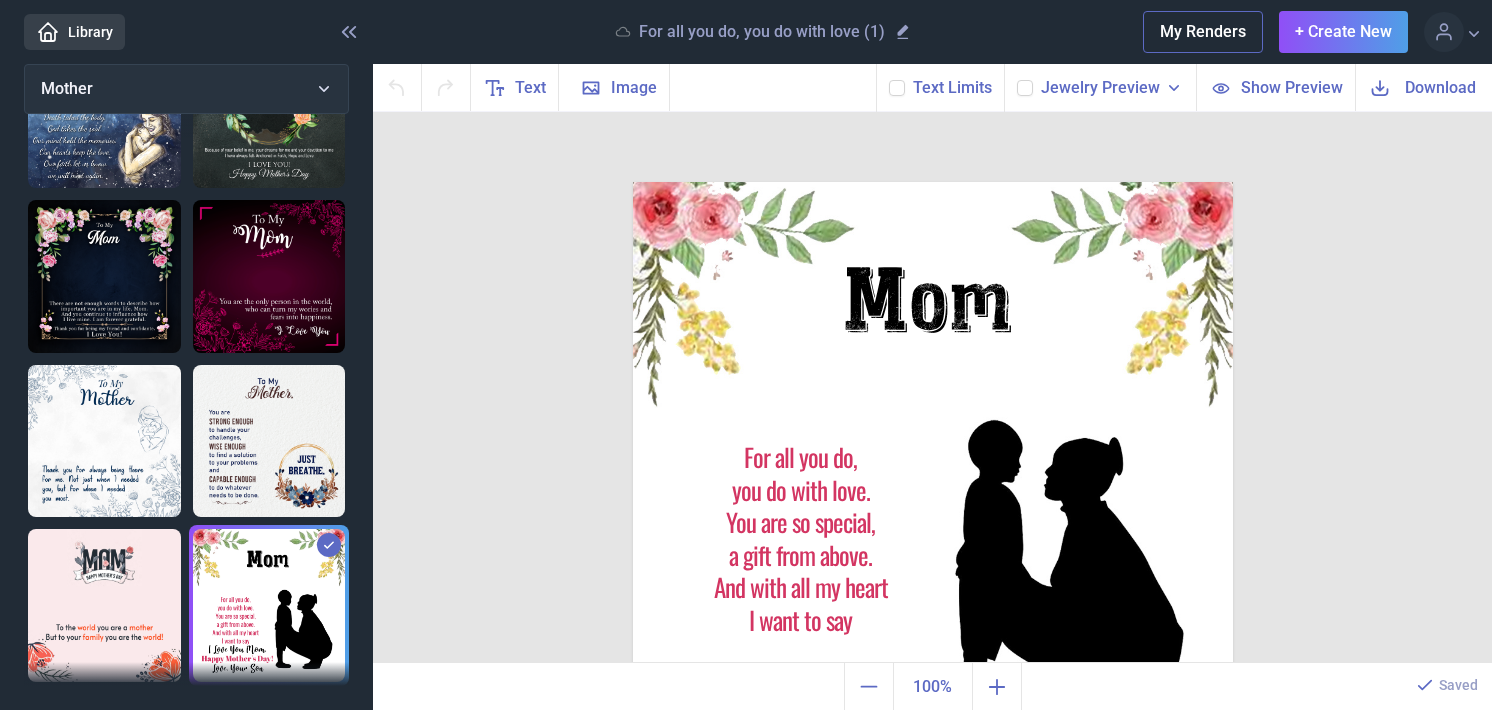 click at bounding box center (104, 605) 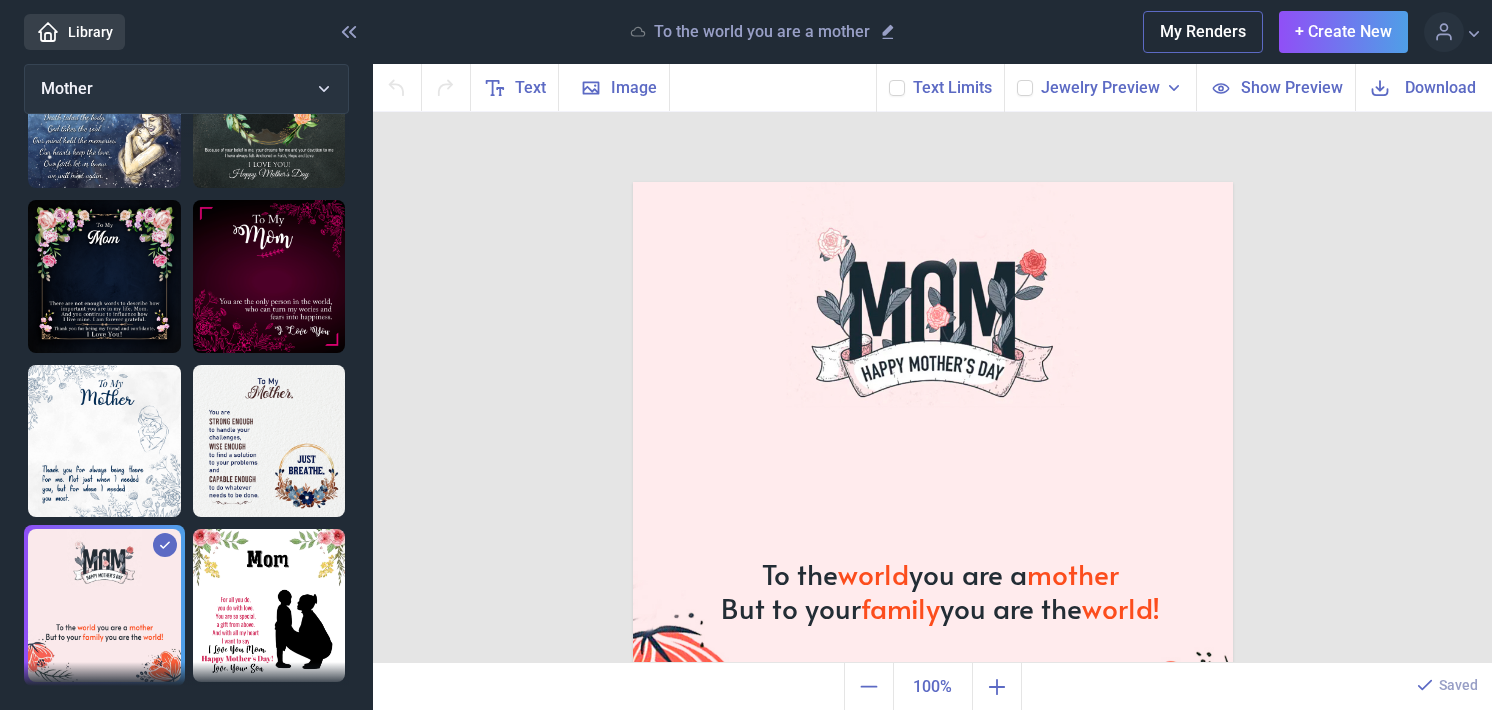 click at bounding box center (104, 441) 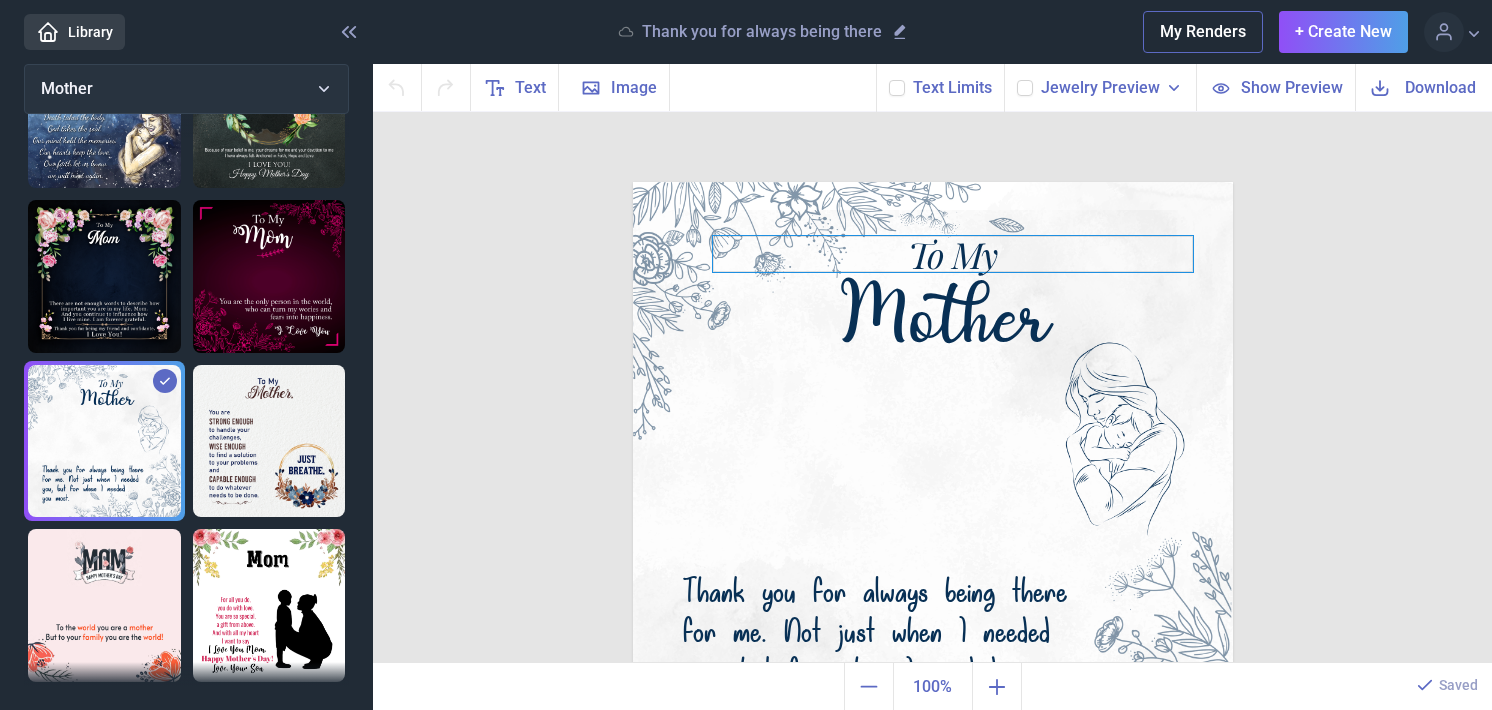 click on "To My" at bounding box center [933, 182] 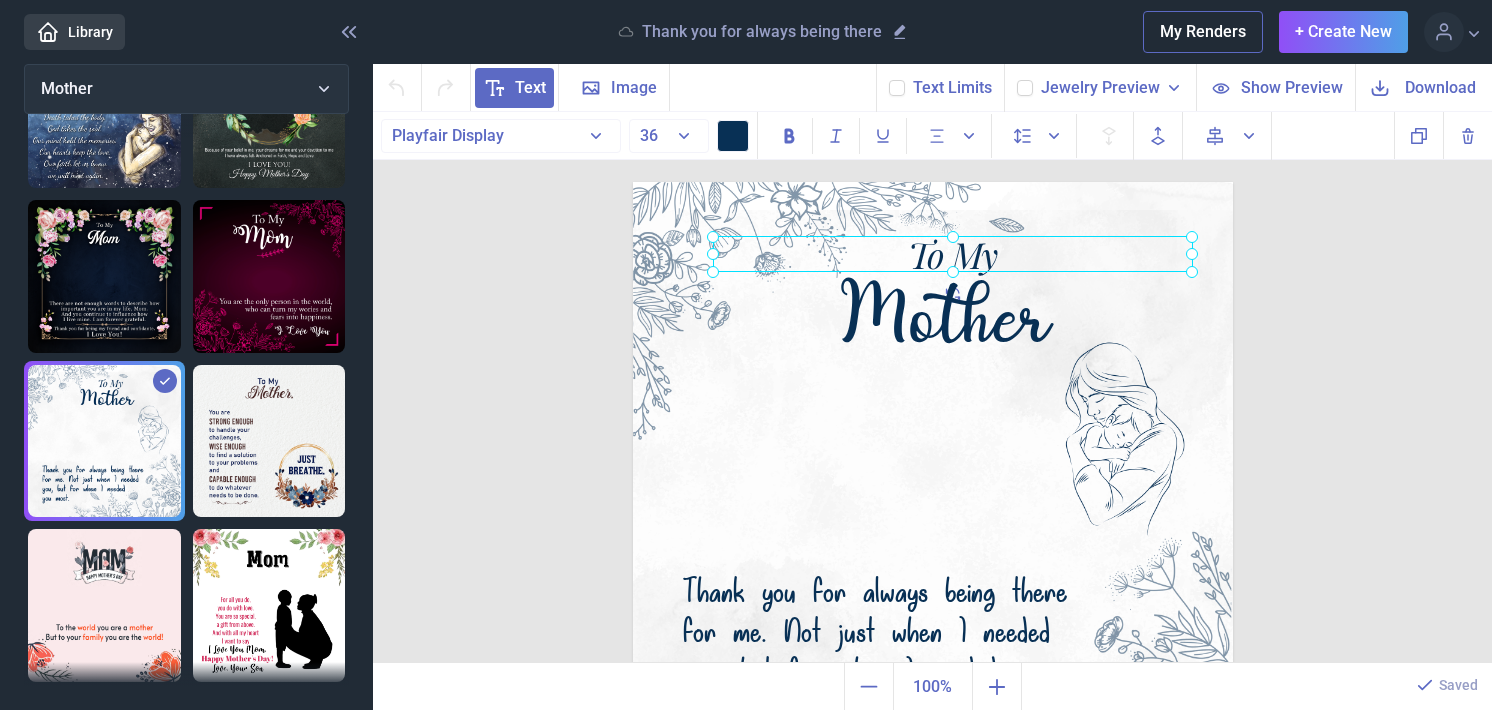 click at bounding box center (953, 254) 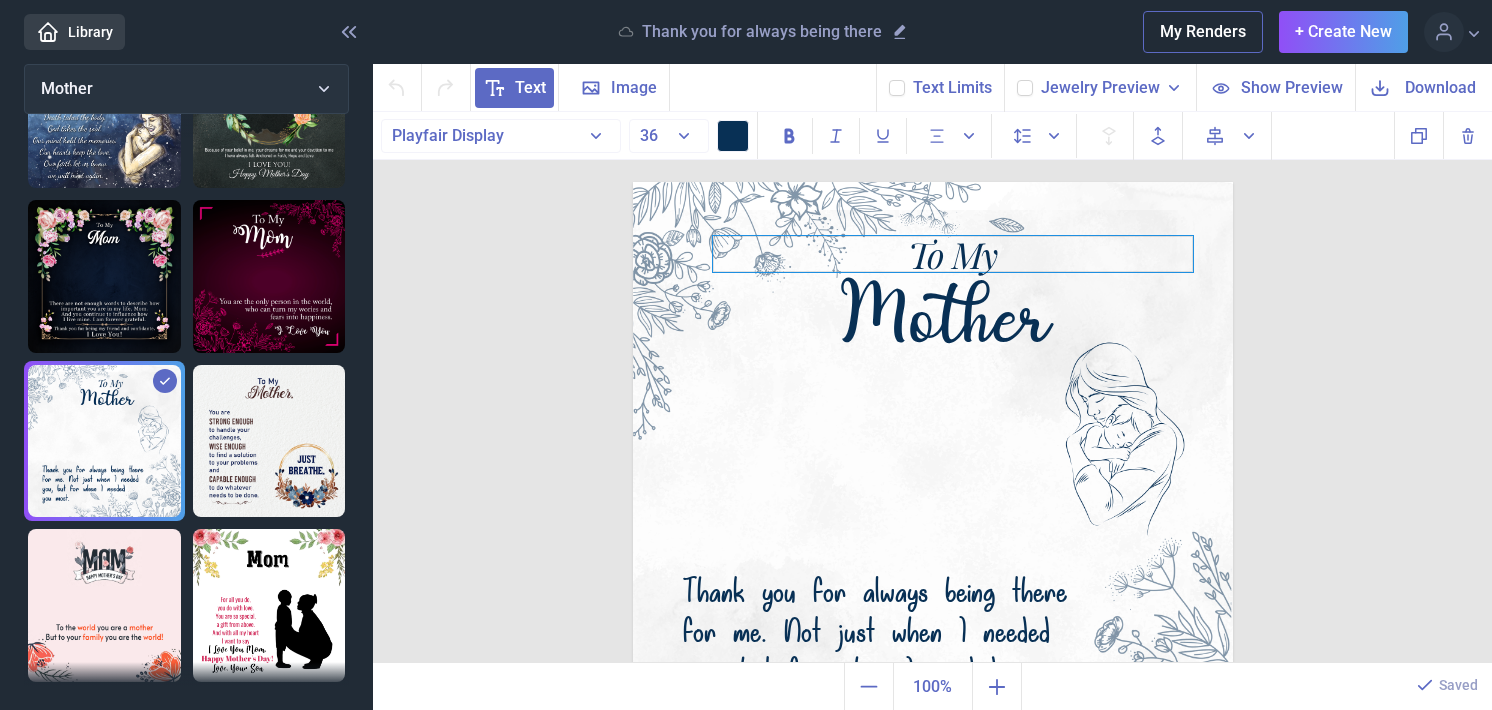 click on "To My" at bounding box center (953, 254) 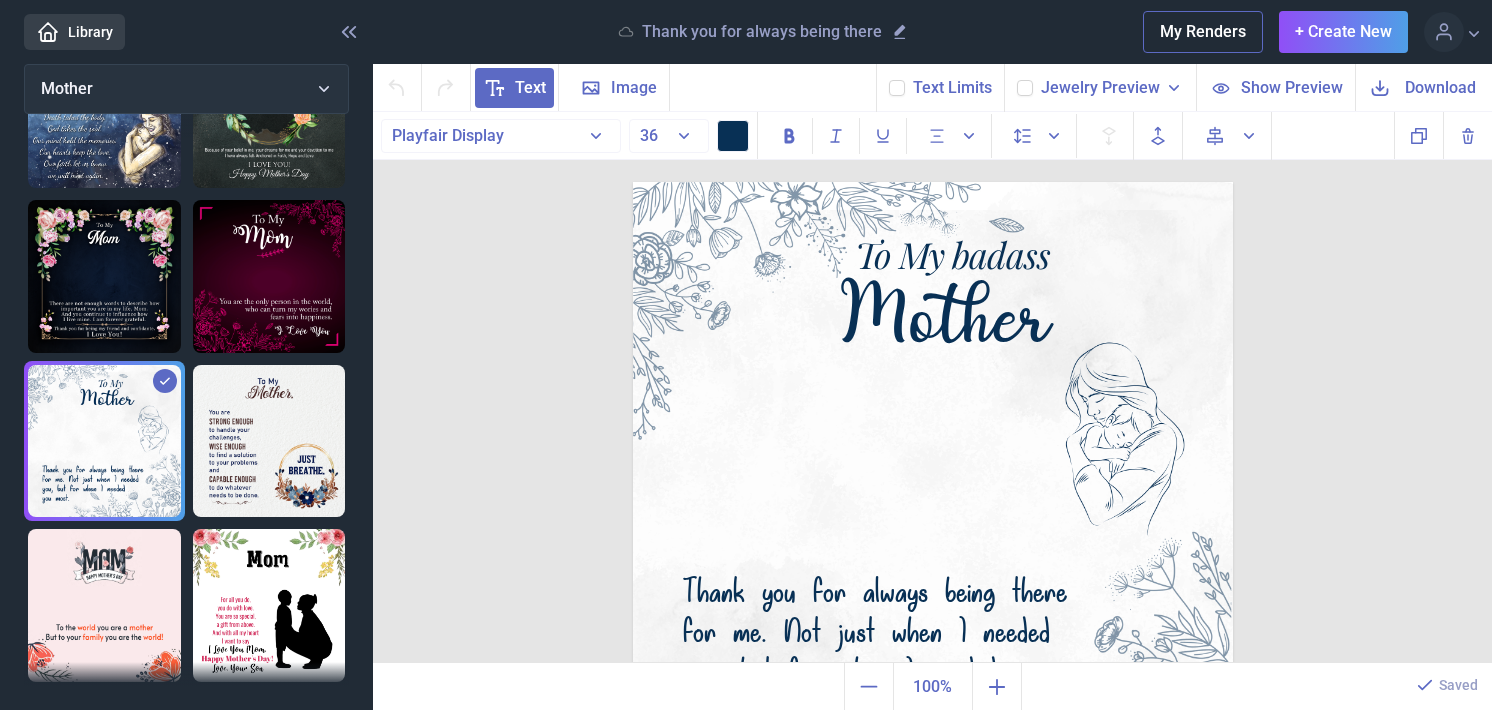 click at bounding box center [933, 482] 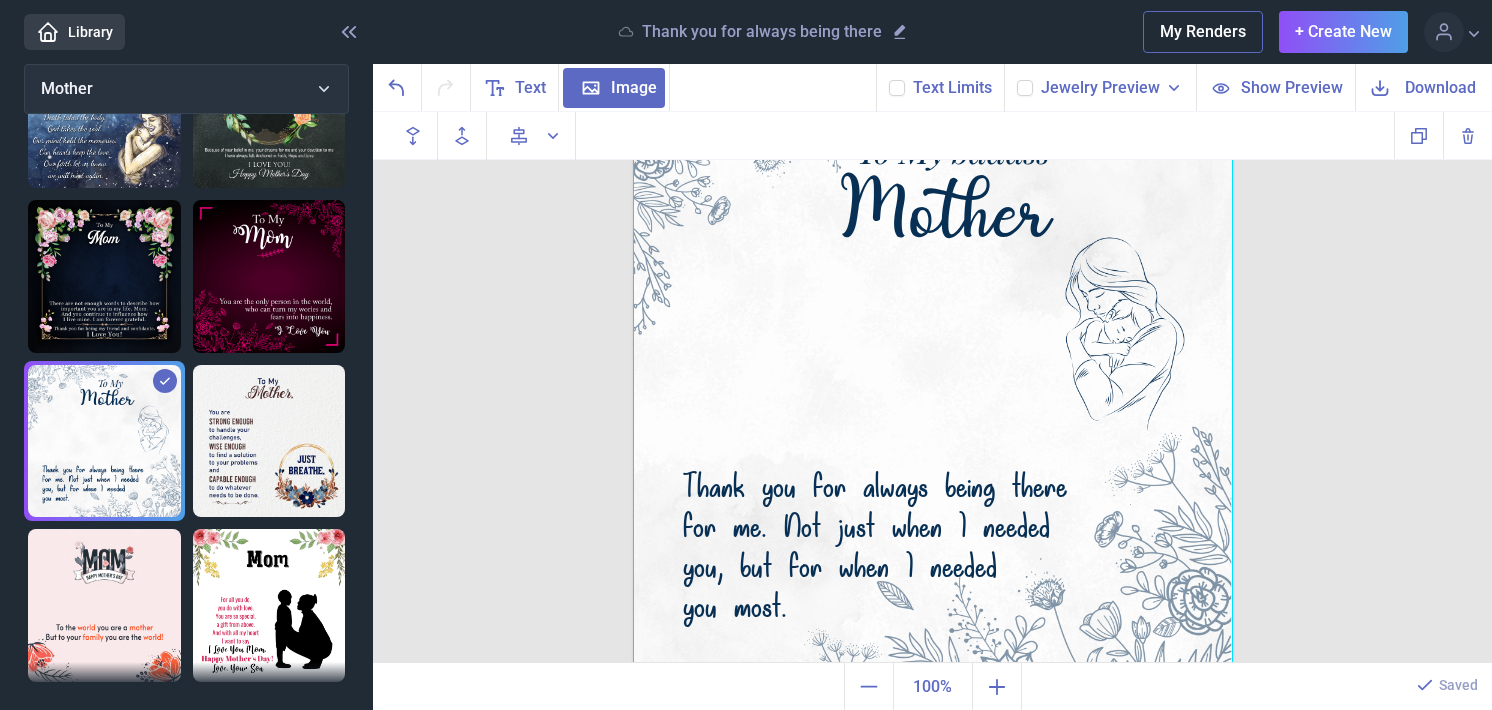 scroll, scrollTop: 117, scrollLeft: 0, axis: vertical 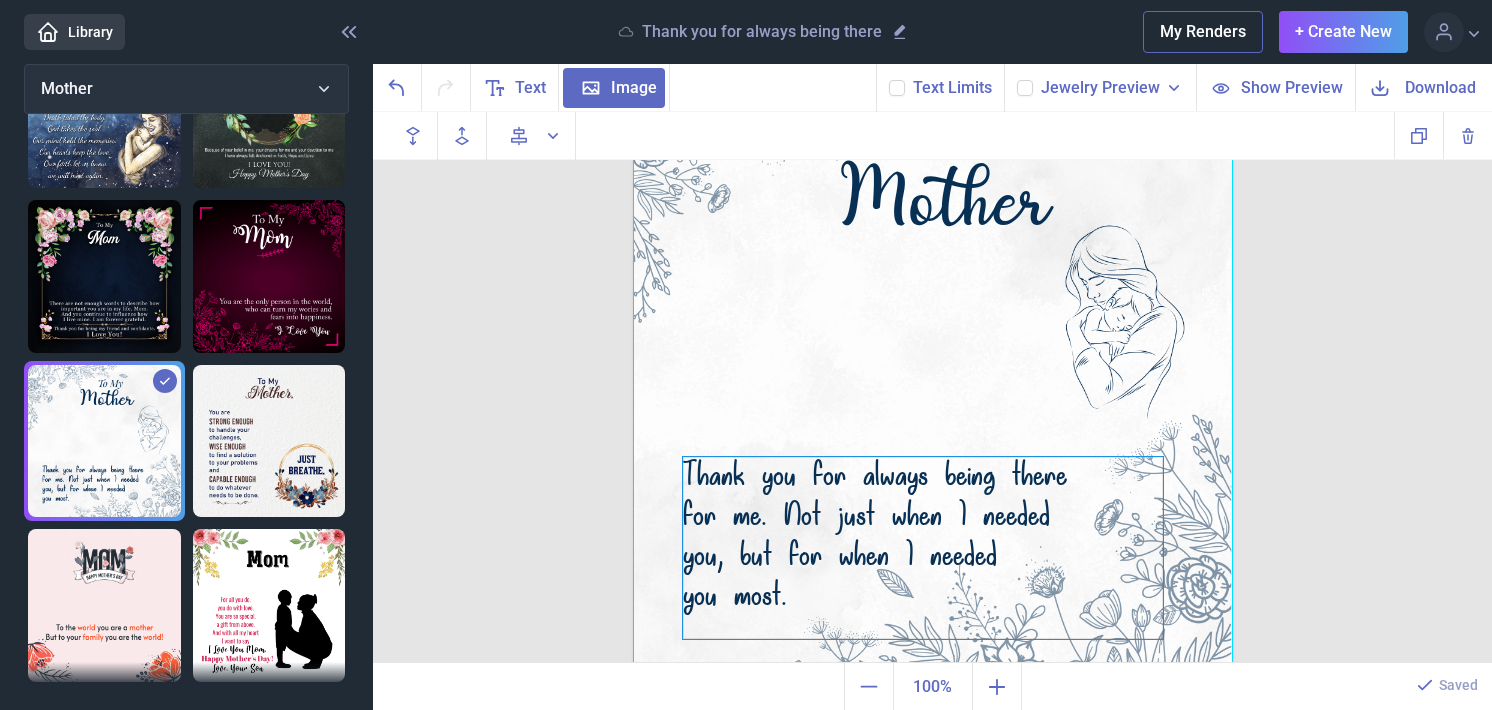click on "Thank you for always being there  for me. Not just when I needed  you, but for when I needed  you most." at bounding box center (933, 65) 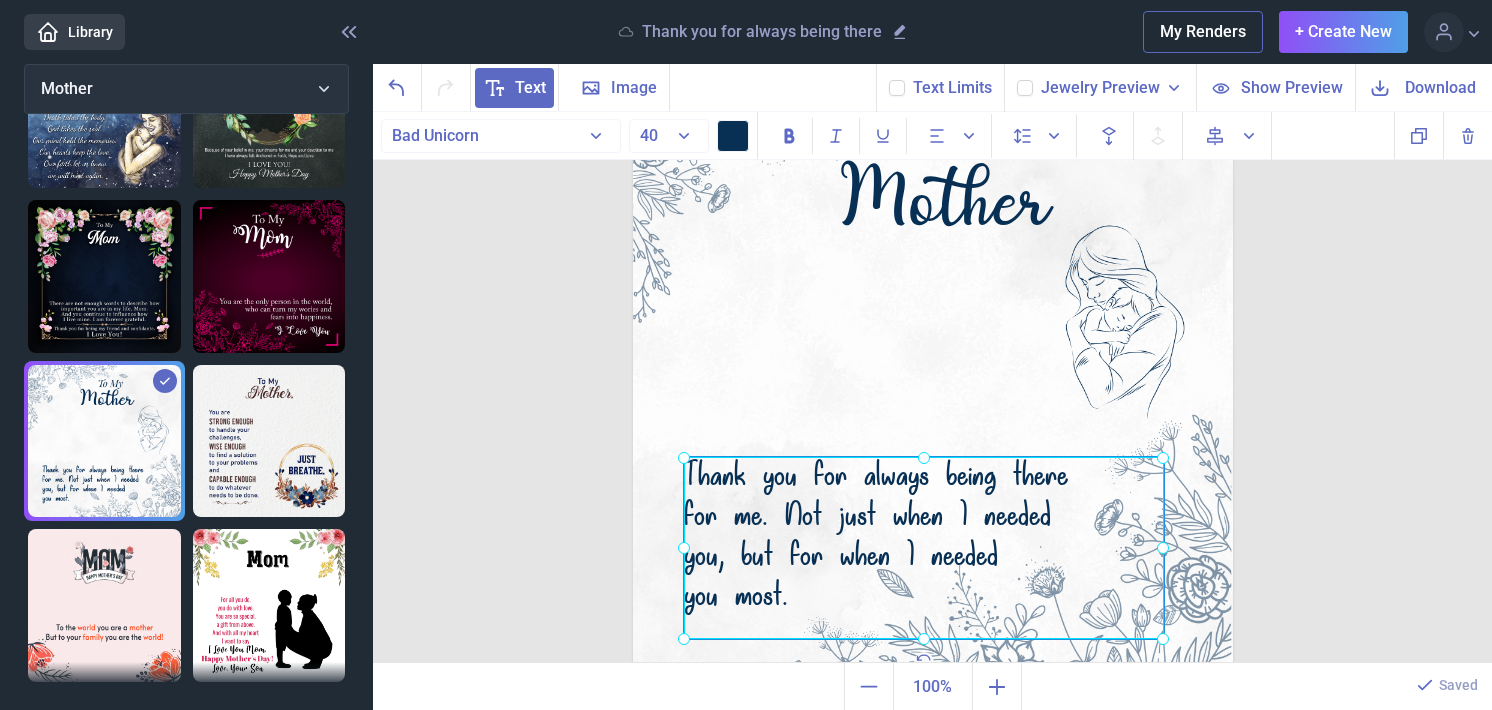 click at bounding box center (924, 548) 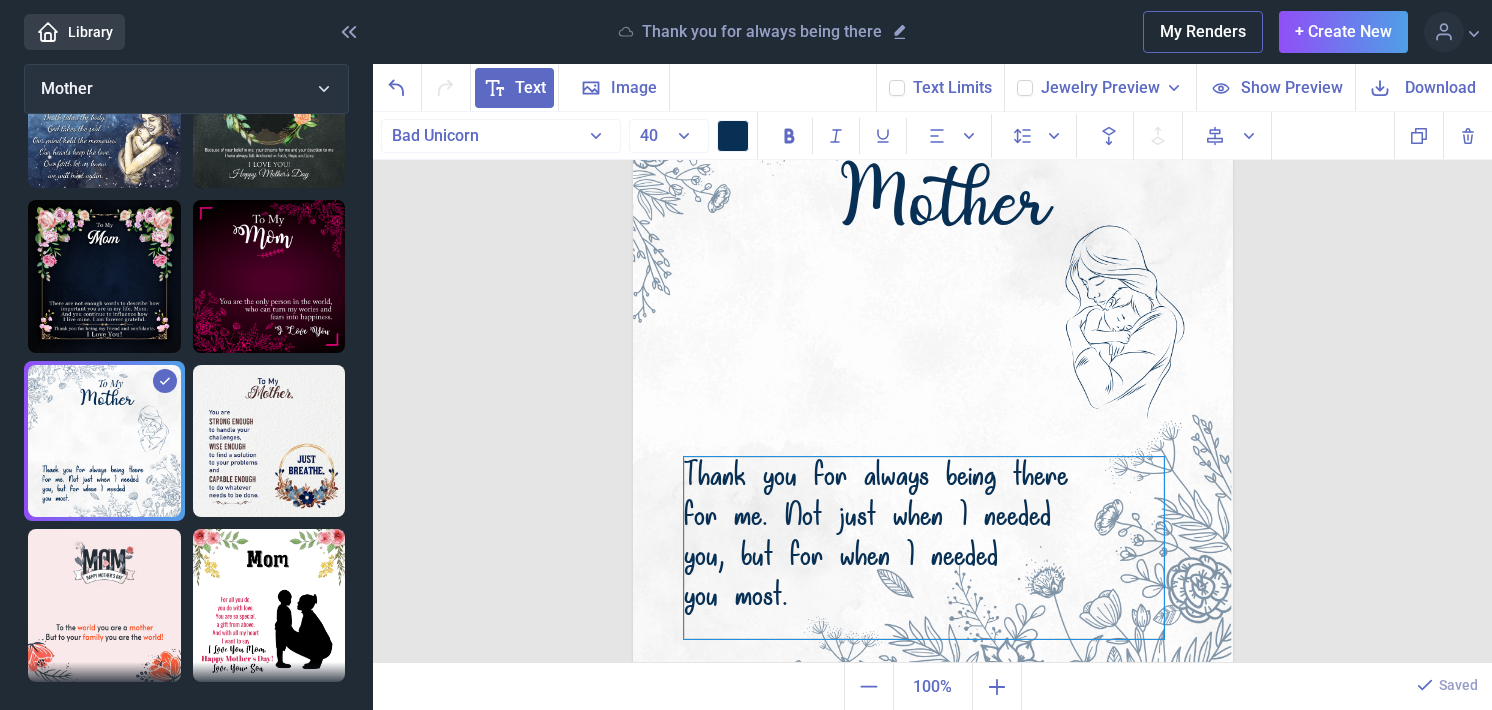 click on "Thank you for always being there  for me. Not just when I needed  you, but for when I needed  you most." at bounding box center (924, 548) 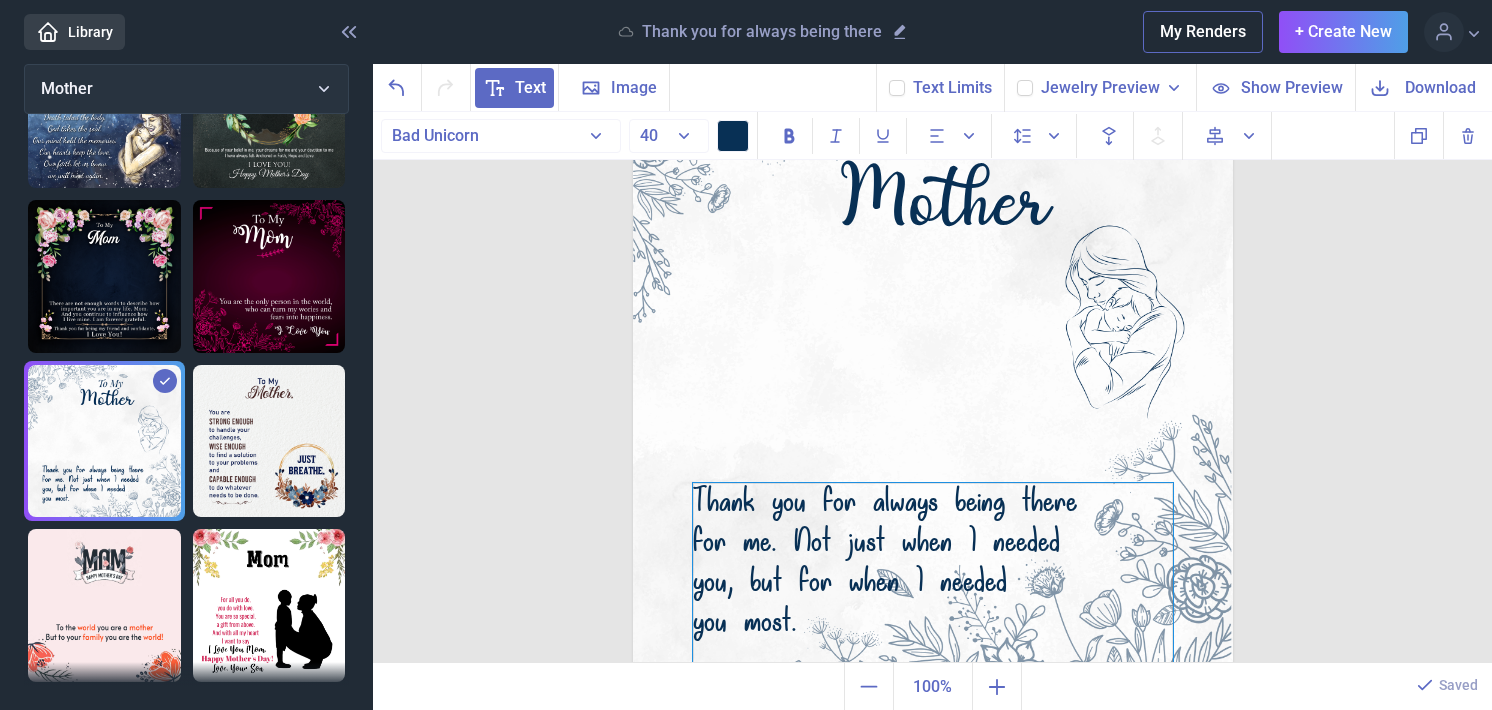 drag, startPoint x: 773, startPoint y: 562, endPoint x: 794, endPoint y: 626, distance: 67.357254 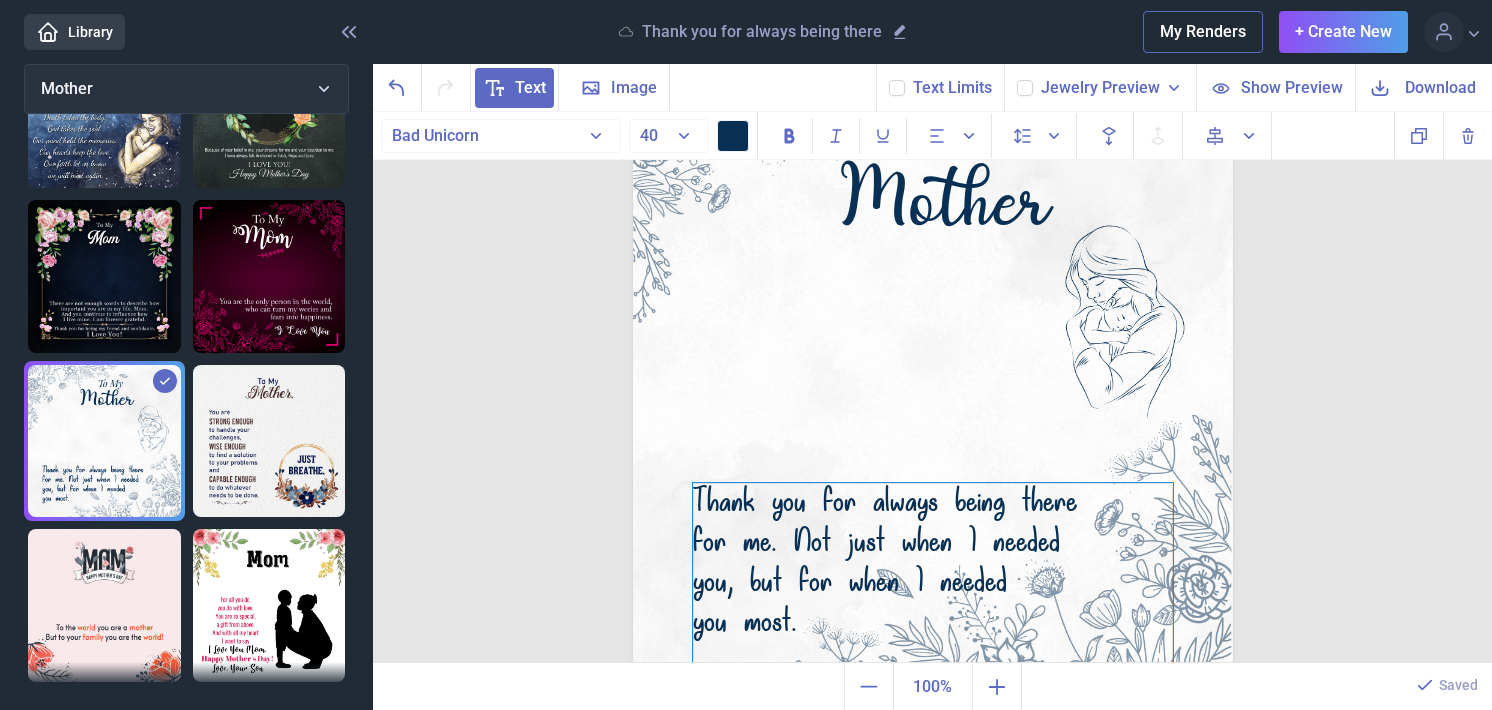 click on "Thank you for always being there  for me. Not just when I needed  you, but for when I needed  you most." at bounding box center (933, 574) 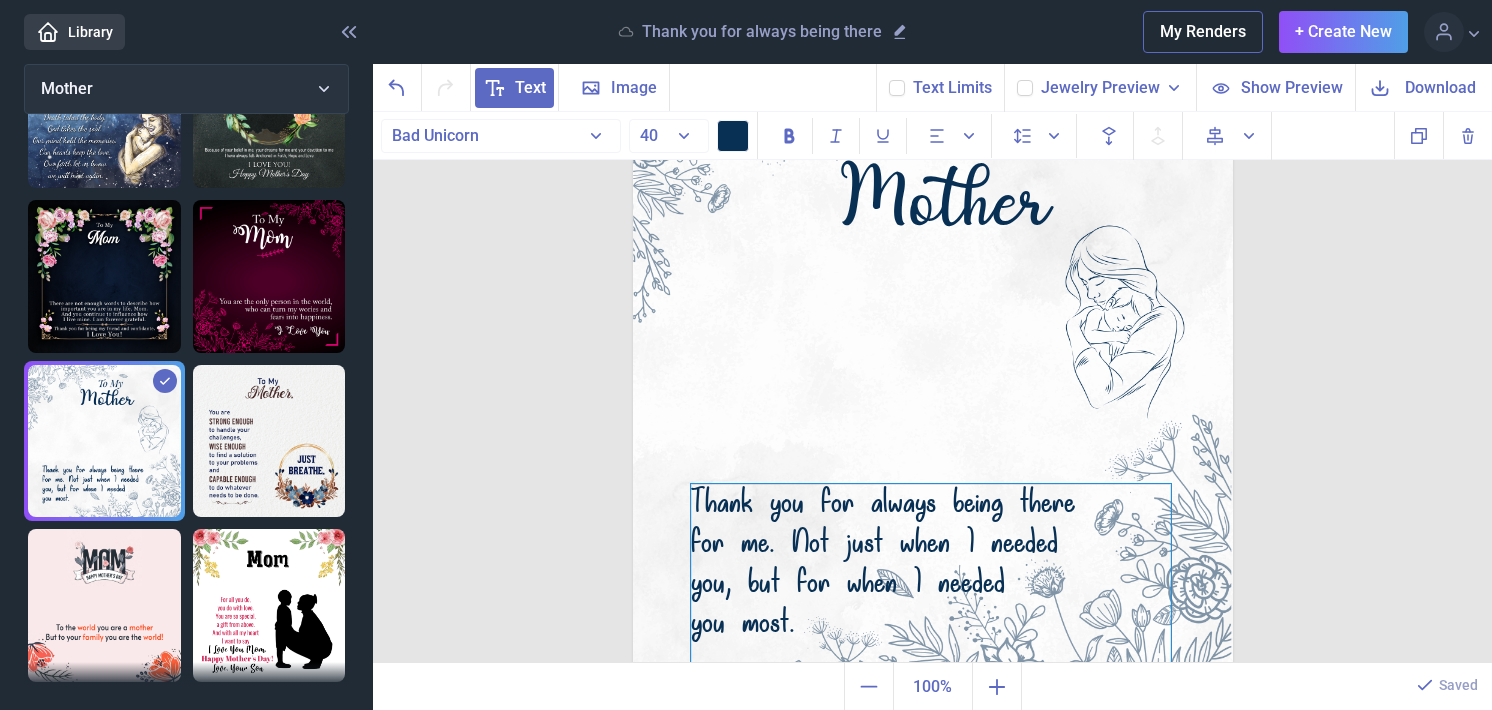 copy on "Thank you for always being there  for me. Not just when I needed  you, but for when I needed  you most." 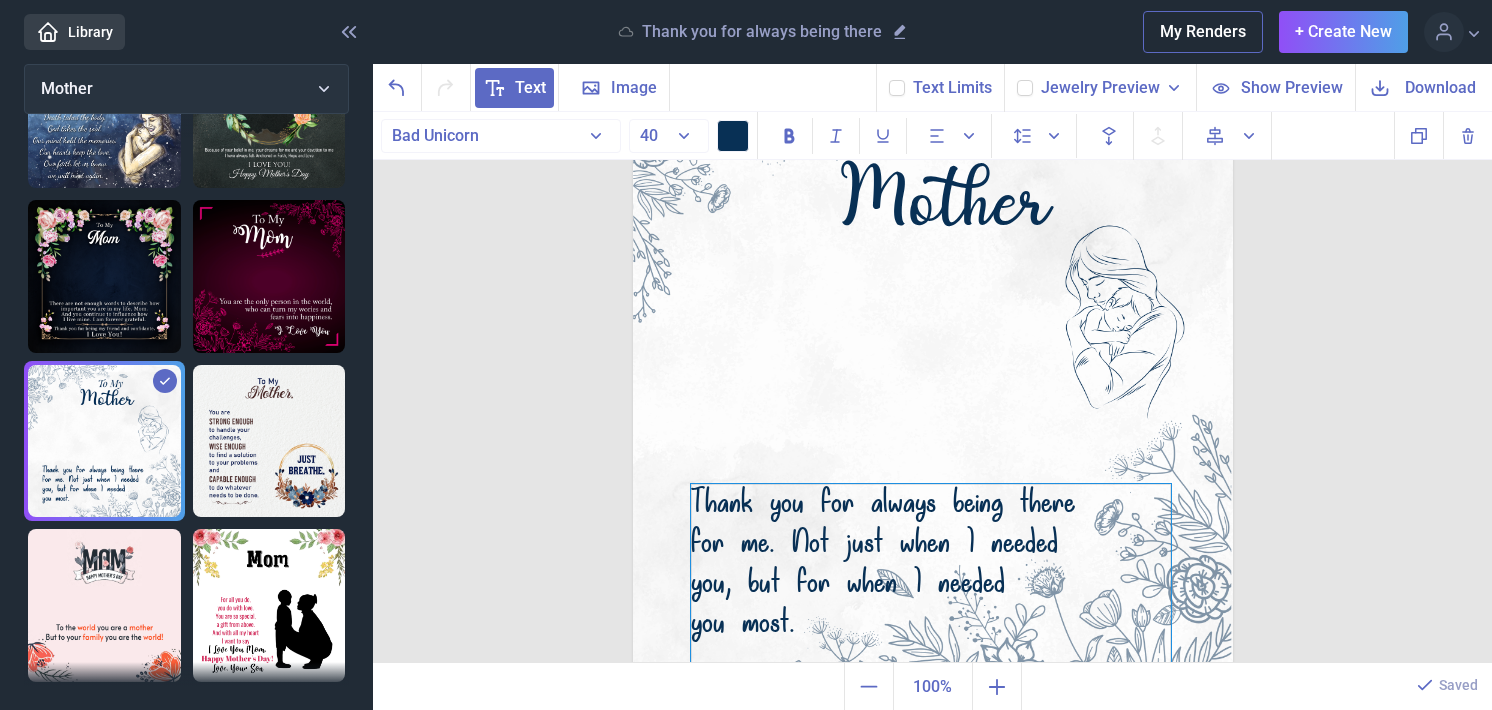 paste 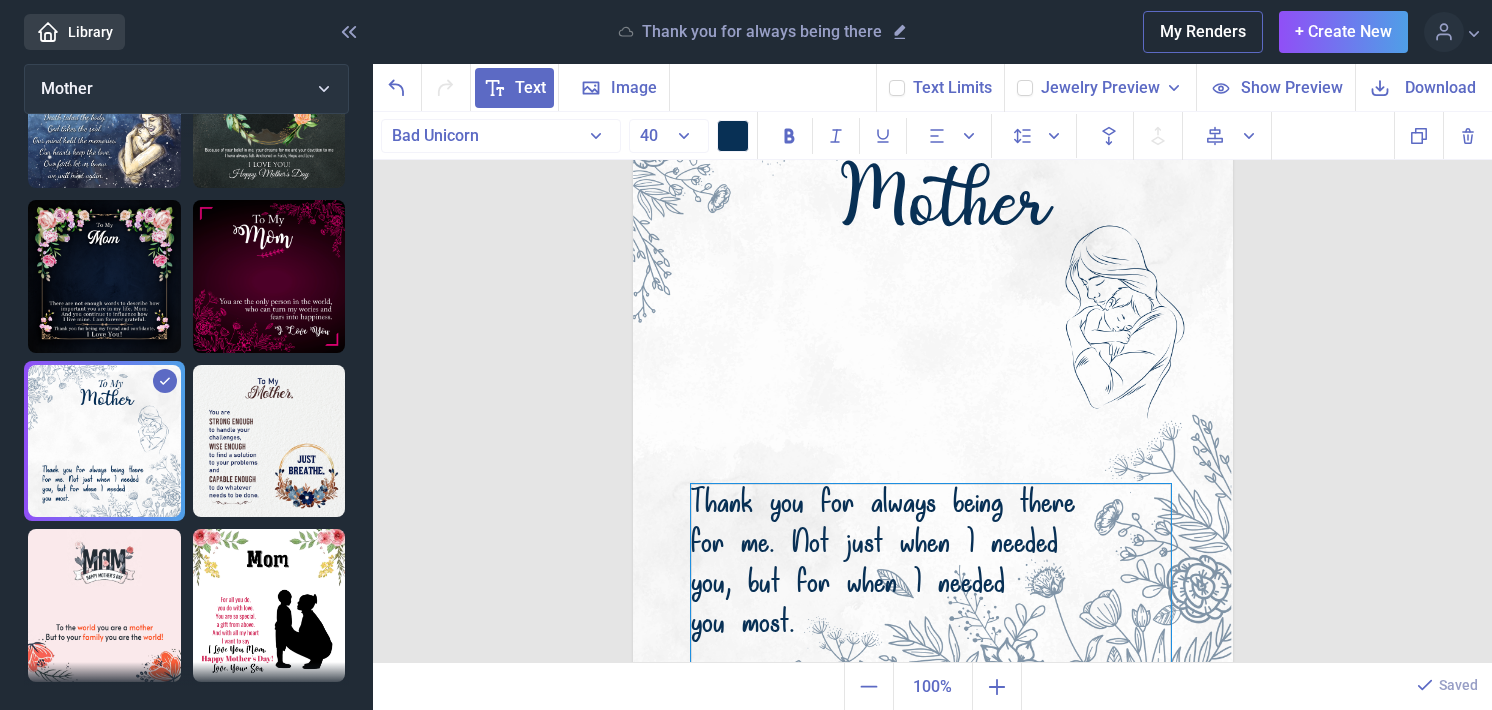 type 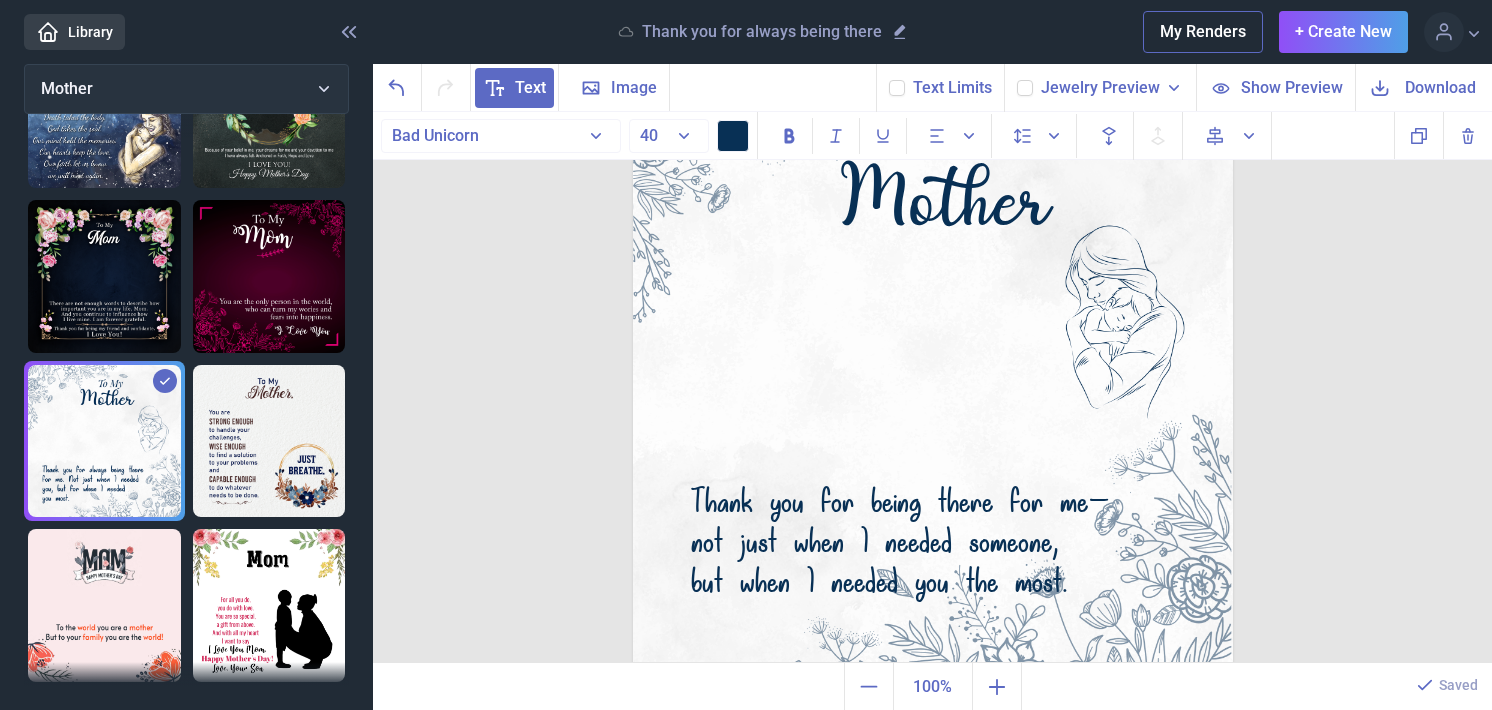 click on "To My badass       Mother       Thank you for being there for me— not just when I needed someone, but when I needed you the most.           Duplicate     Delete       Backwards   >   Forward" at bounding box center (932, 388) 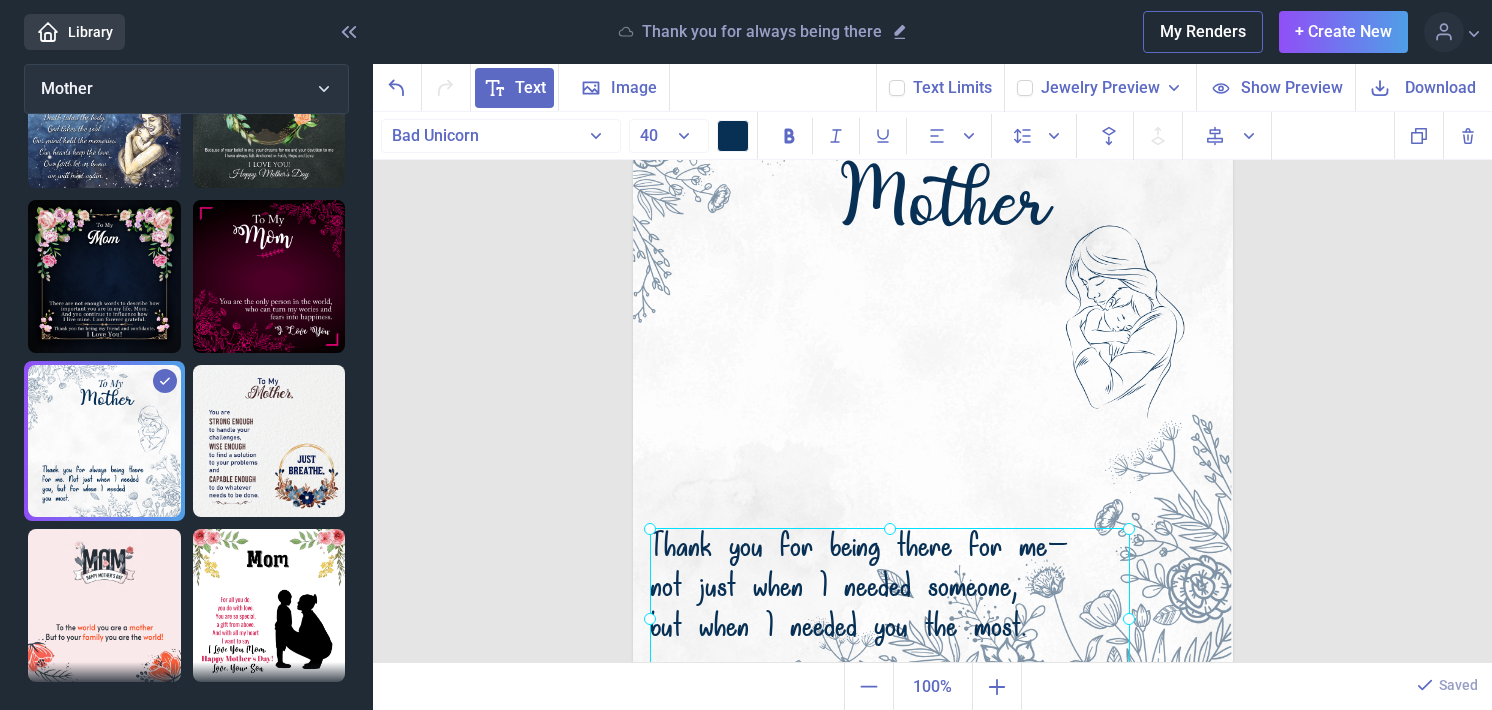 drag, startPoint x: 846, startPoint y: 551, endPoint x: 805, endPoint y: 595, distance: 60.1415 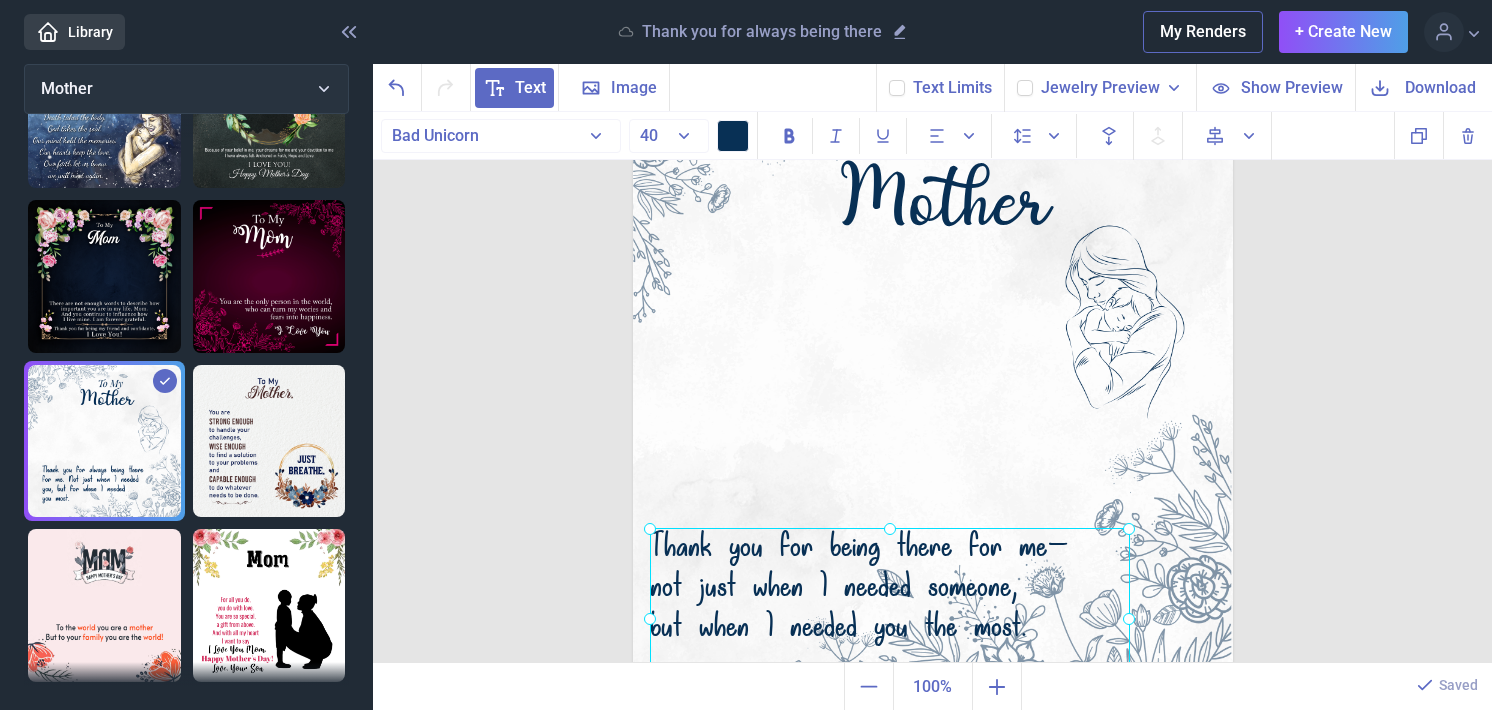 click on "Thank you for being there for me— not just when I needed someone, but when I needed you the most." at bounding box center (633, 65) 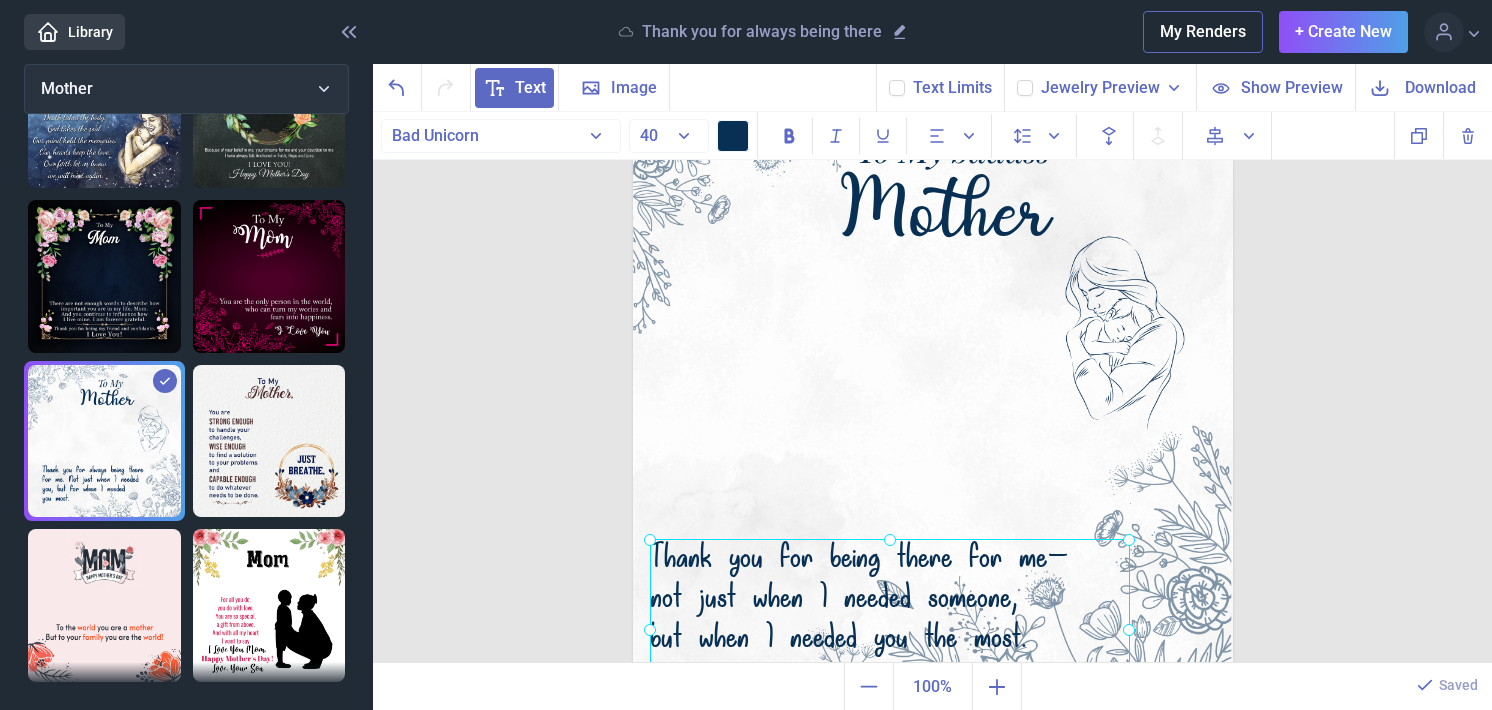 scroll, scrollTop: 117, scrollLeft: 0, axis: vertical 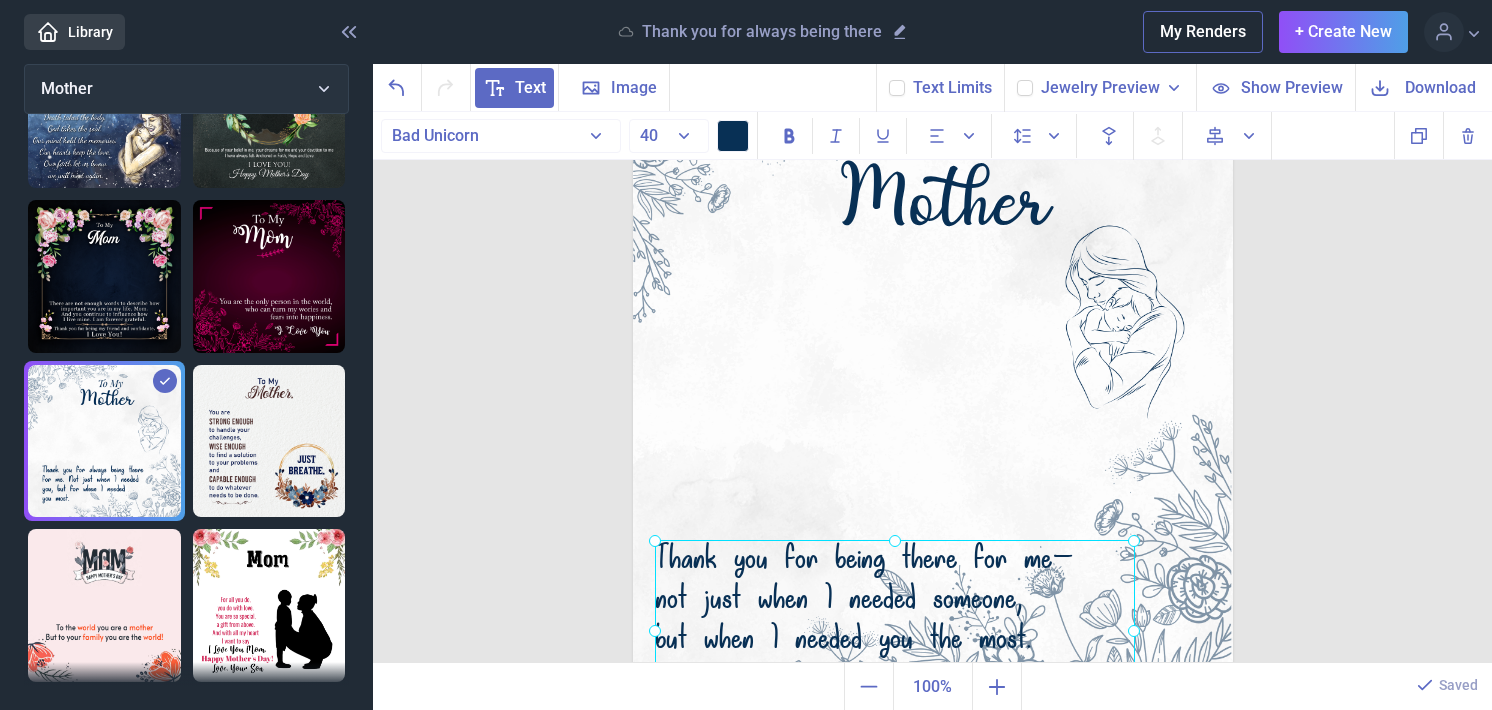 drag, startPoint x: 816, startPoint y: 593, endPoint x: 821, endPoint y: 605, distance: 13 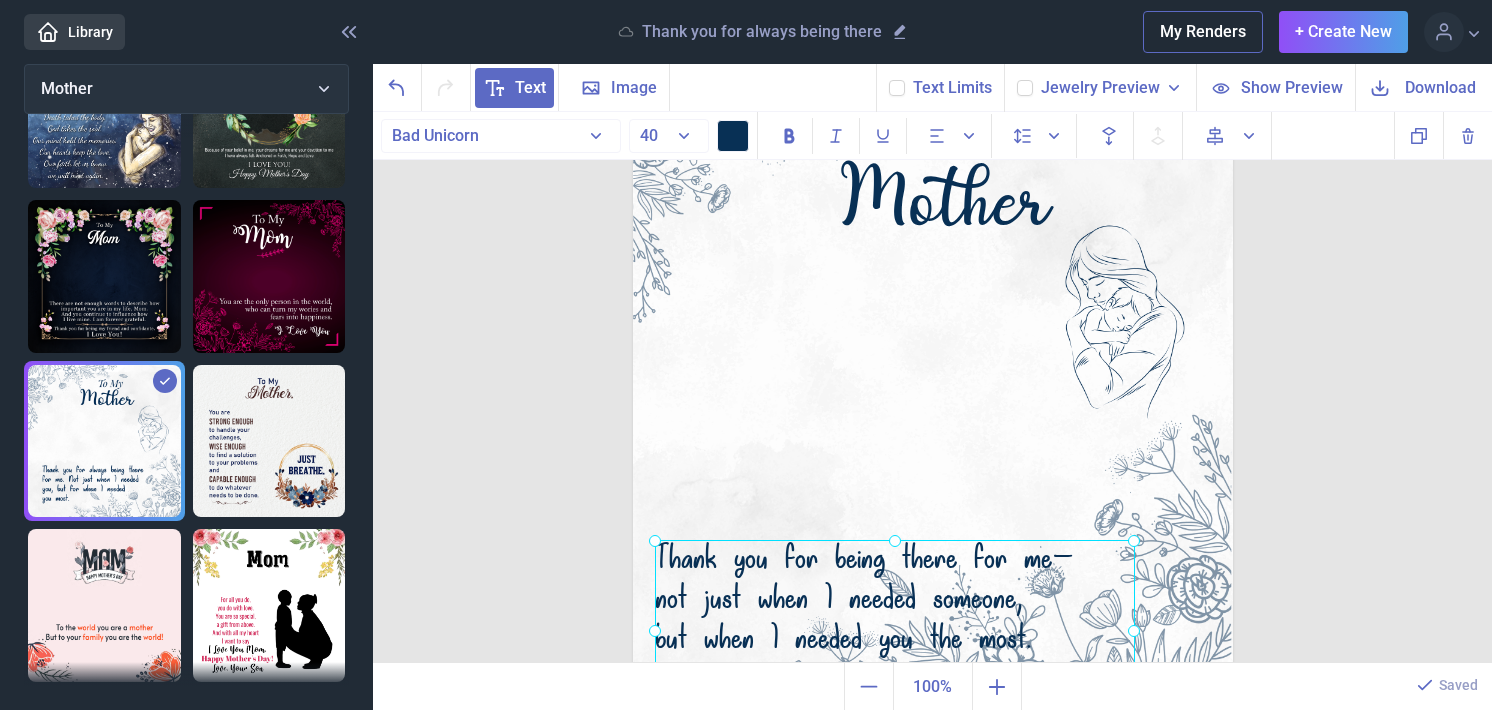click at bounding box center [895, 631] 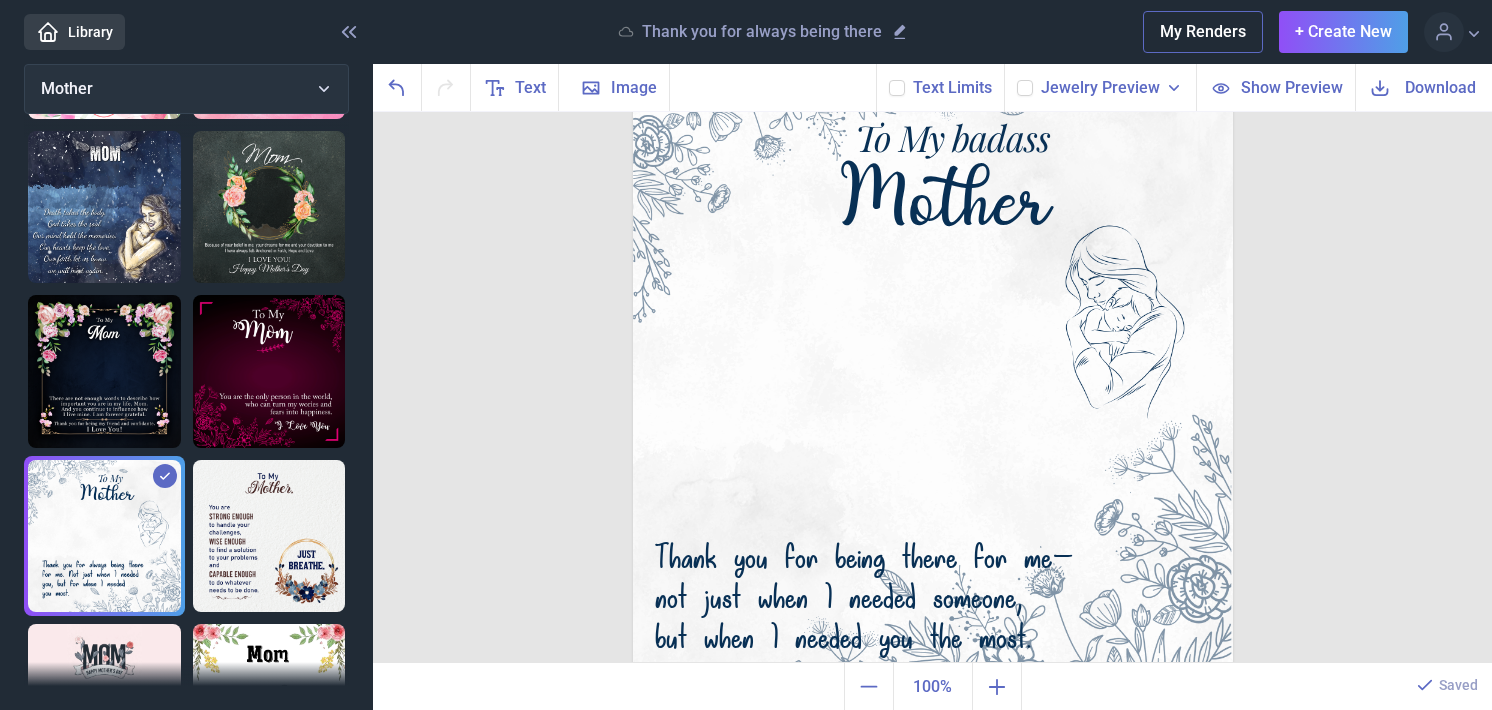 scroll, scrollTop: 600, scrollLeft: 0, axis: vertical 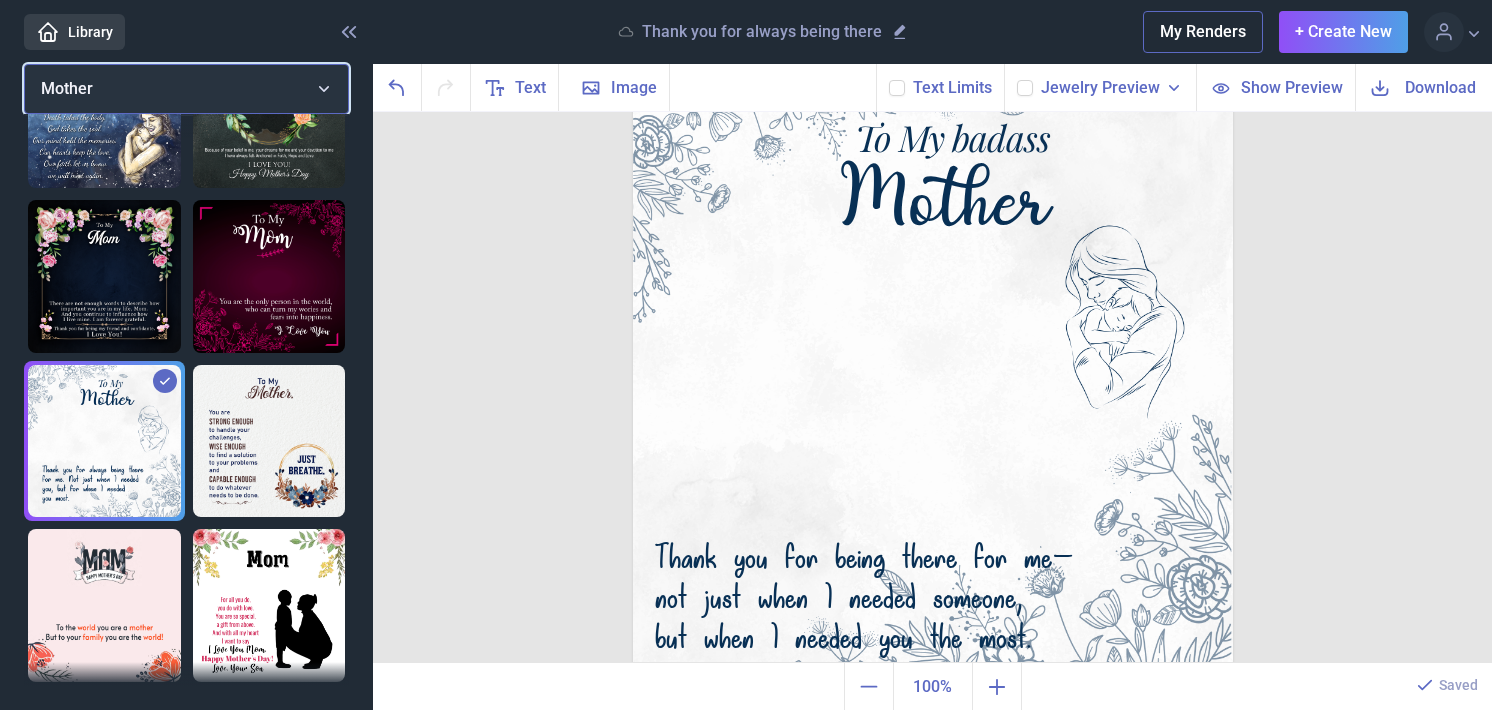 click on "Mother" at bounding box center [186, 89] 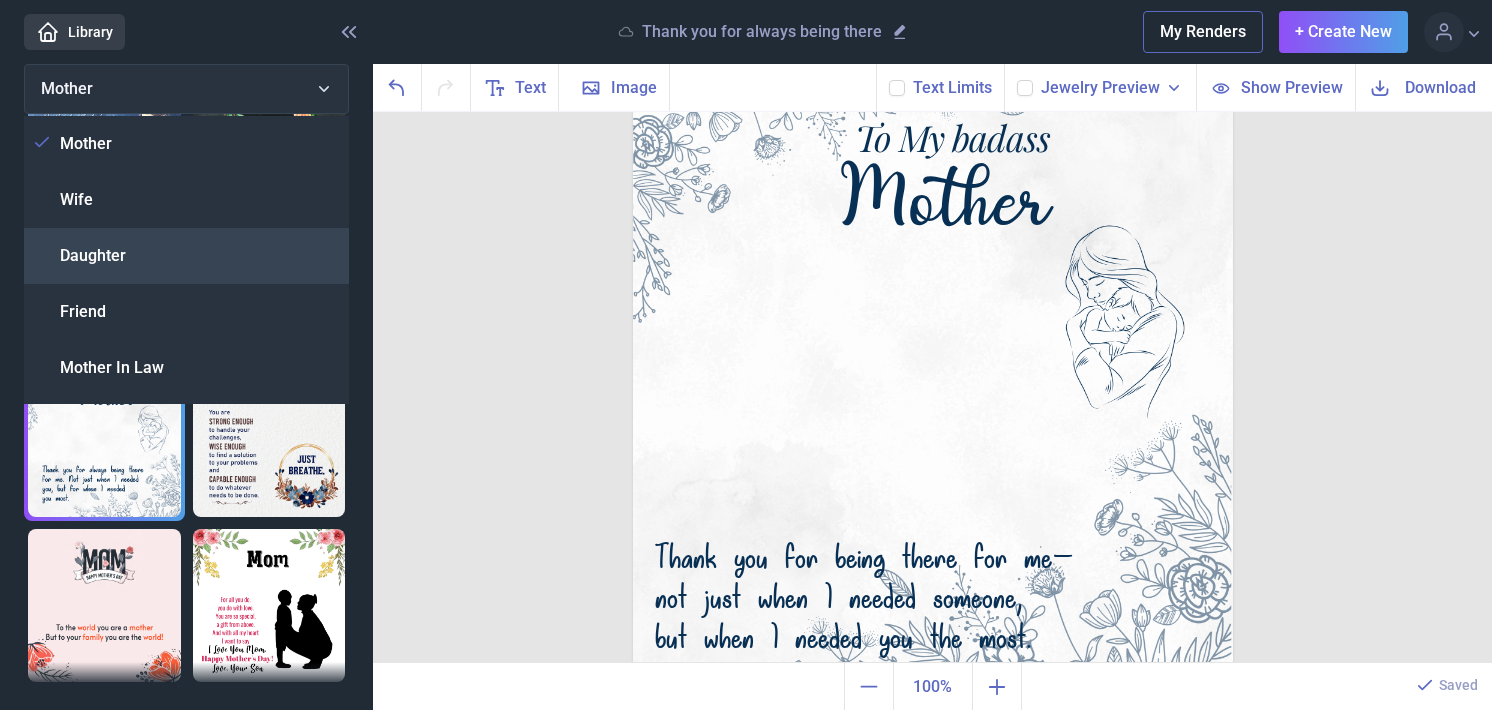 click on "Daughter" at bounding box center (186, 256) 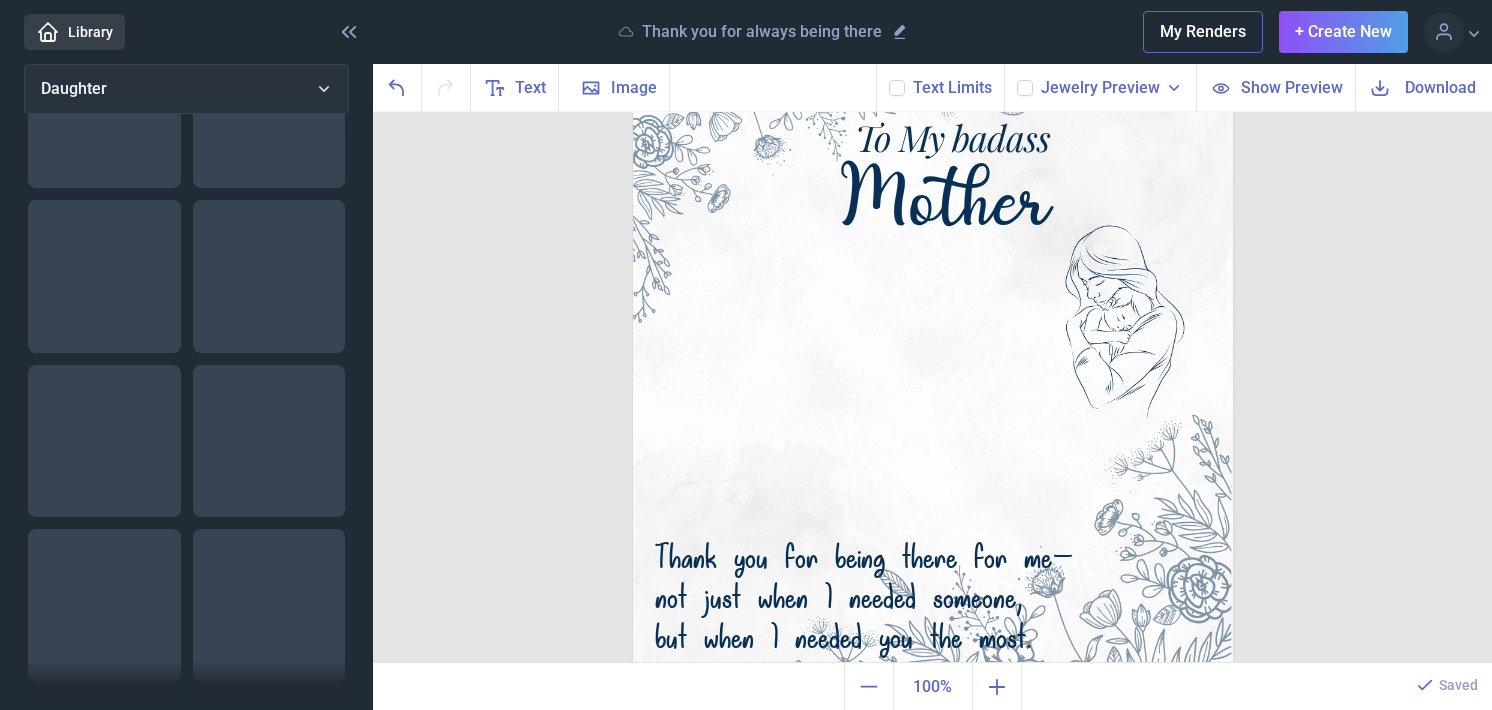 scroll, scrollTop: 748, scrollLeft: 0, axis: vertical 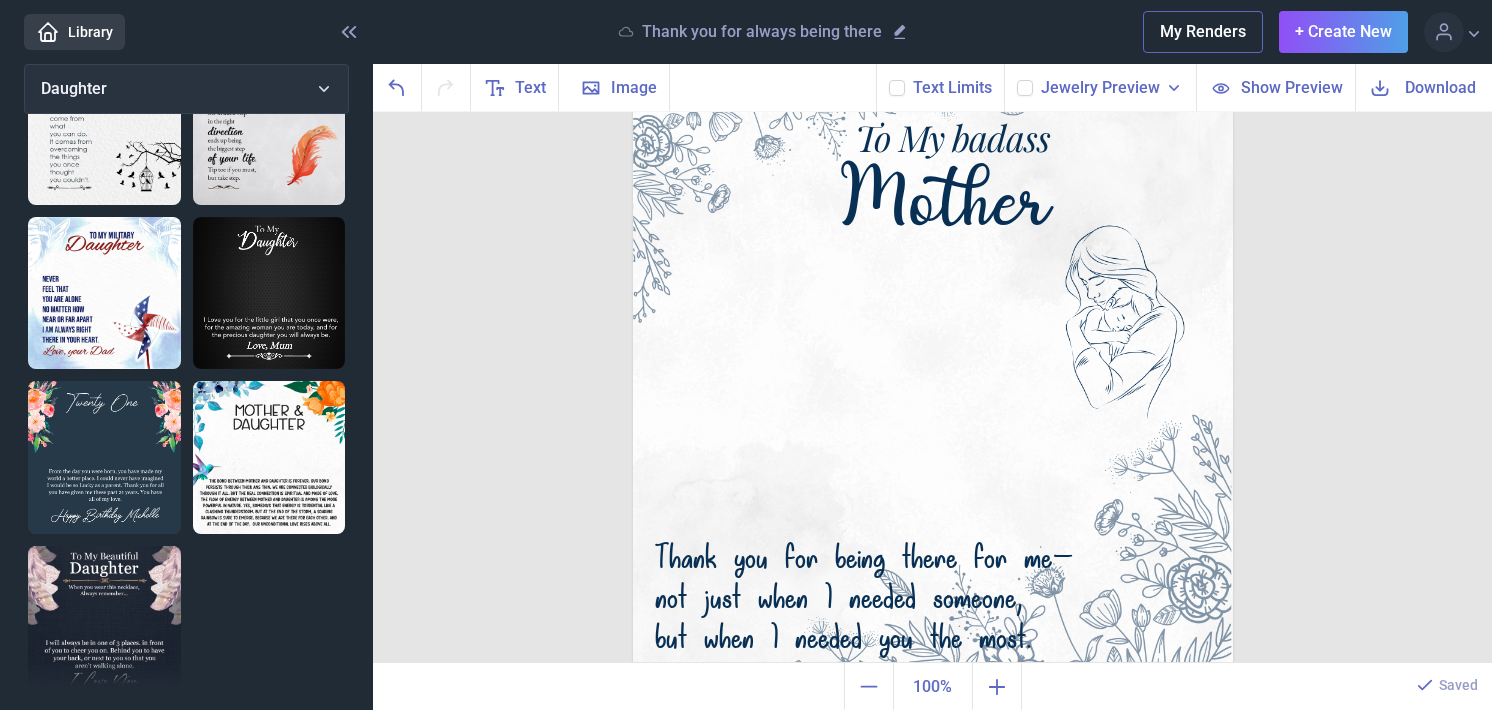 click at bounding box center [269, 457] 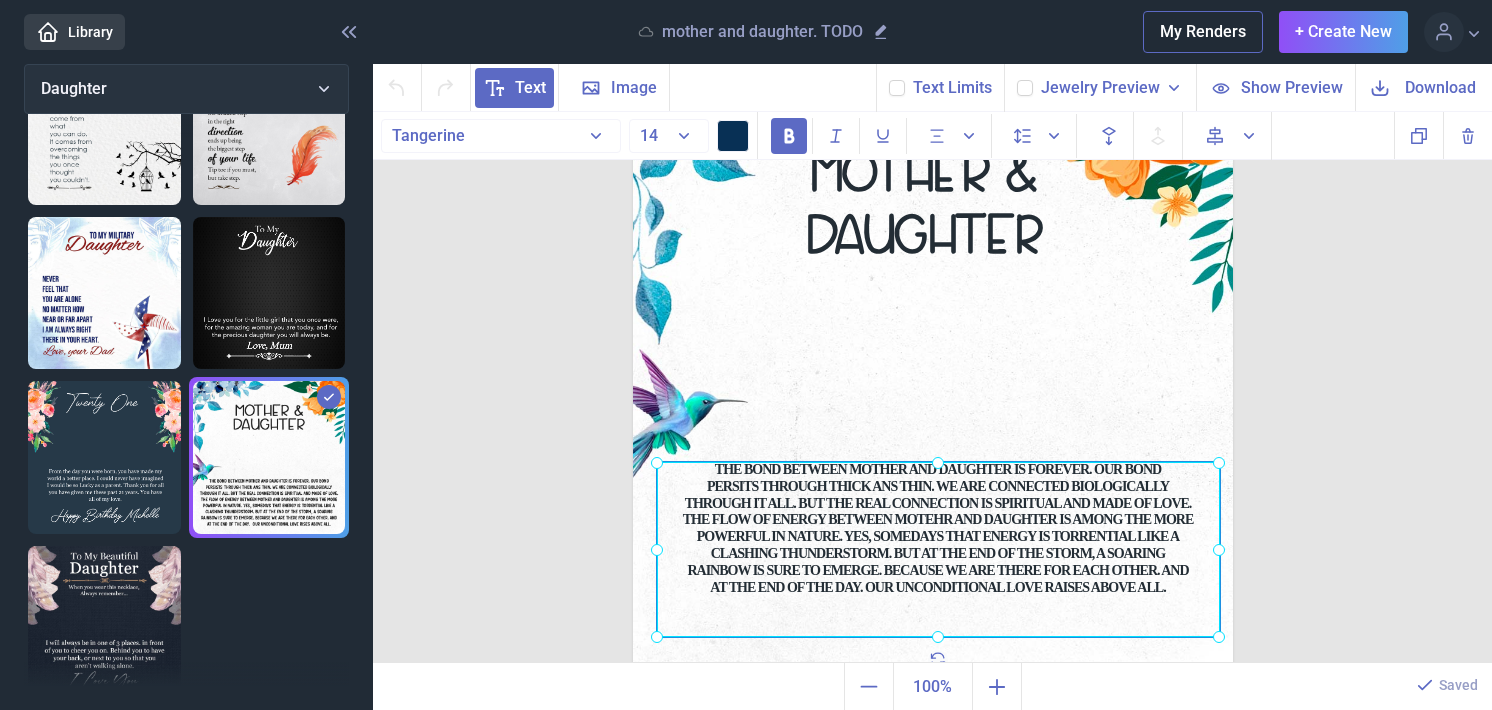 click on "THE BOND BETWEEN MOTHER AND DAUGHTER IS FOREVER. OUR BOND PERSITS THROUGH THICK ANS THIN. WE ARE CONNECTED BIOLOGICALLY THROUGH IT ALL. BUT THE REAL CONNECTION IS SPIRITUAL AND MADE OF LOVE. THE FLOW OF ENERGY BETWEEN [PERSON_NAME] AND DAUGHTER IS AMONG THE MORE POWERFUL IN NATURE. YES, SOMEDAYS THAT ENERGY IS TORRENTIAL LIKE A CLASHING THUNDERSTORM. BUT AT THE END OF THE STORM, A SOARING RAINBOW IS SURE TO EMERGE. BECAUSE WE ARE THERE FOR EACH OTHER. AND AT THE END OF THE DAY. OUR UNCONDITIONAL LOVE RAISES ABOVE ALL." at bounding box center [633, 65] 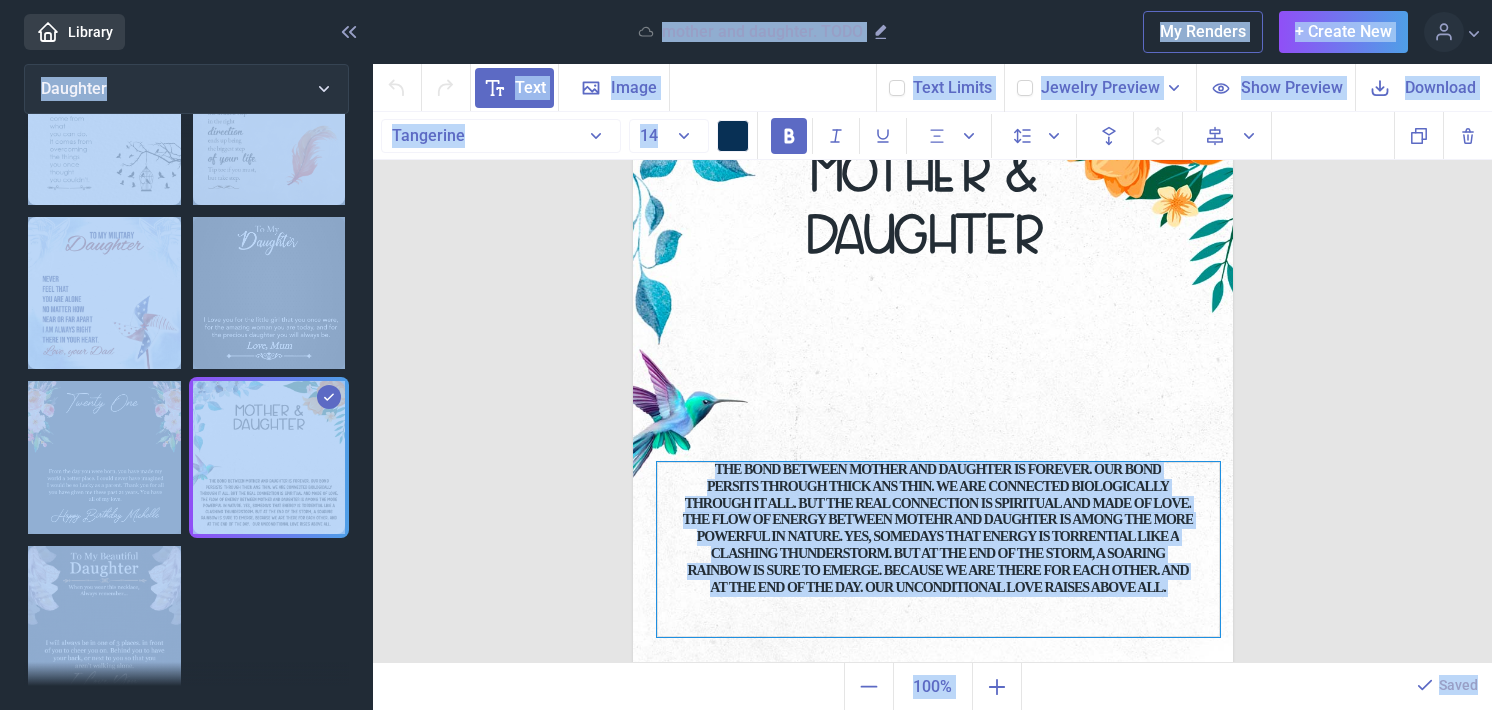 click on "THE BOND BETWEEN MOTHER AND DAUGHTER IS FOREVER. OUR BOND PERSITS THROUGH THICK ANS THIN. WE ARE CONNECTED BIOLOGICALLY THROUGH IT ALL. BUT THE REAL CONNECTION IS SPIRITUAL AND MADE OF LOVE. THE FLOW OF ENERGY BETWEEN [PERSON_NAME] AND DAUGHTER IS AMONG THE MORE POWERFUL IN NATURE. YES, SOMEDAYS THAT ENERGY IS TORRENTIAL LIKE A CLASHING THUNDERSTORM. BUT AT THE END OF THE STORM, A SOARING RAINBOW IS SURE TO EMERGE. BECAUSE WE ARE THERE FOR EACH OTHER. AND AT THE END OF THE DAY. OUR UNCONDITIONAL LOVE RAISES ABOVE ALL." at bounding box center [938, 549] 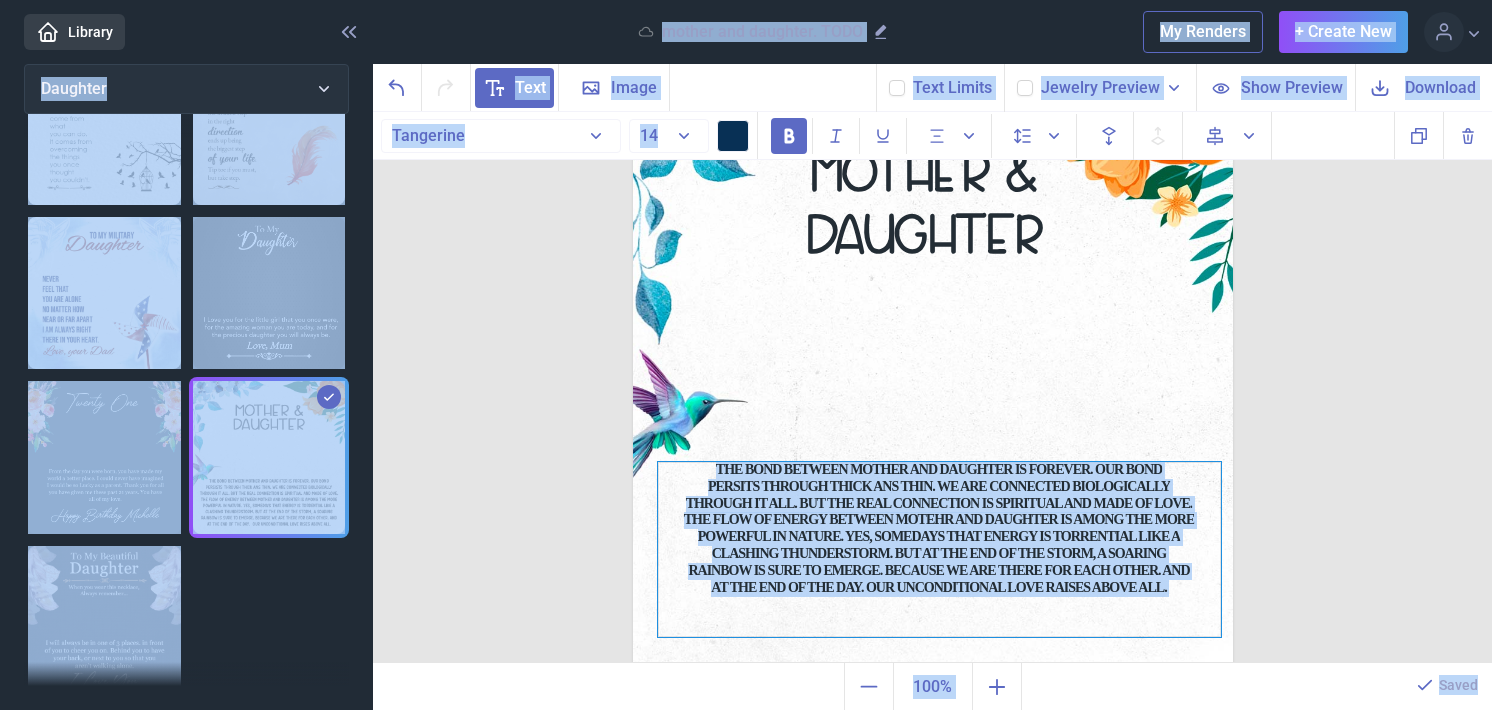 click on "THE BOND BETWEEN MOTHER AND DAUGHTER IS FOREVER. OUR BOND PERSITS THROUGH THICK ANS THIN. WE ARE CONNECTED BIOLOGICALLY THROUGH IT ALL. BUT THE REAL CONNECTION IS SPIRITUAL AND MADE OF LOVE. THE FLOW OF ENERGY BETWEEN [PERSON_NAME] AND DAUGHTER IS AMONG THE MORE POWERFUL IN NATURE. YES, SOMEDAYS THAT ENERGY IS TORRENTIAL LIKE A CLASHING THUNDERSTORM. BUT AT THE END OF THE STORM, A SOARING RAINBOW IS SURE TO EMERGE. BECAUSE WE ARE THERE FOR EACH OTHER. AND AT THE END OF THE DAY. OUR UNCONDITIONAL LOVE RAISES ABOVE ALL." at bounding box center (939, 549) 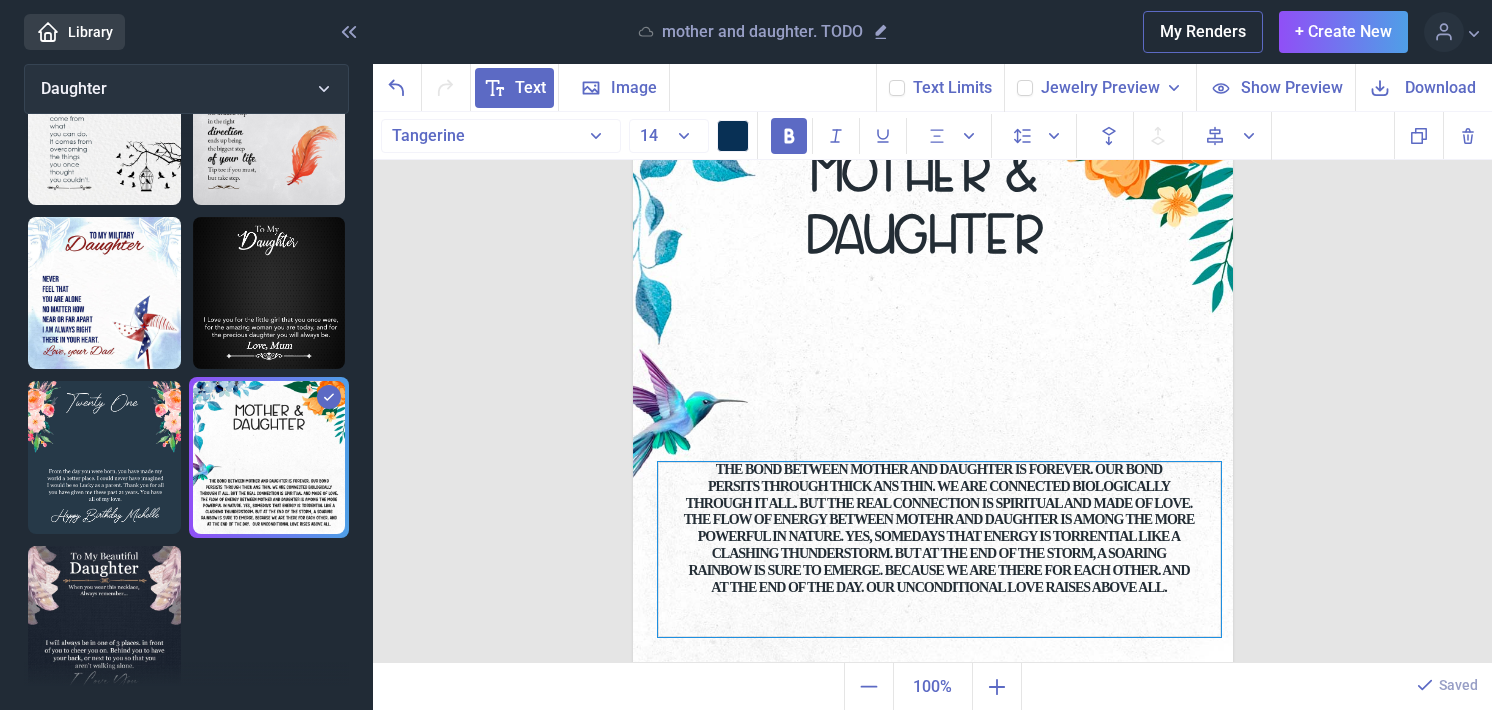 click on "THE BOND BETWEEN MOTHER AND DAUGHTER IS FOREVER. OUR BOND PERSITS THROUGH THICK ANS THIN. WE ARE CONNECTED BIOLOGICALLY THROUGH IT ALL. BUT THE REAL CONNECTION IS SPIRITUAL AND MADE OF LOVE. THE FLOW OF ENERGY BETWEEN [PERSON_NAME] AND DAUGHTER IS AMONG THE MORE POWERFUL IN NATURE. YES, SOMEDAYS THAT ENERGY IS TORRENTIAL LIKE A CLASHING THUNDERSTORM. BUT AT THE END OF THE STORM, A SOARING RAINBOW IS SURE TO EMERGE. BECAUSE WE ARE THERE FOR EACH OTHER. AND AT THE END OF THE DAY. OUR UNCONDITIONAL LOVE RAISES ABOVE ALL." at bounding box center [939, 549] 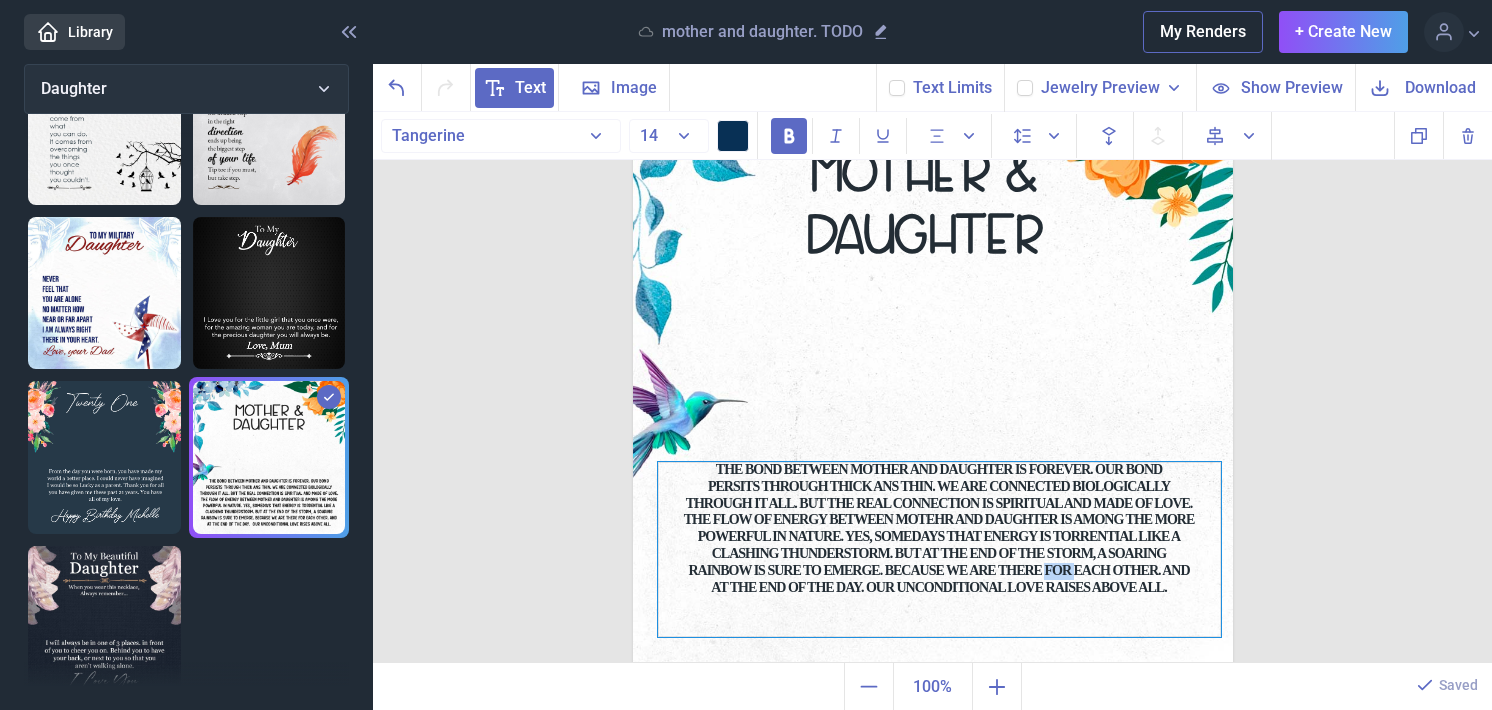 click on "THE BOND BETWEEN MOTHER AND DAUGHTER IS FOREVER. OUR BOND PERSITS THROUGH THICK ANS THIN. WE ARE CONNECTED BIOLOGICALLY THROUGH IT ALL. BUT THE REAL CONNECTION IS SPIRITUAL AND MADE OF LOVE. THE FLOW OF ENERGY BETWEEN [PERSON_NAME] AND DAUGHTER IS AMONG THE MORE POWERFUL IN NATURE. YES, SOMEDAYS THAT ENERGY IS TORRENTIAL LIKE A CLASHING THUNDERSTORM. BUT AT THE END OF THE STORM, A SOARING RAINBOW IS SURE TO EMERGE. BECAUSE WE ARE THERE FOR EACH OTHER. AND AT THE END OF THE DAY. OUR UNCONDITIONAL LOVE RAISES ABOVE ALL." at bounding box center (939, 549) 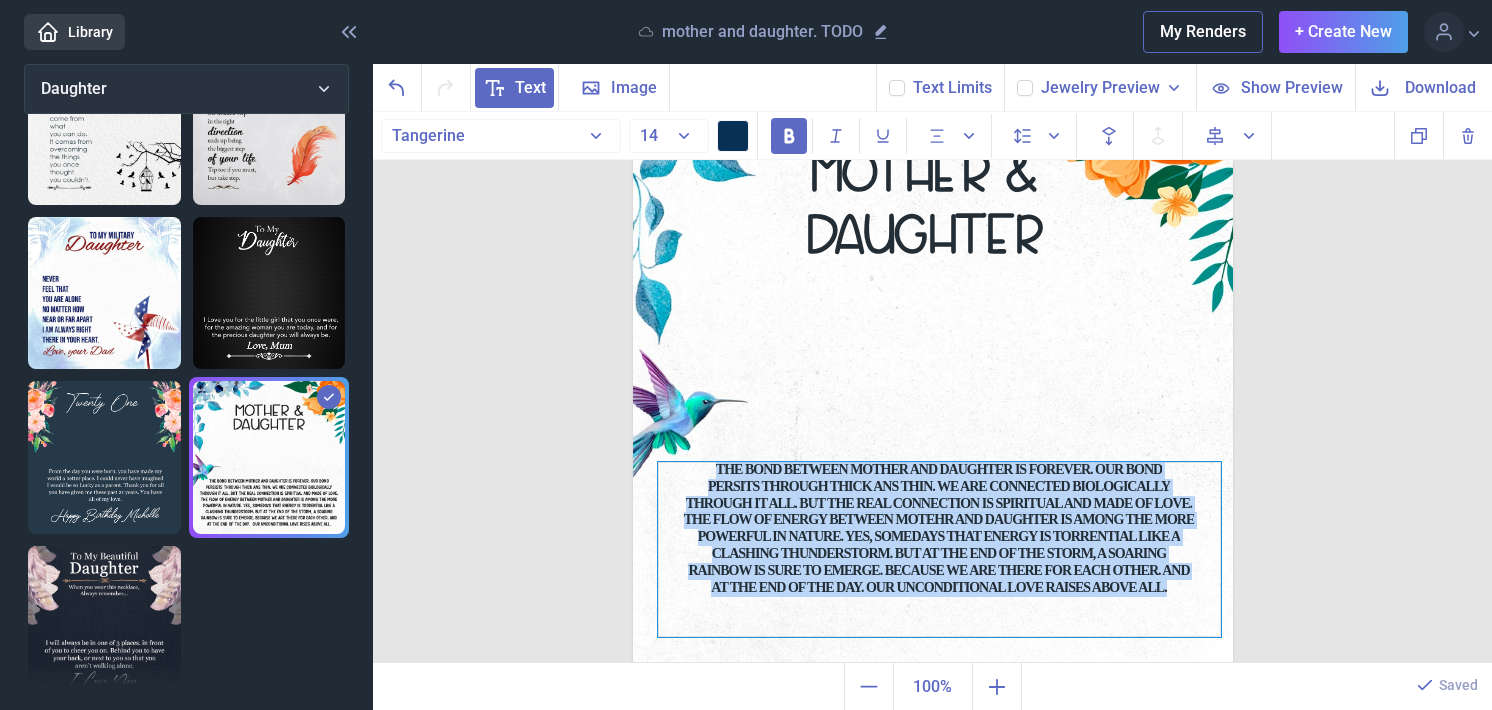 copy on "THE BOND BETWEEN MOTHER AND DAUGHTER IS FOREVER. OUR BOND PERSITS THROUGH THICK ANS THIN. WE ARE CONNECTED BIOLOGICALLY THROUGH IT ALL. BUT THE REAL CONNECTION IS SPIRITUAL AND MADE OF LOVE. THE FLOW OF ENERGY BETWEEN [PERSON_NAME] AND DAUGHTER IS AMONG THE MORE POWERFUL IN NATURE. YES, SOMEDAYS THAT ENERGY IS TORRENTIAL LIKE A CLASHING THUNDERSTORM. BUT AT THE END OF THE STORM, A SOARING RAINBOW IS SURE TO EMERGE. BECAUSE WE ARE THERE FOR EACH OTHER. AND AT THE END OF THE DAY. OUR UNCONDITIONAL LOVE RAISES ABOVE ALL." 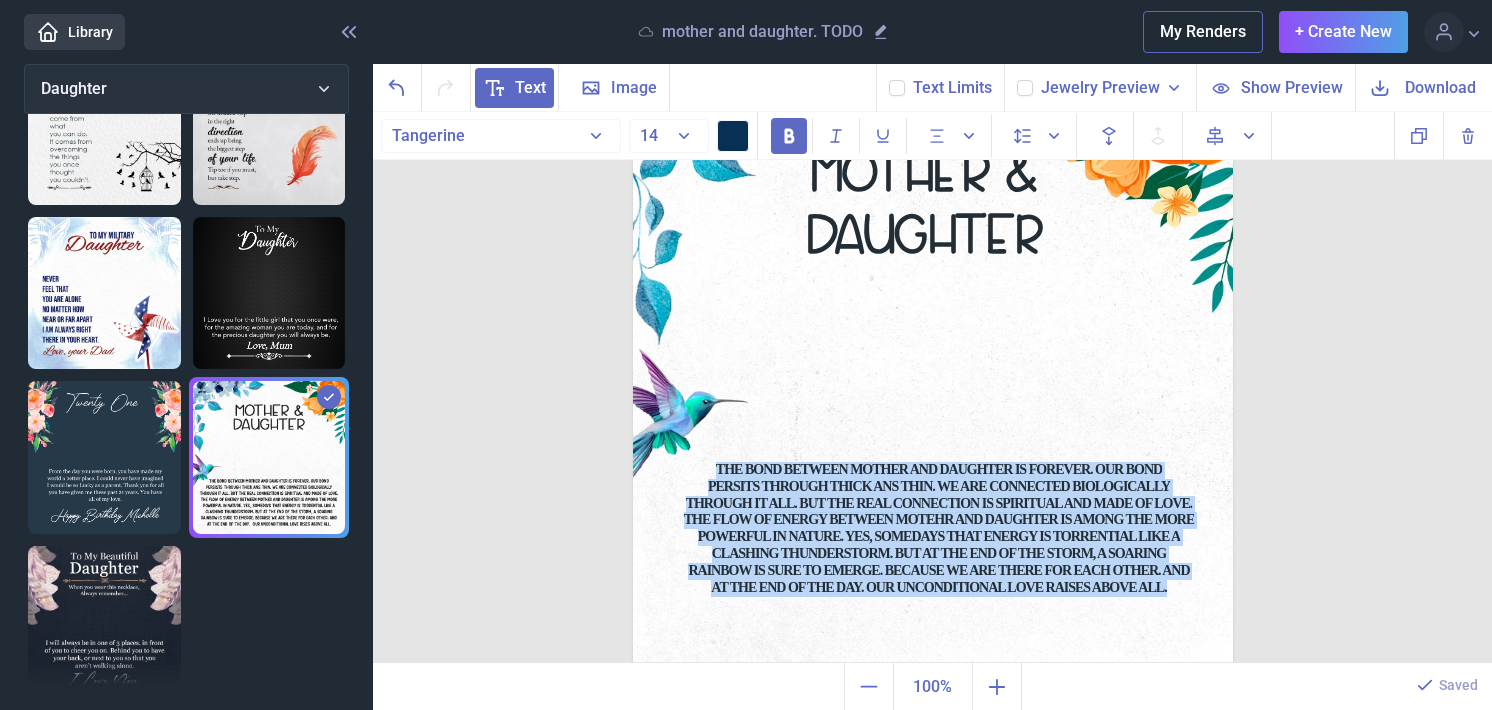 paste 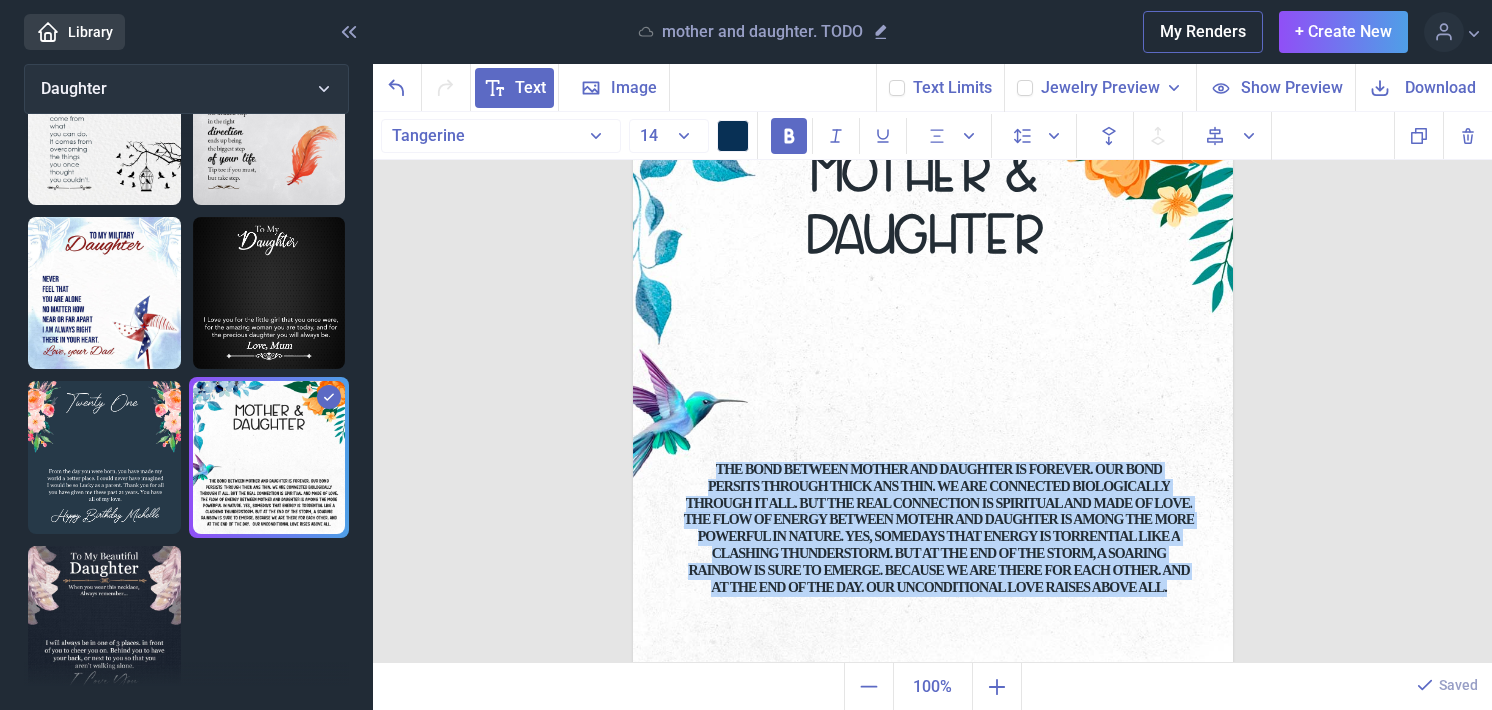 type 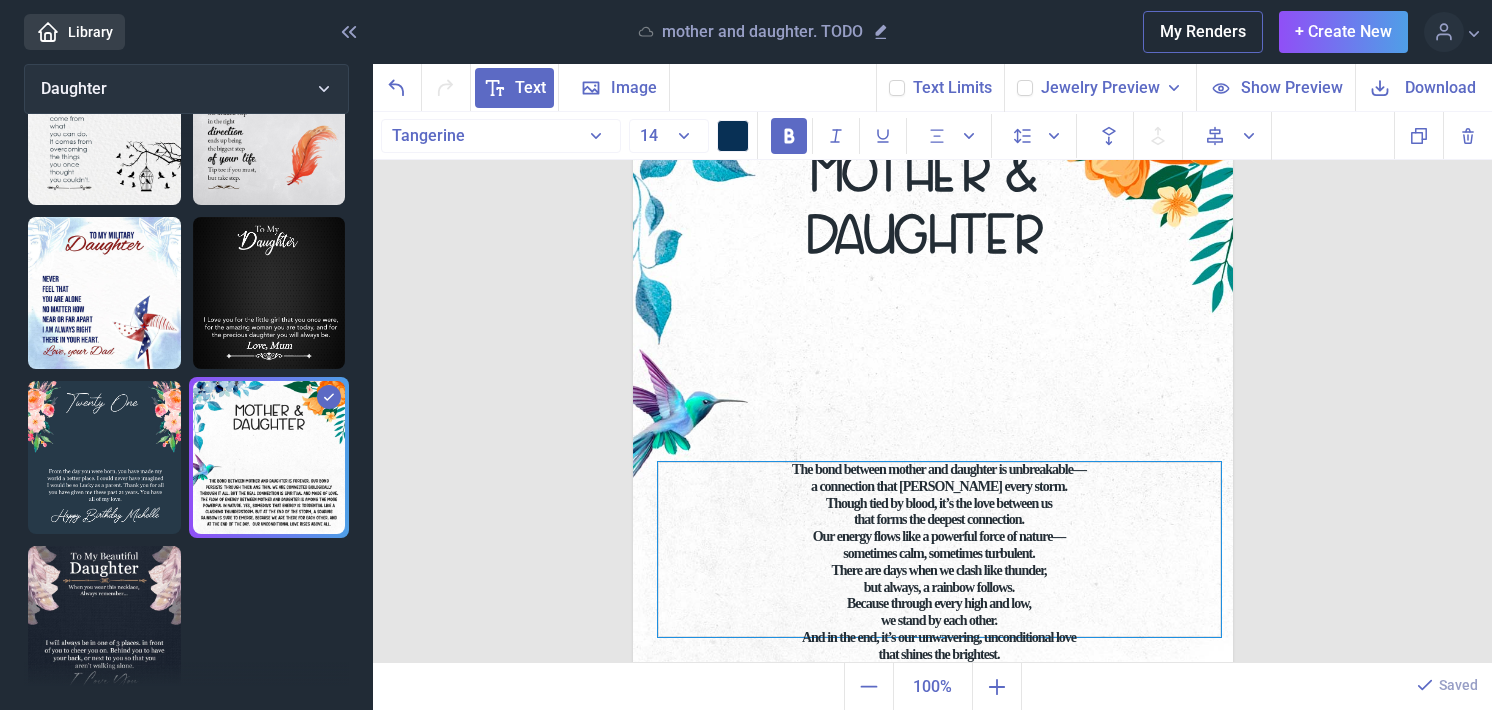 click on "Our energy flows like a powerful force of nature—" at bounding box center [939, 537] 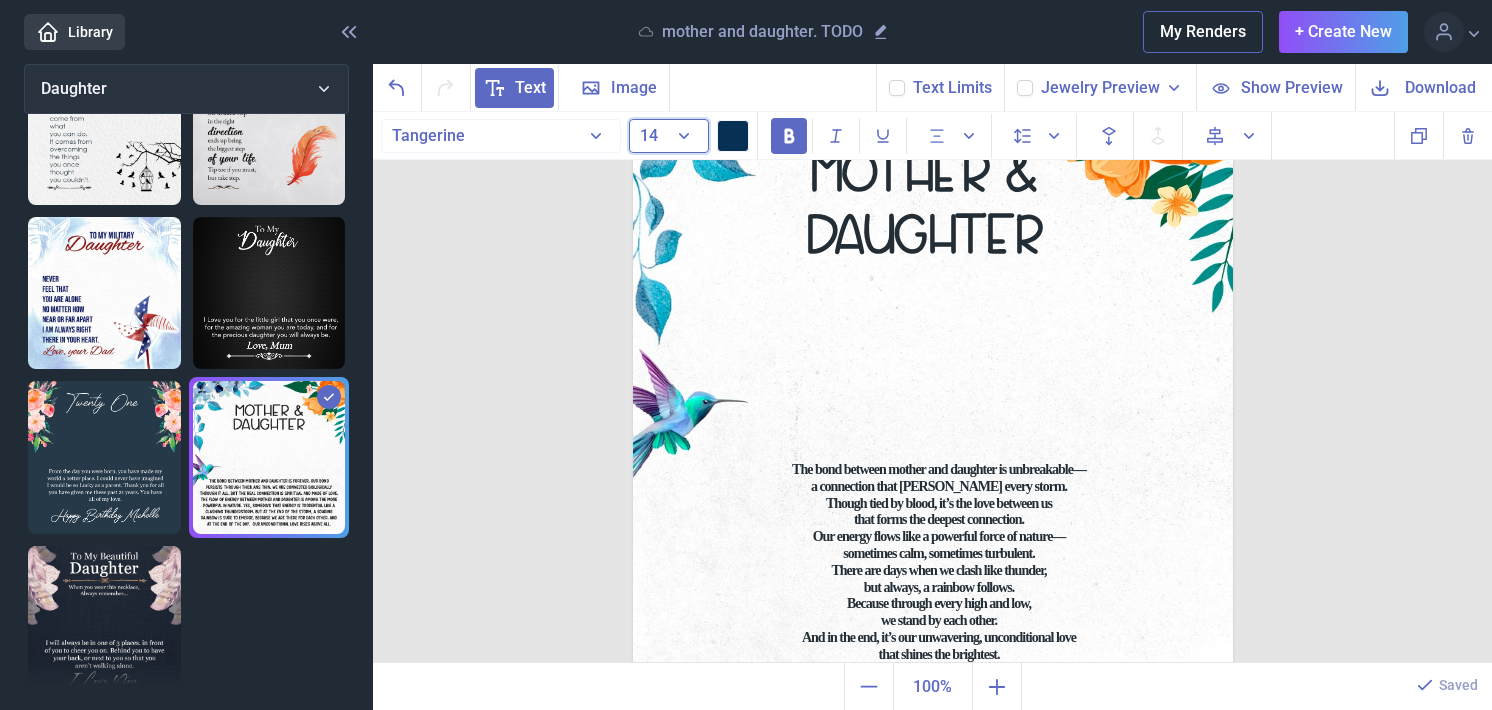 click on "14" at bounding box center [669, 136] 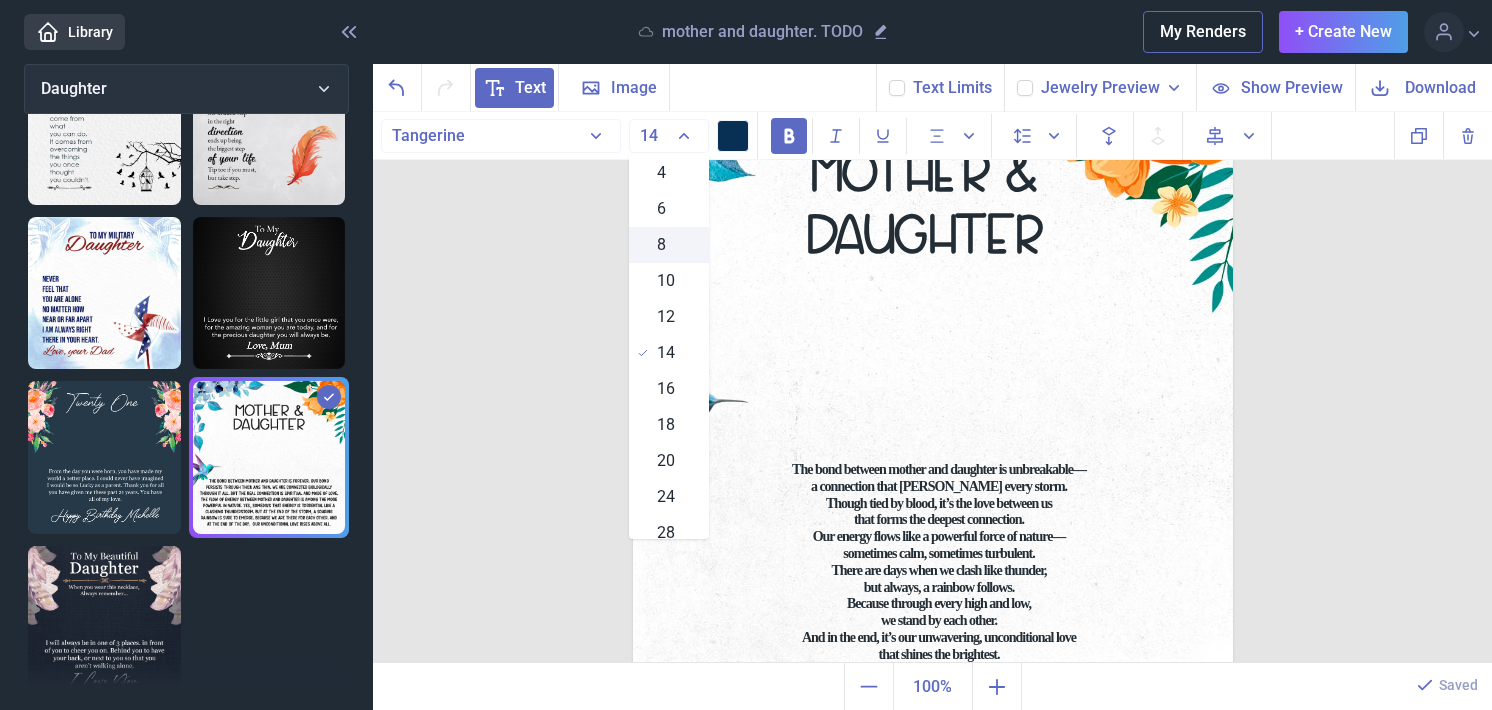 click on "8" at bounding box center [669, 245] 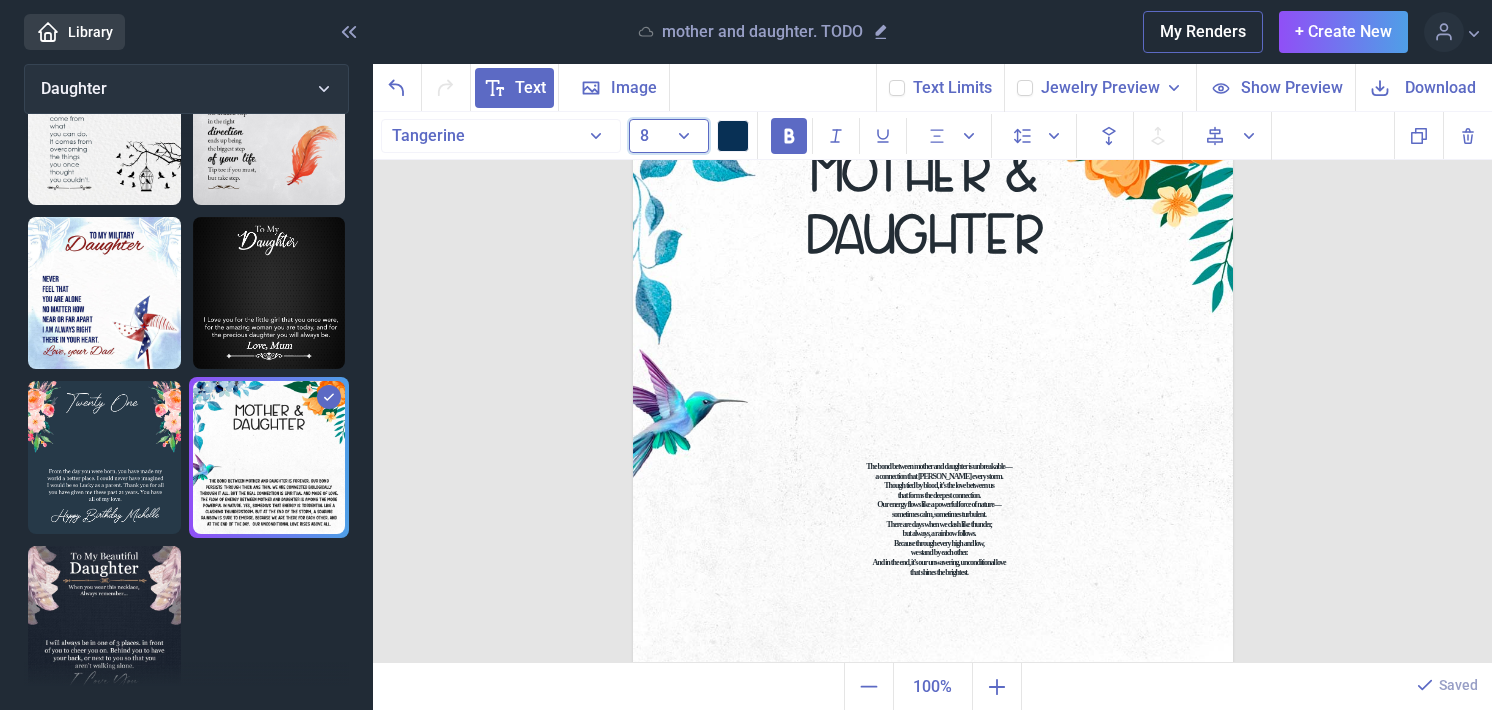 drag, startPoint x: 665, startPoint y: 136, endPoint x: 666, endPoint y: 146, distance: 10.049875 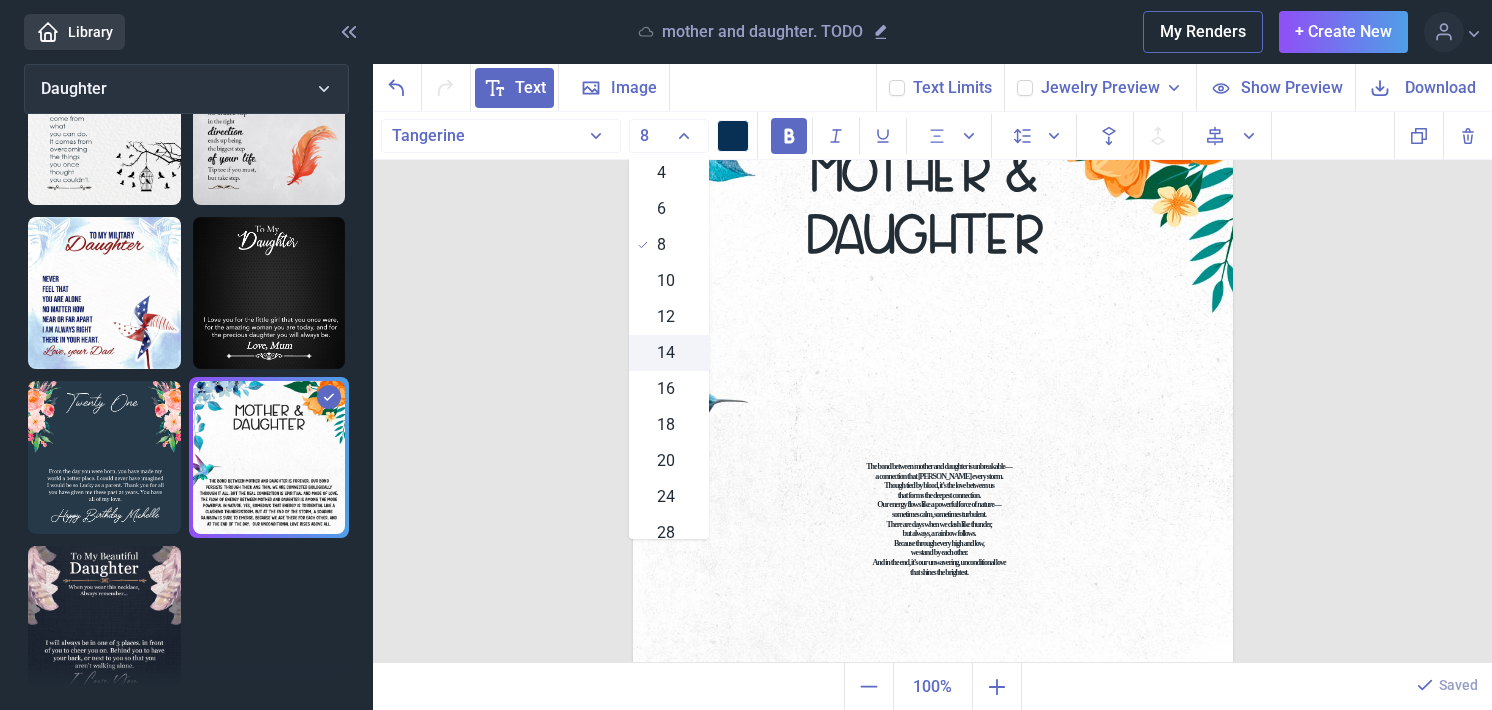 click on "14" at bounding box center (666, 353) 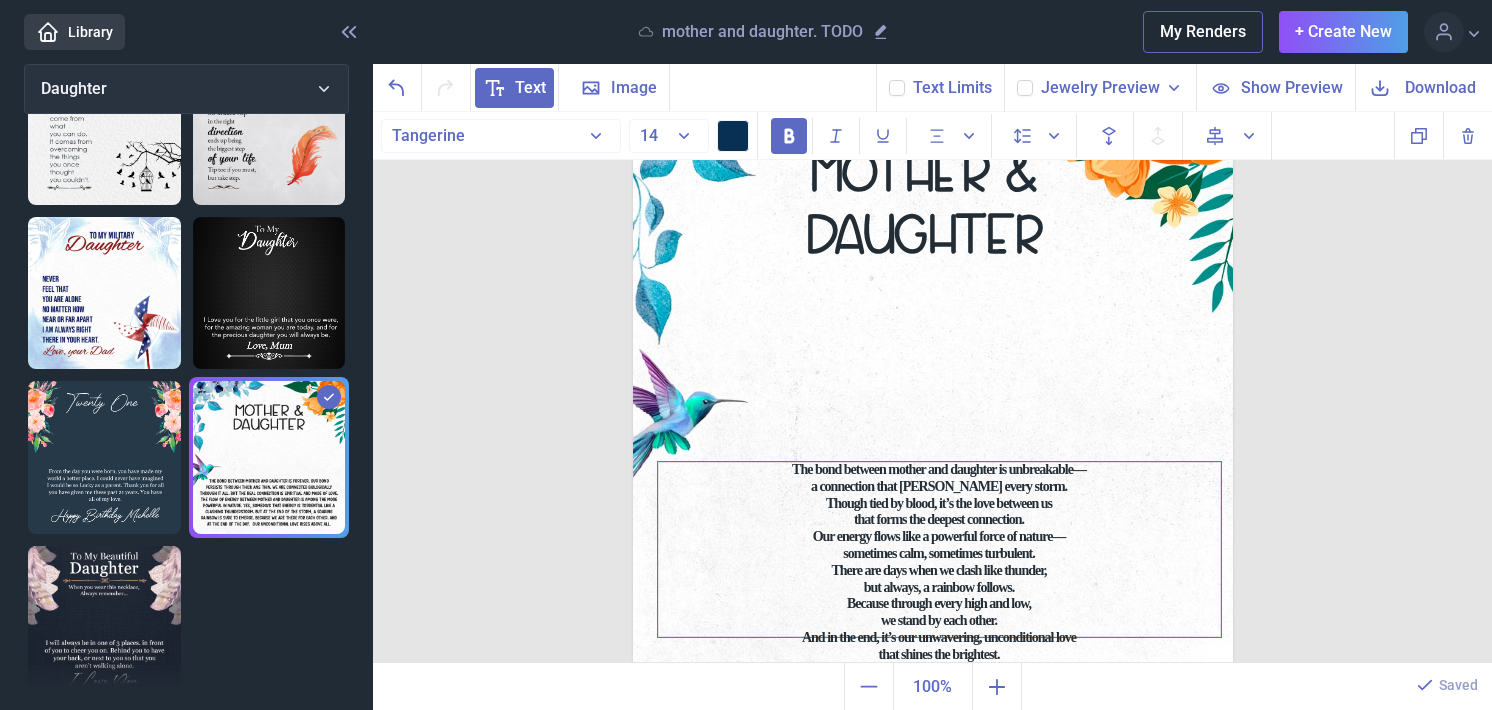 click on "but always, a rainbow follows." at bounding box center (939, 588) 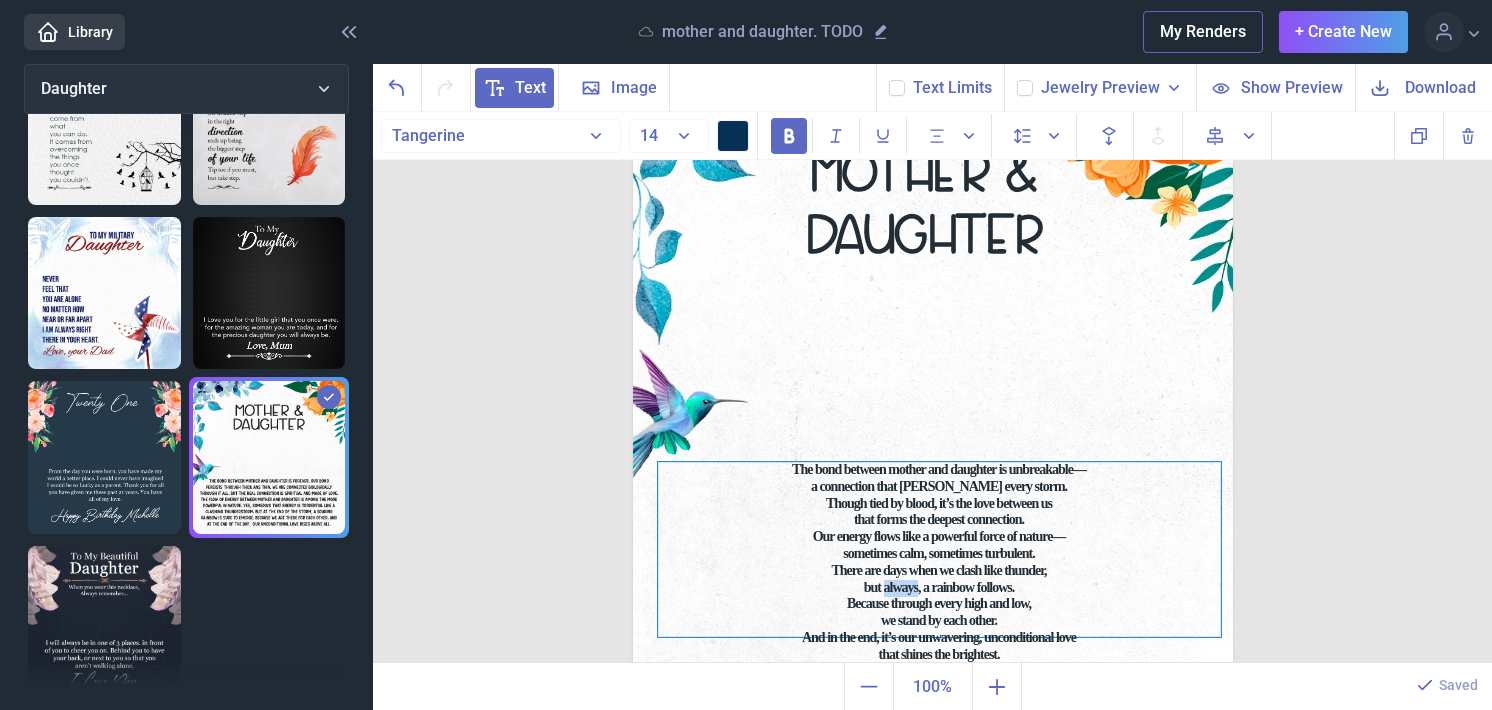 click on "but always, a rainbow follows." at bounding box center [939, 588] 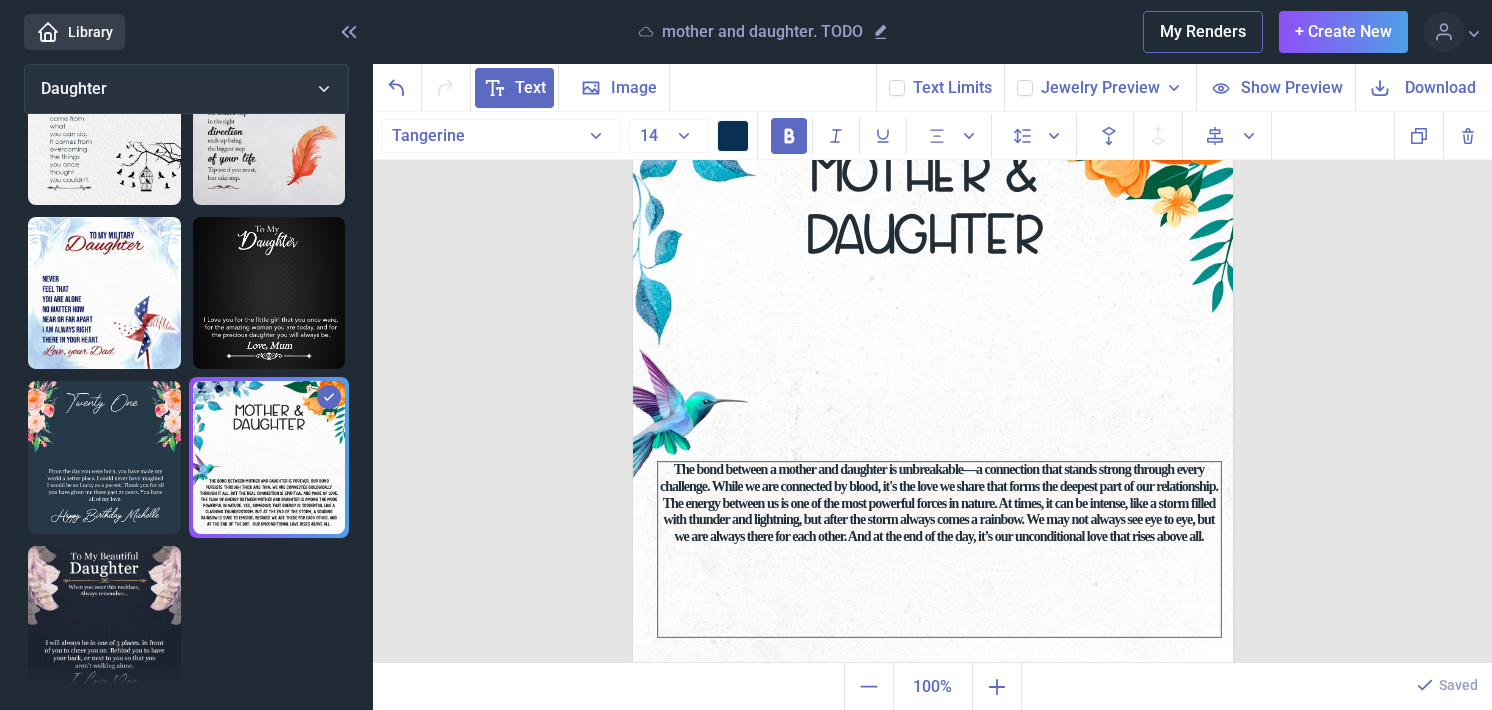 click on "The bond between a mother and daughter is unbreakable—a connection that stands strong through every challenge. While we are connected by blood, it's the love we share that forms the deepest part of our relationship. The energy between us is one of the most powerful forces in nature. At times, it can be intense, like a storm filled with thunder and lightning, but after the storm always comes a rainbow. We may not always see eye to eye, but we are always there for each other. And at the end of the day, it’s our unconditional love that rises above all." at bounding box center [939, 549] 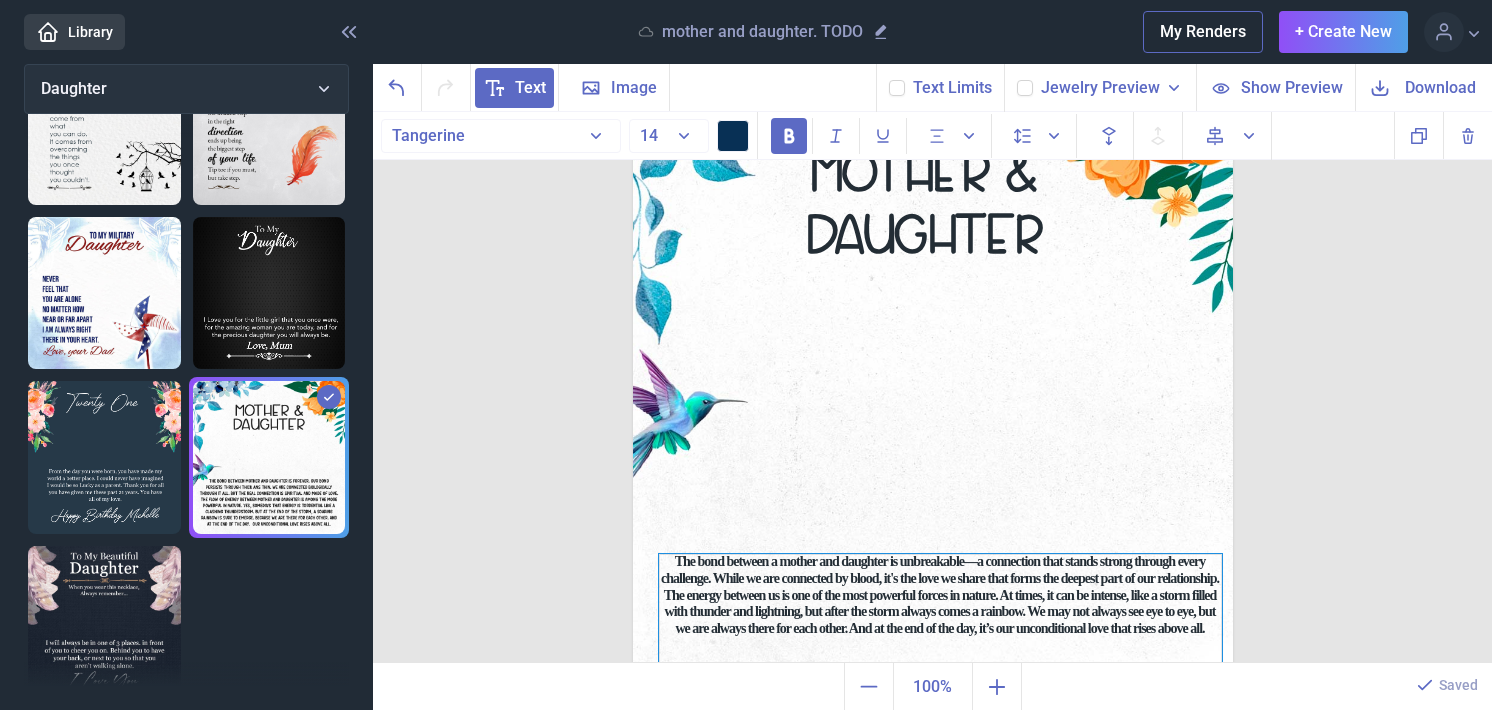 drag, startPoint x: 807, startPoint y: 522, endPoint x: 808, endPoint y: 614, distance: 92.00543 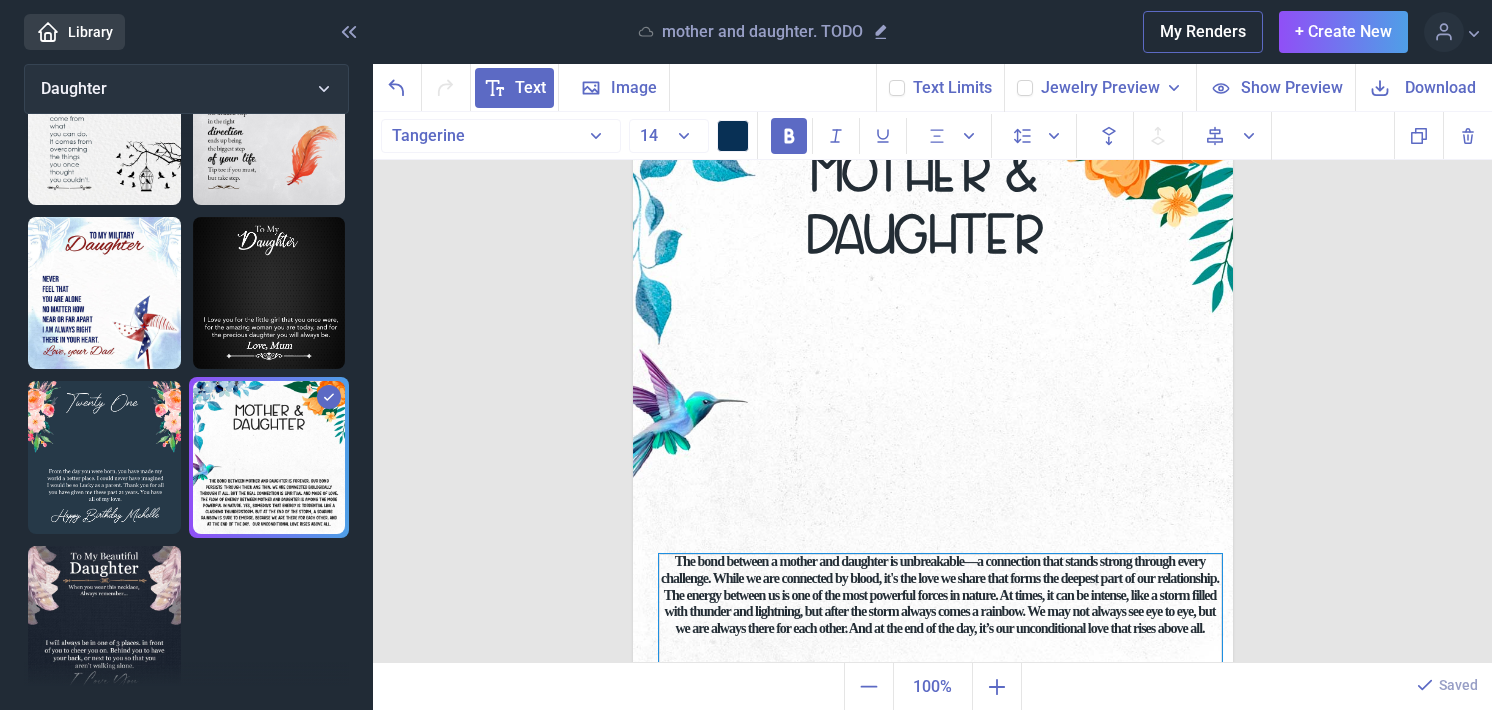 click on "The bond between a mother and daughter is unbreakable—a connection that stands strong through every challenge. While we are connected by blood, it's the love we share that forms the deepest part of our relationship. The energy between us is one of the most powerful forces in nature. At times, it can be intense, like a storm filled with thunder and lightning, but after the storm always comes a rainbow. We may not always see eye to eye, but we are always there for each other. And at the end of the day, it’s our unconditional love that rises above all." at bounding box center (940, 641) 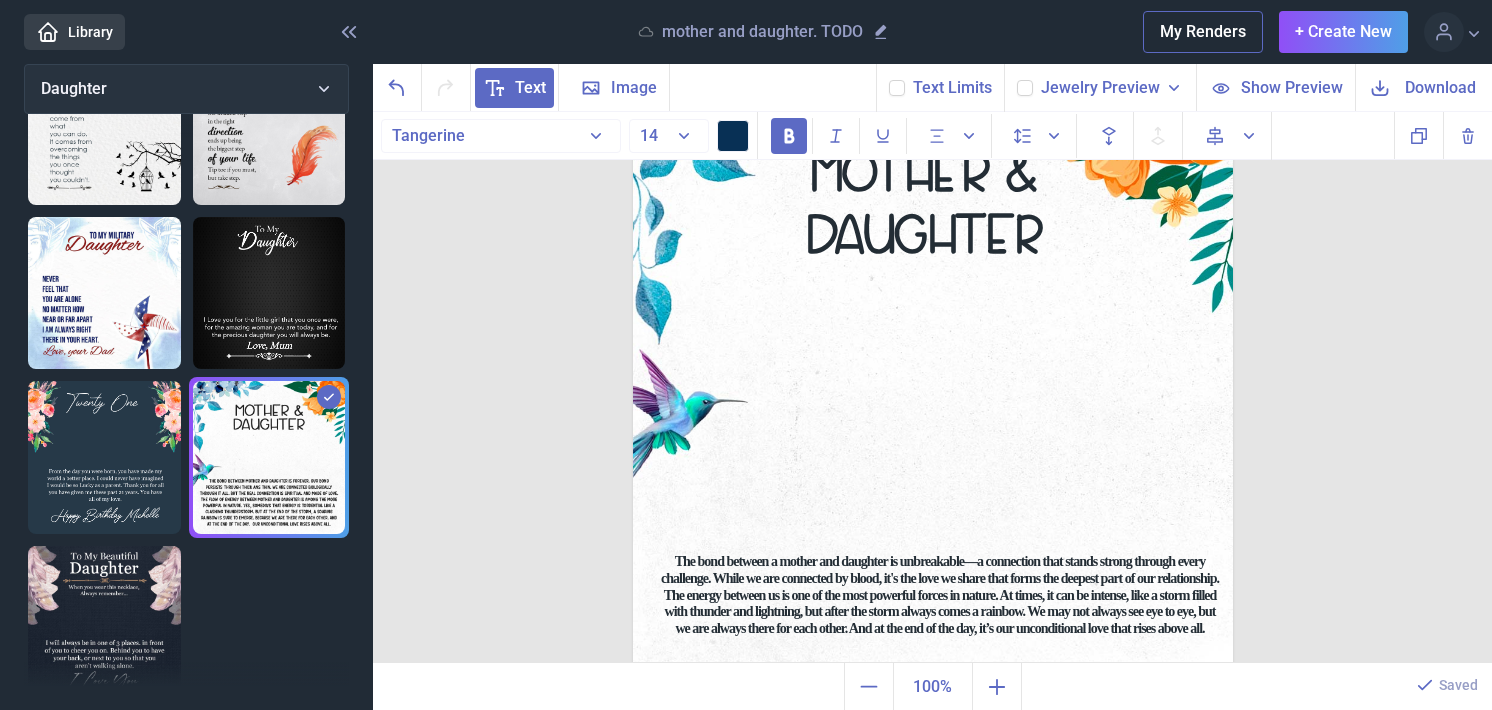 click at bounding box center [933, 365] 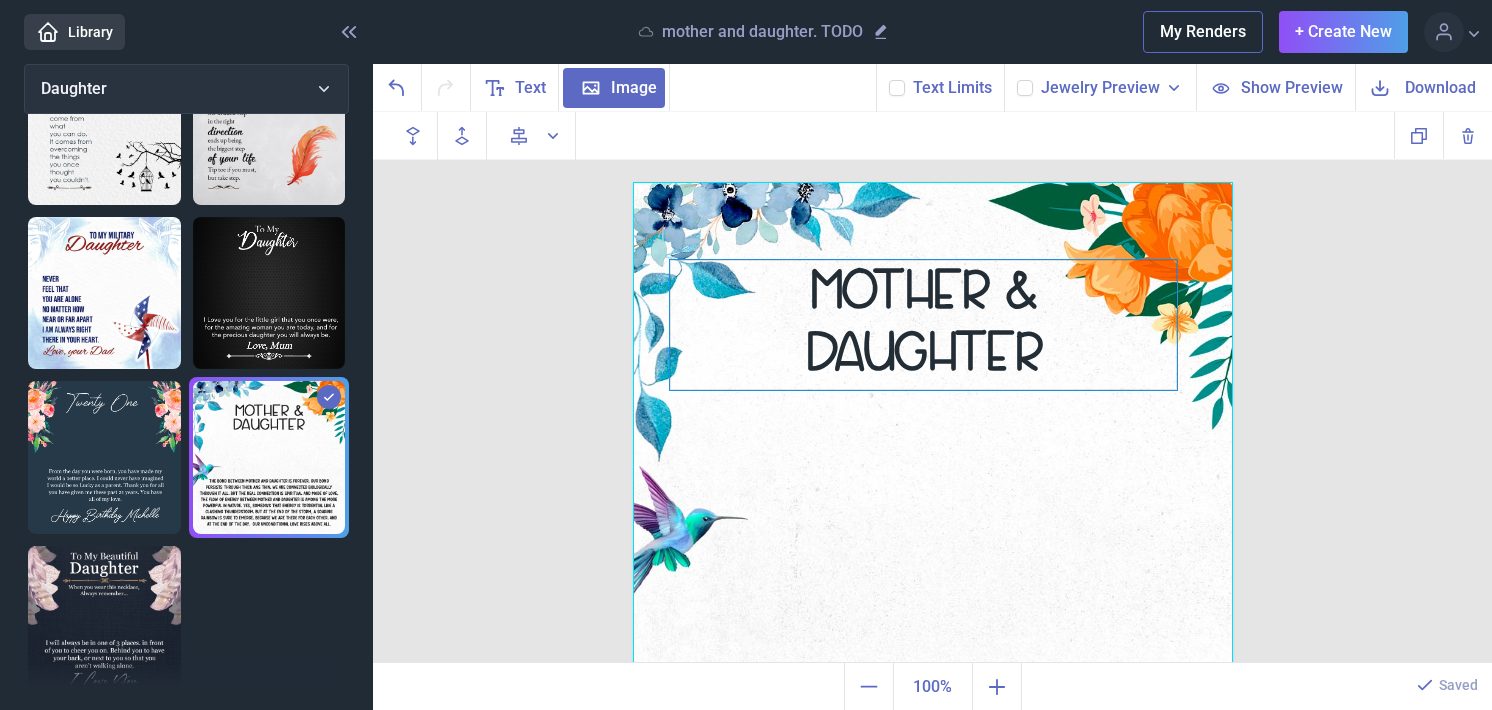 scroll, scrollTop: 0, scrollLeft: 0, axis: both 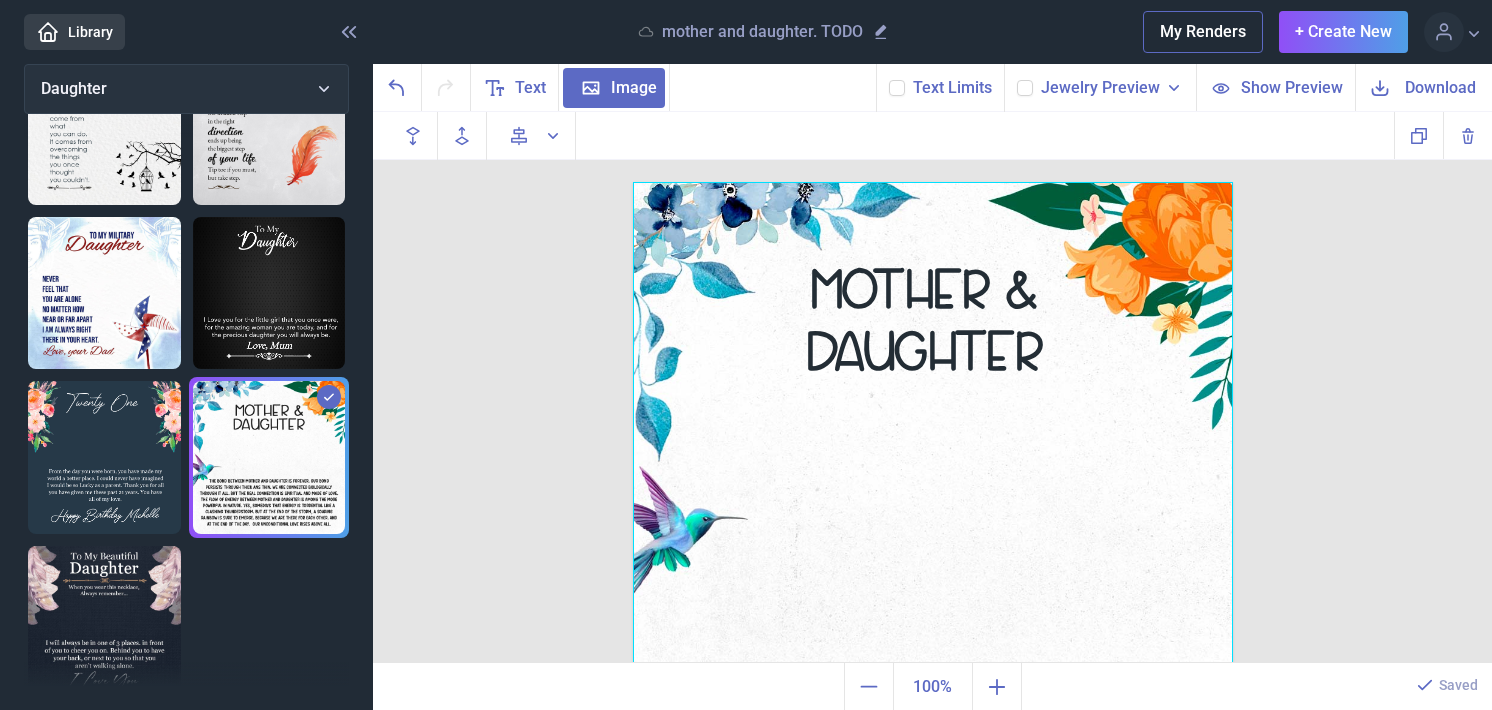 click on "Download" at bounding box center (1440, 87) 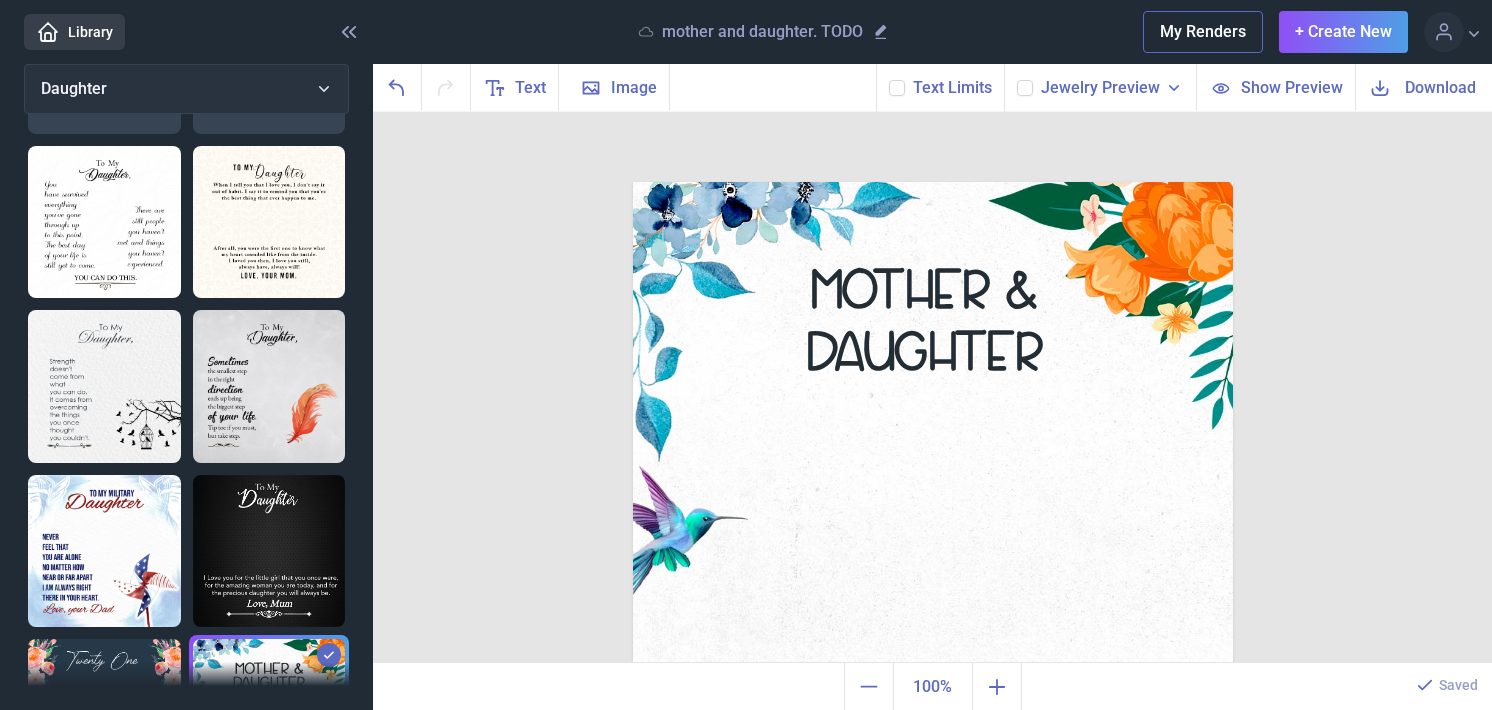 scroll, scrollTop: 348, scrollLeft: 0, axis: vertical 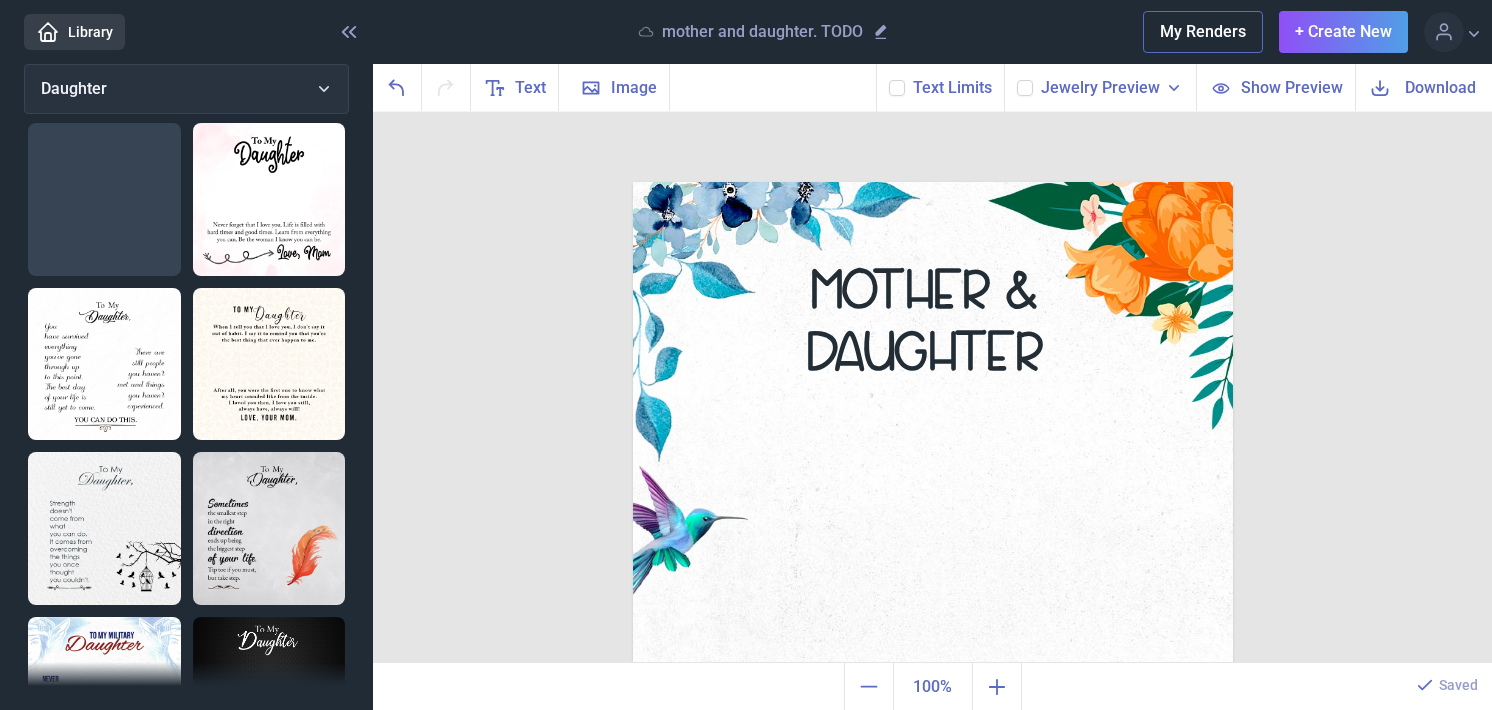 click at bounding box center (269, 693) 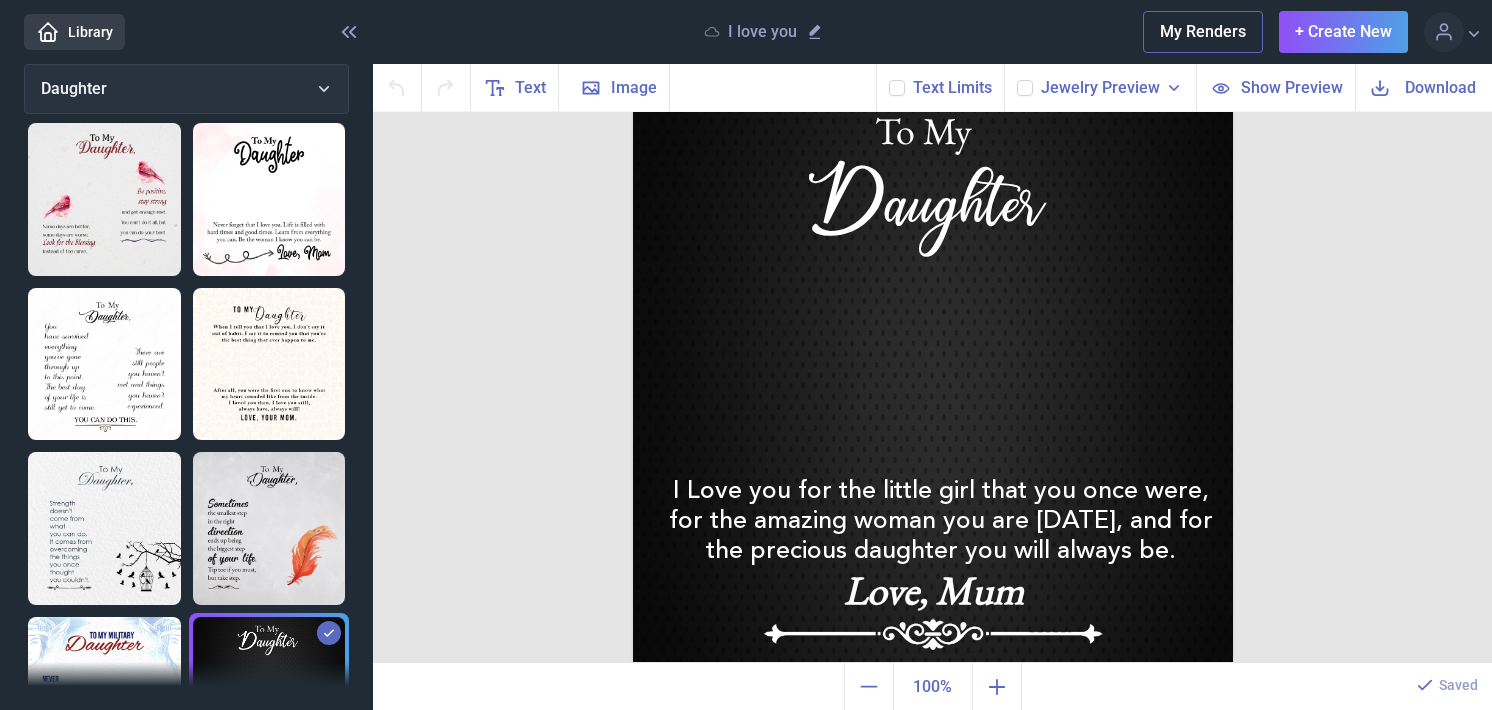 scroll, scrollTop: 100, scrollLeft: 0, axis: vertical 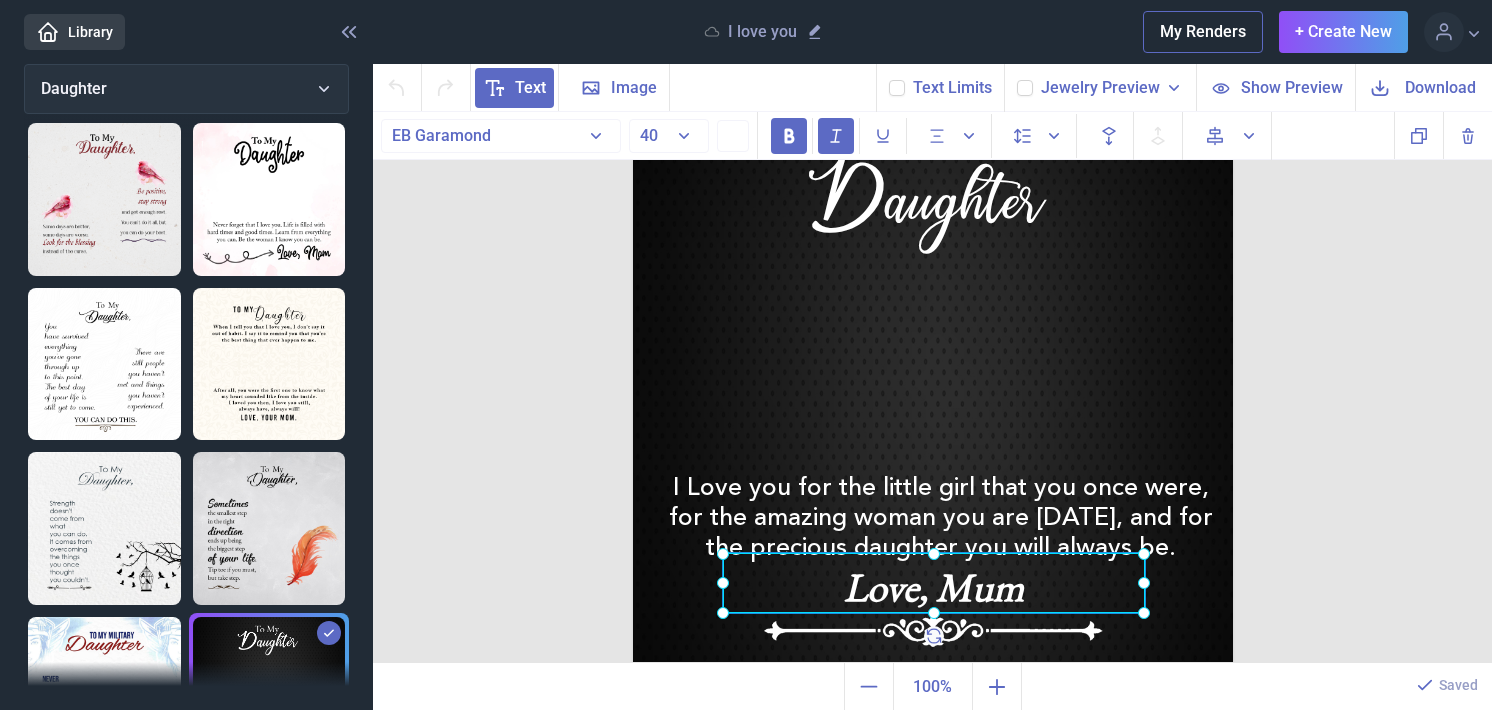 click on "Love, Mum" at bounding box center [633, 82] 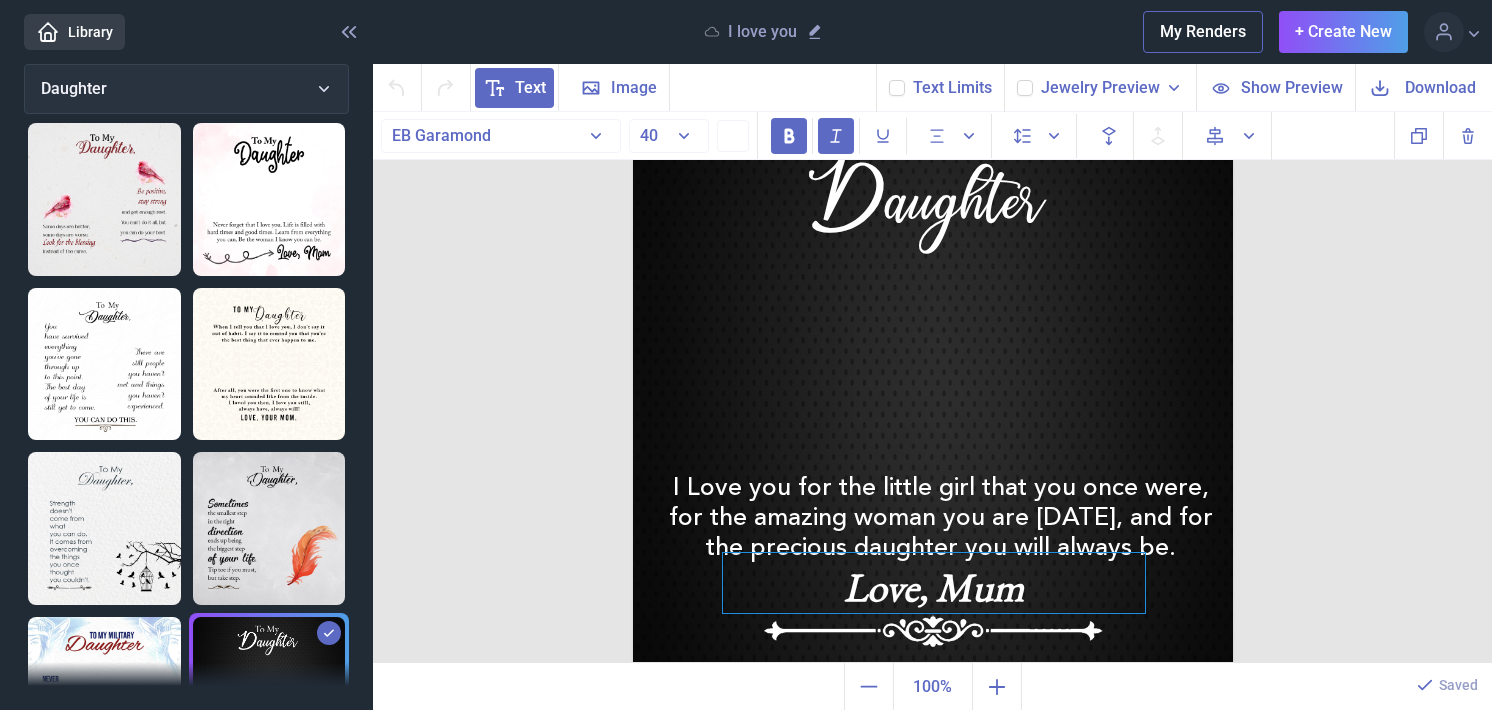 click on "Love, Mum" at bounding box center [934, 583] 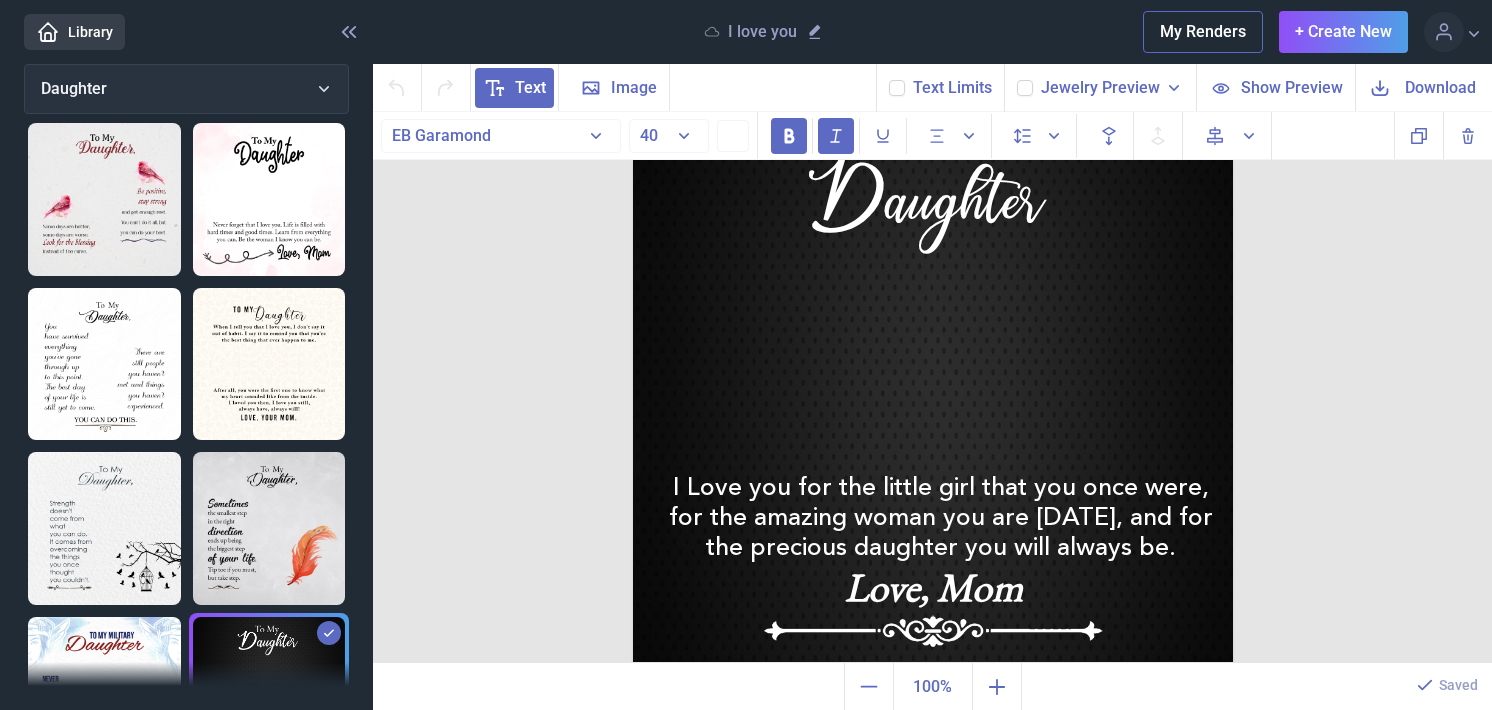 click on "Download" at bounding box center (1423, 87) 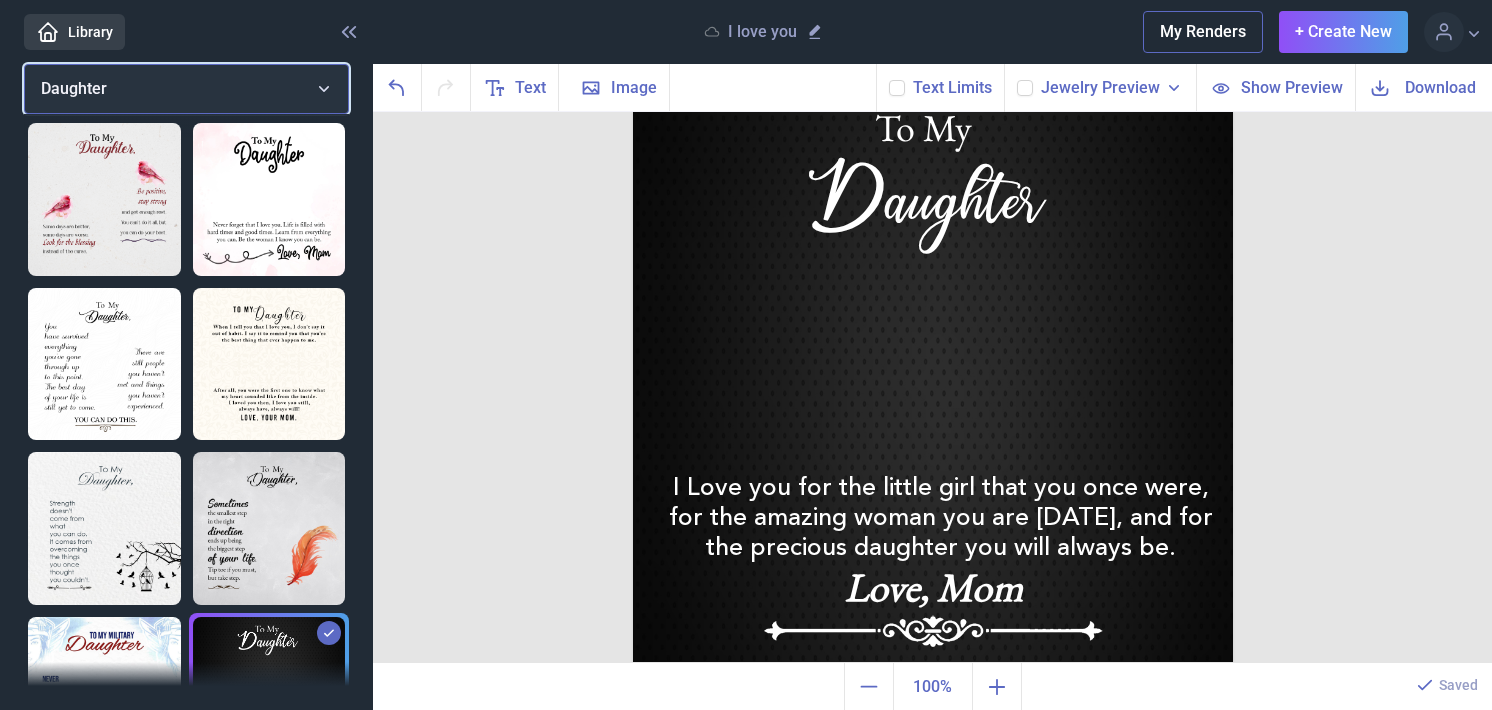 click on "Daughter" at bounding box center (186, 89) 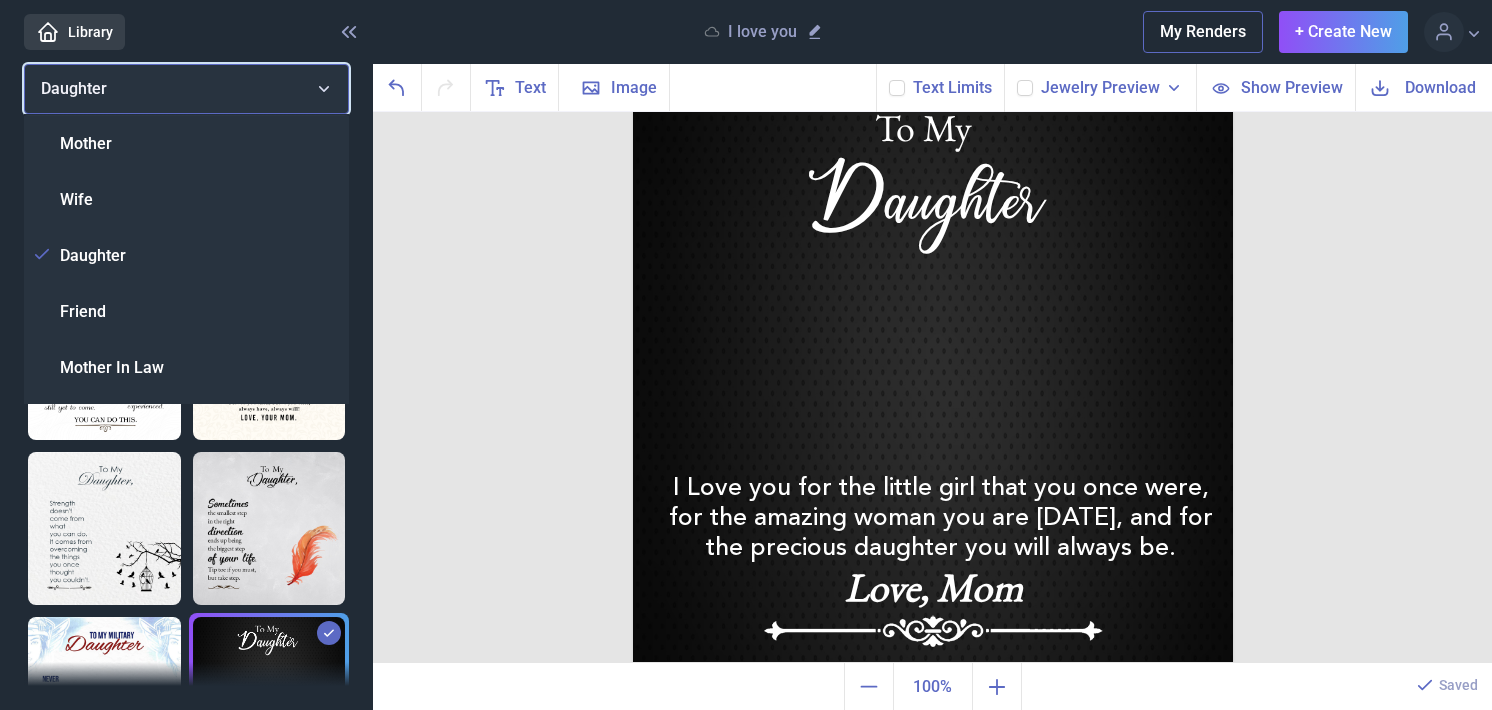 click on "Daughter" at bounding box center [186, 89] 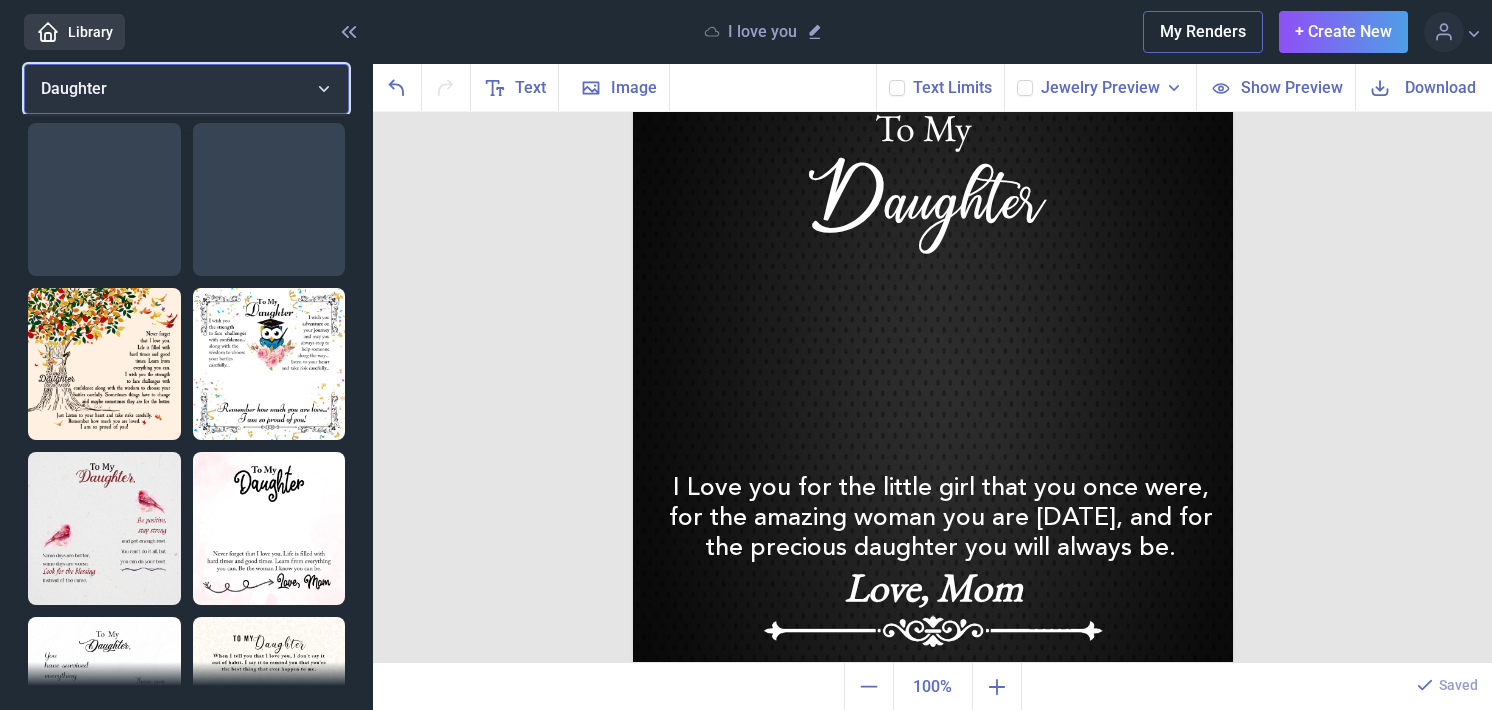 scroll, scrollTop: 0, scrollLeft: 0, axis: both 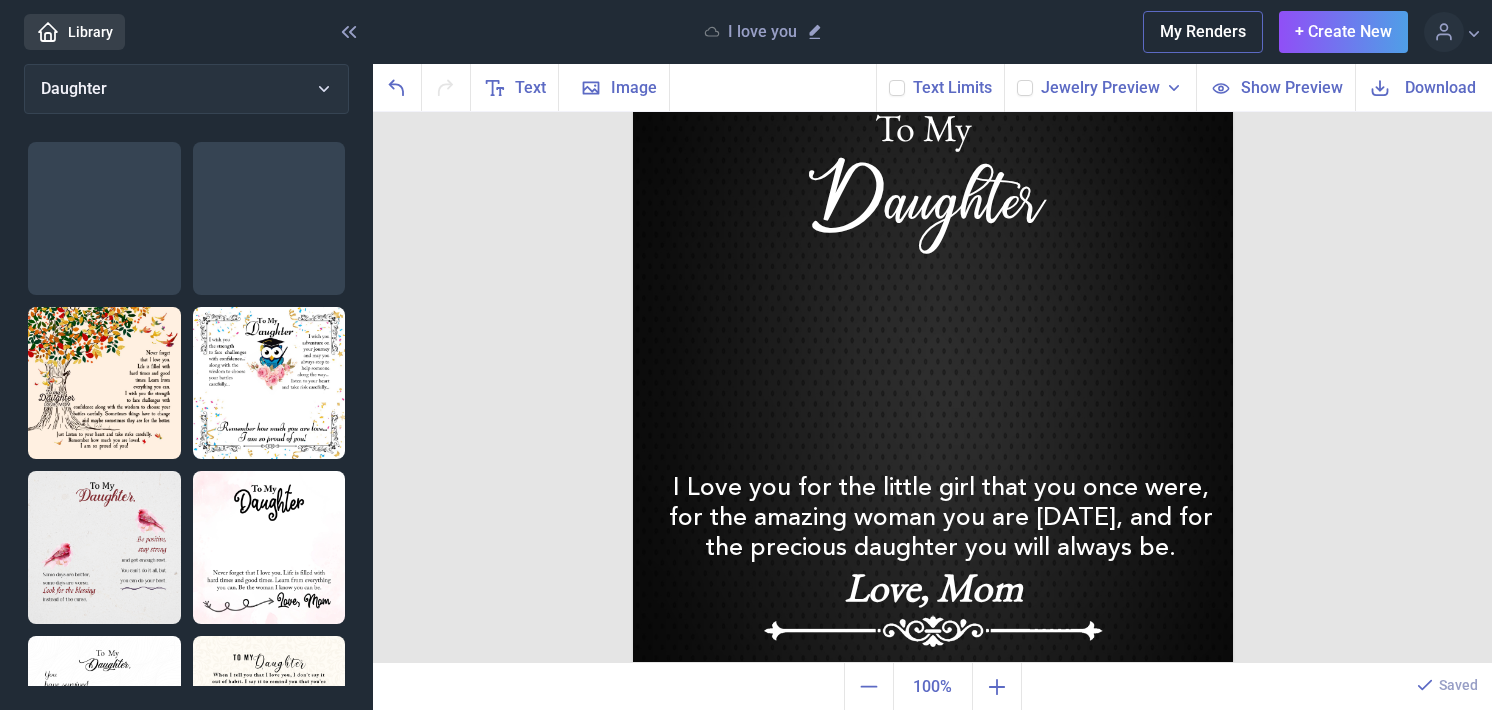 click at bounding box center [269, 383] 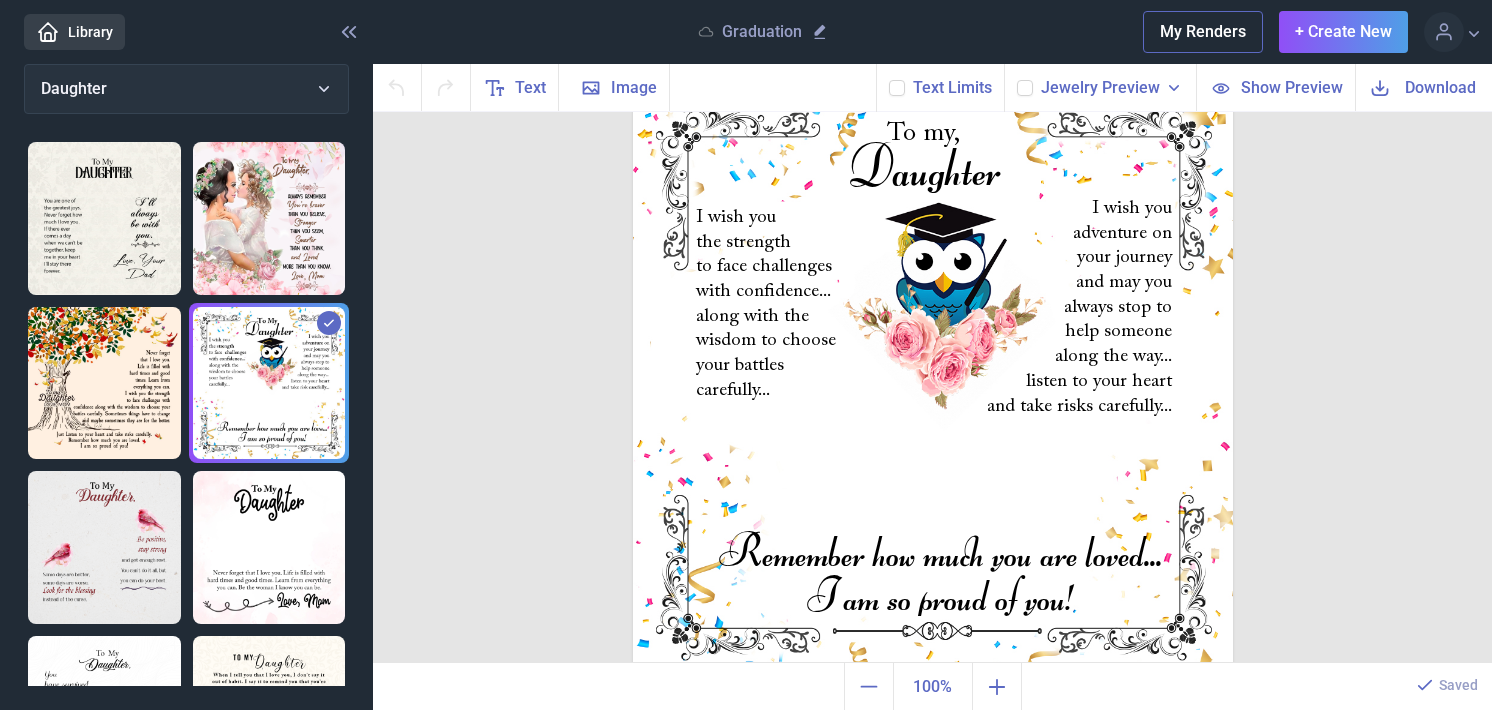 click at bounding box center [269, 218] 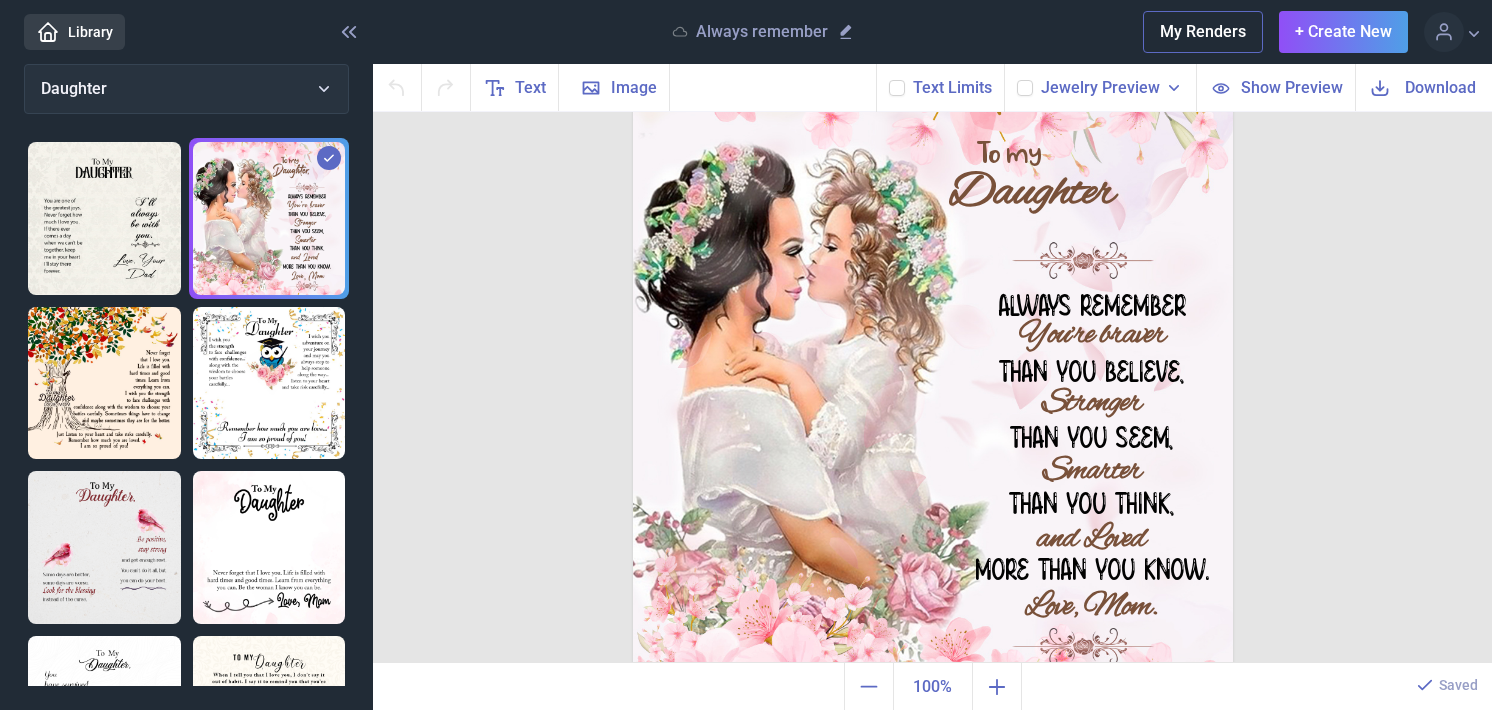 click at bounding box center (104, 218) 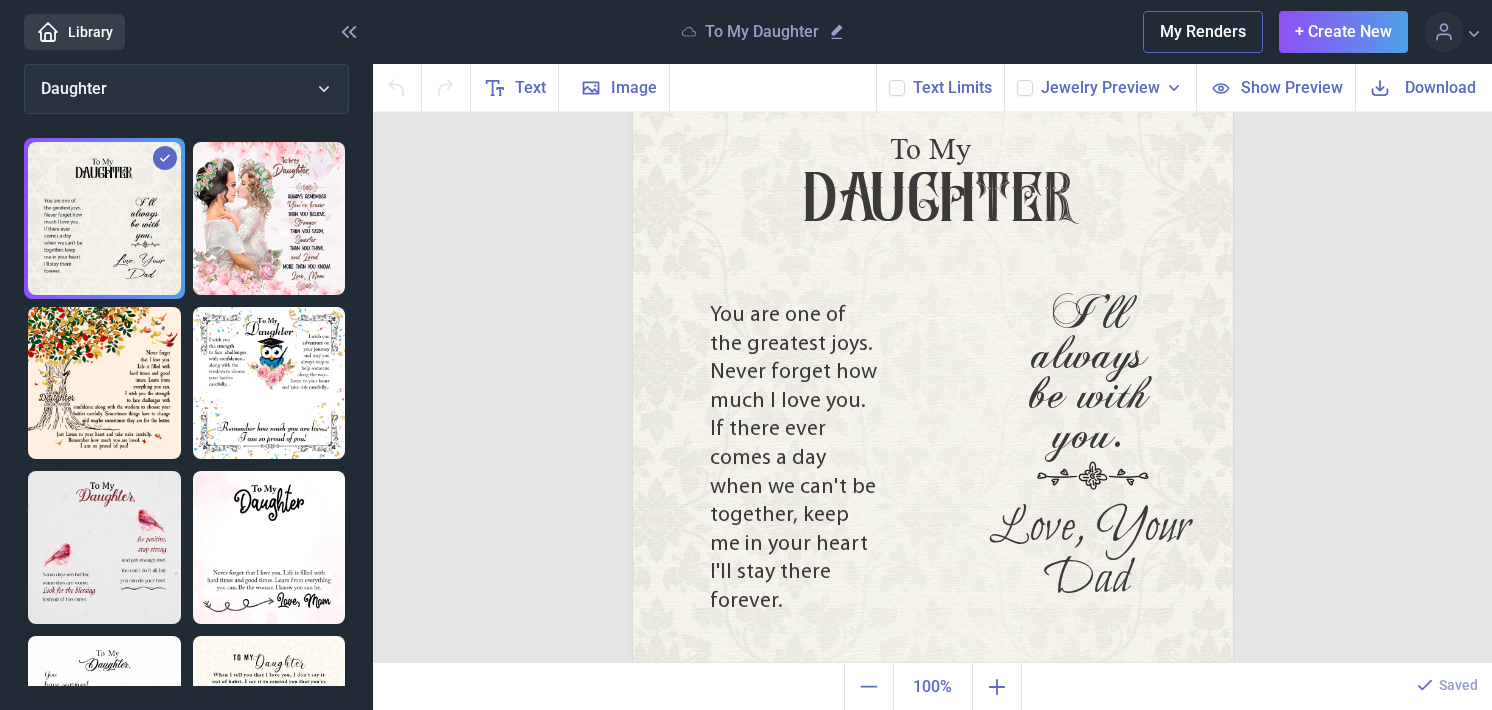 scroll, scrollTop: 117, scrollLeft: 0, axis: vertical 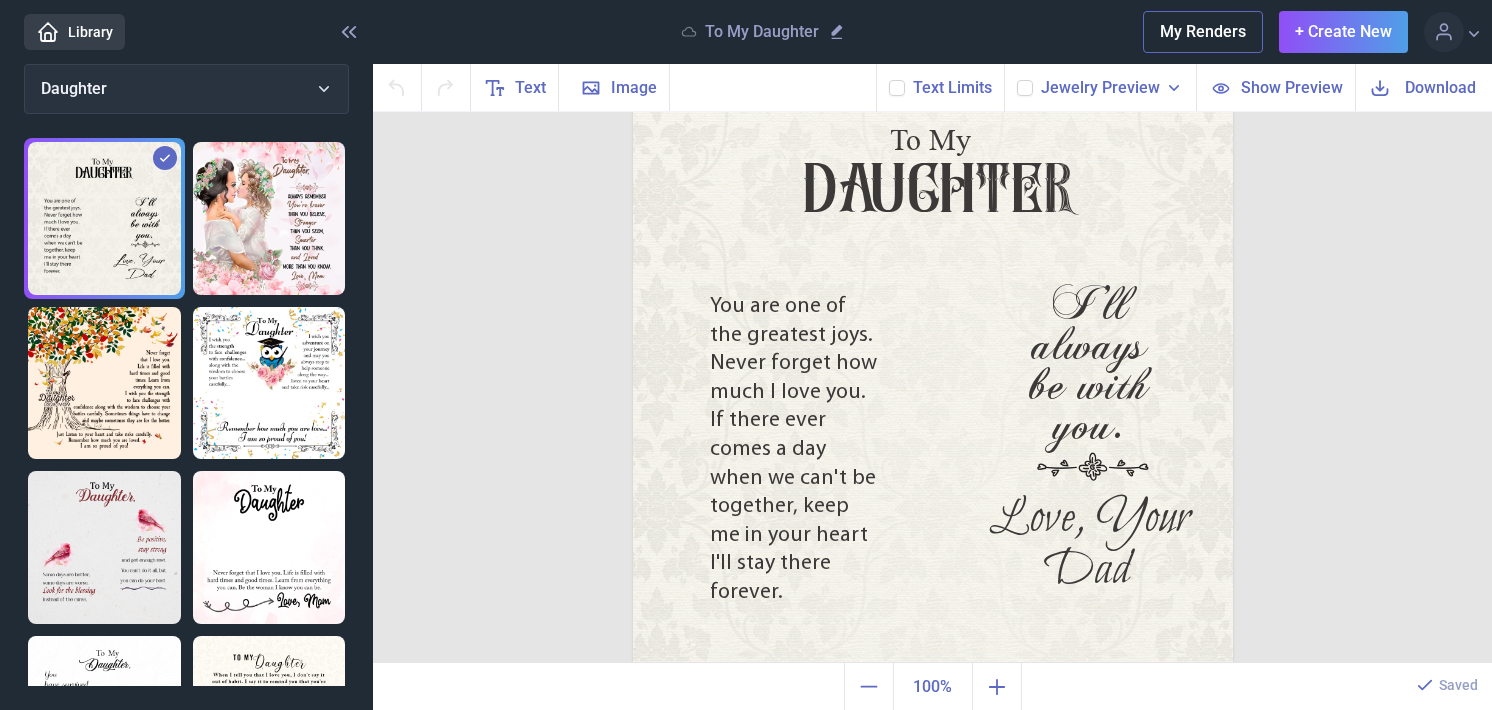 click on "Download" at bounding box center (1440, 87) 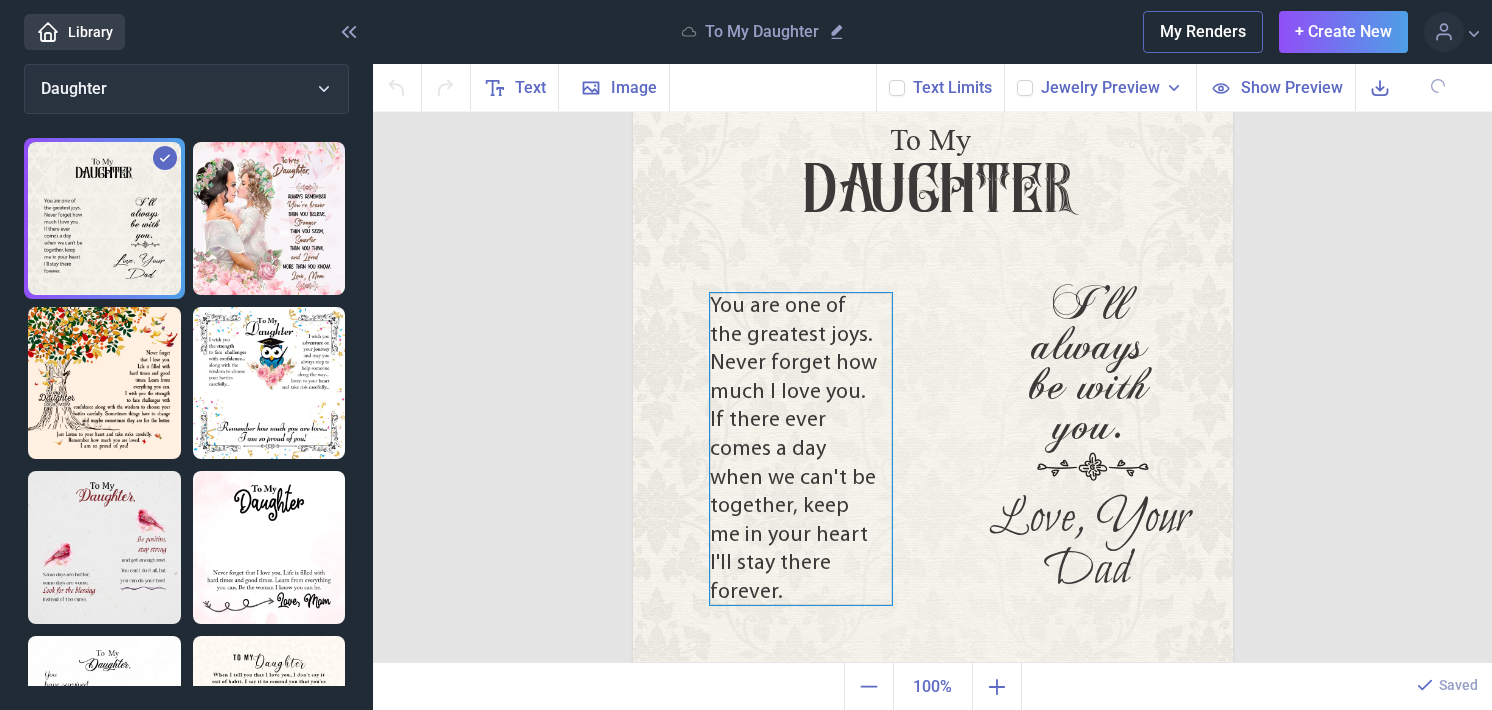 click on "You are one of  the greatest joys.  Never forget how  much I love you.  If there ever  comes a day  when we can't be  together, keep  me in your heart  I'll stay there  forever." at bounding box center [933, 65] 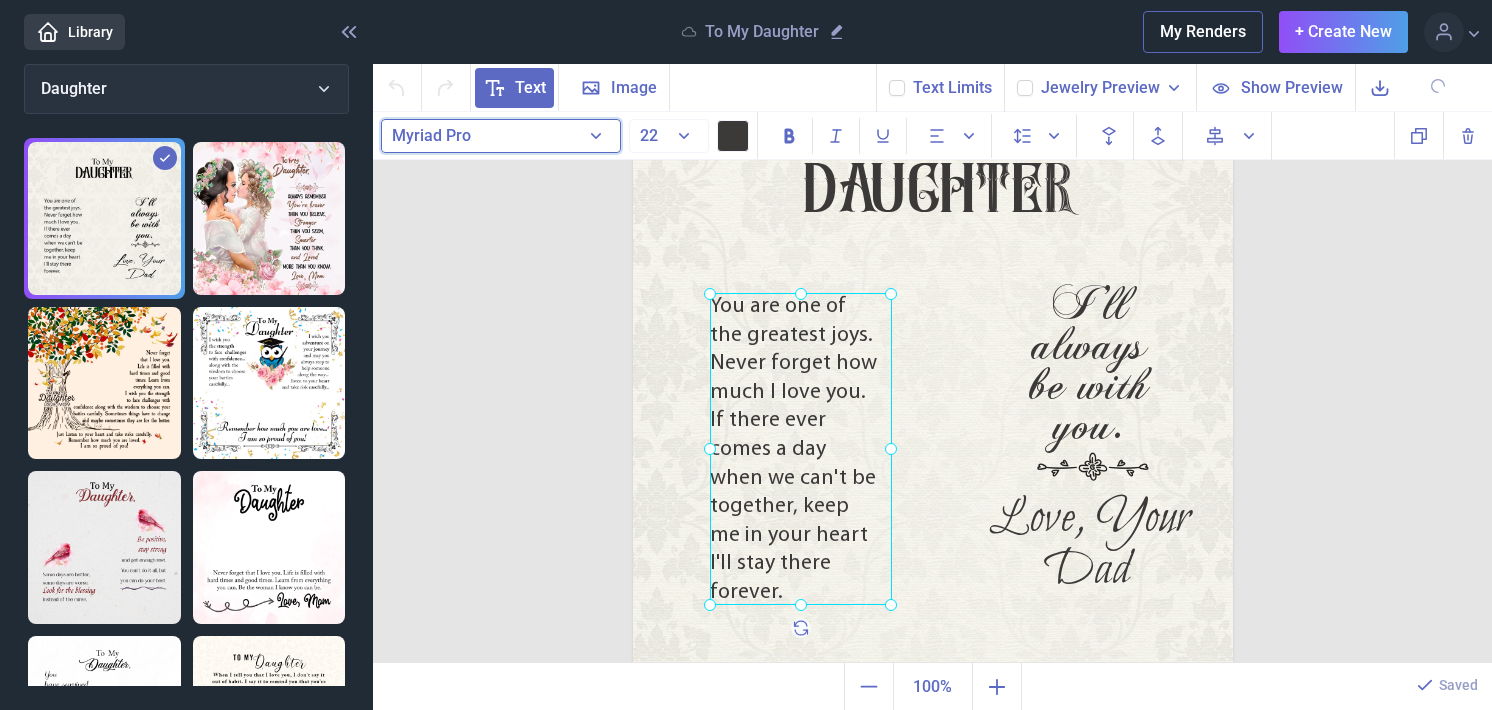 drag, startPoint x: 517, startPoint y: 125, endPoint x: 1317, endPoint y: 344, distance: 829.43414 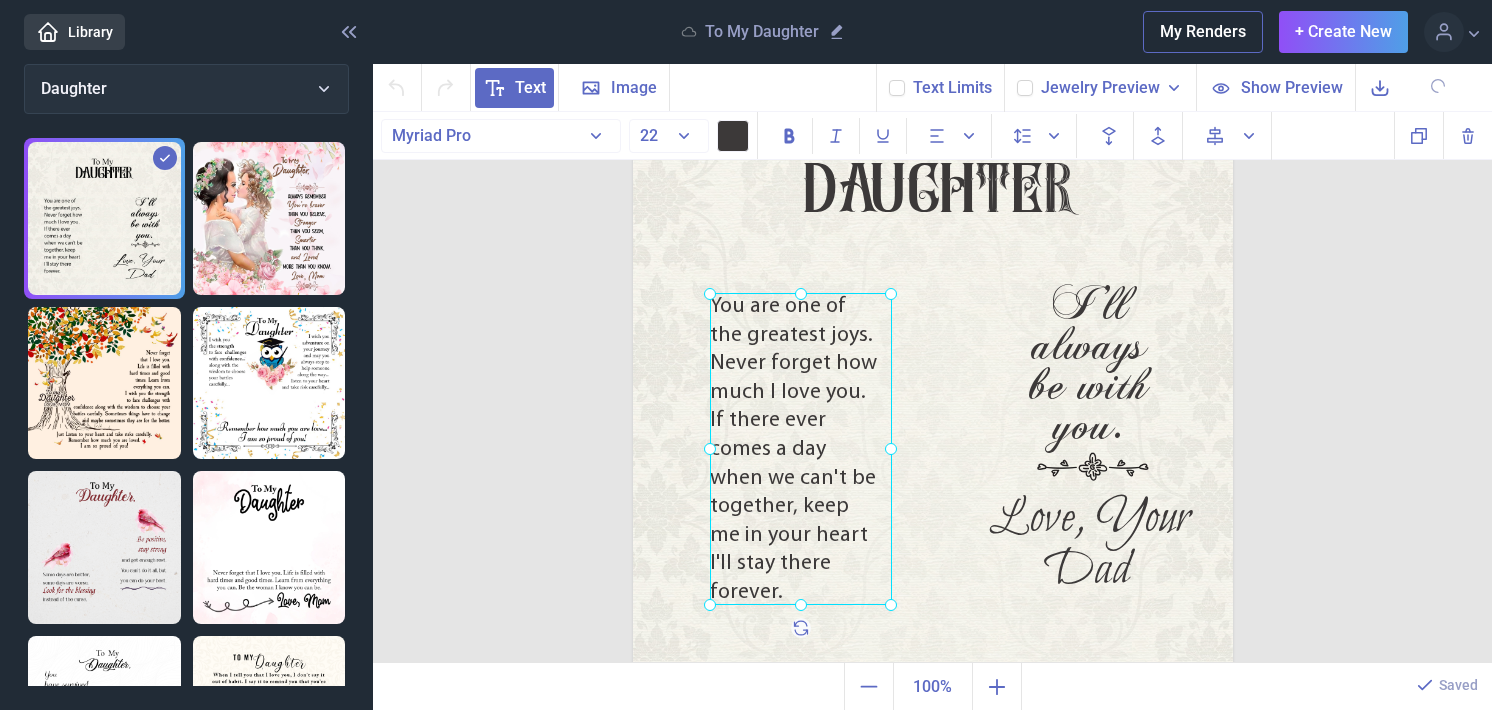 click on "To My       Daughter       You are one of  the greatest joys.  Never forget how  much I love you.  If there ever  comes a day  when we can't be  together, keep  me in your heart  I'll stay there  forever.                       I'll  always  be with  you.       Love, Your  Dad           Duplicate     Delete       Backwards   >   Forward" at bounding box center [932, 388] 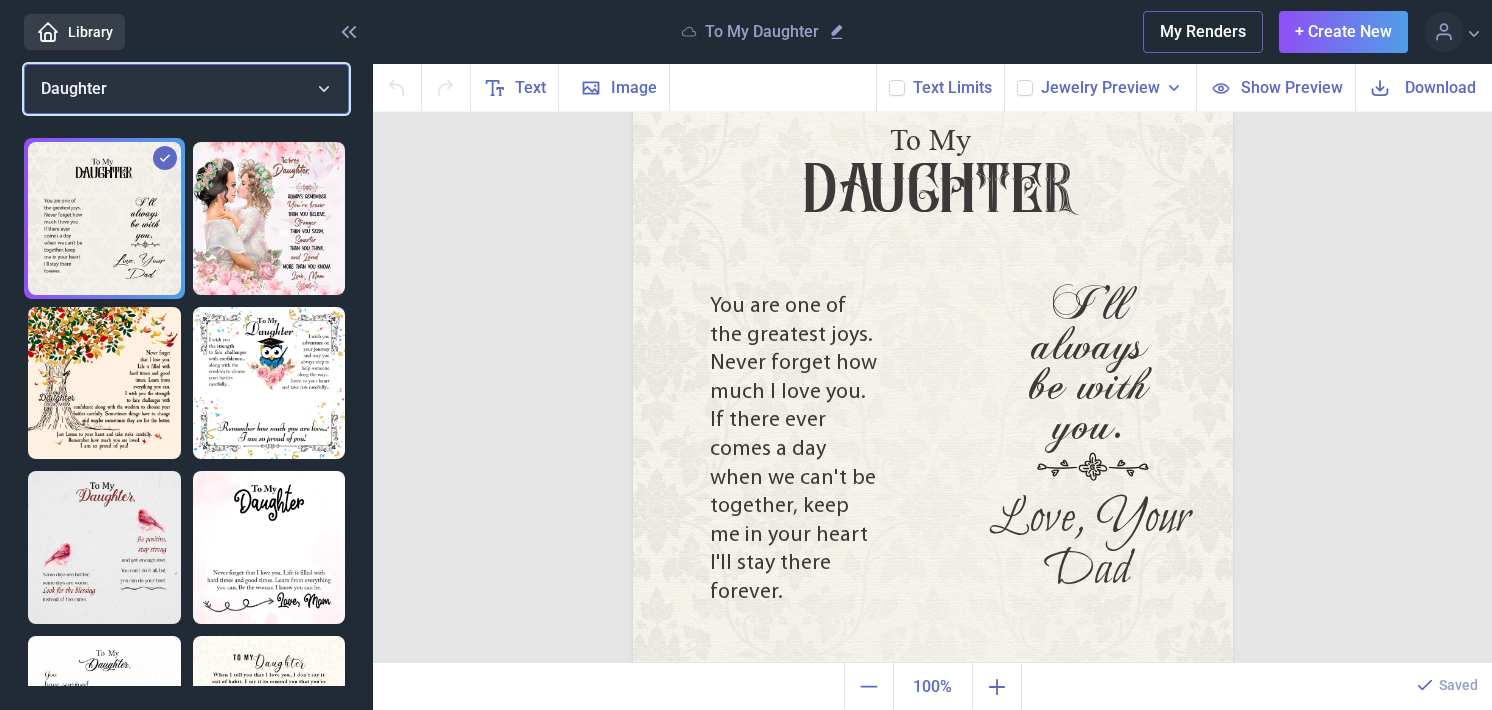 click on "Daughter" at bounding box center (186, 89) 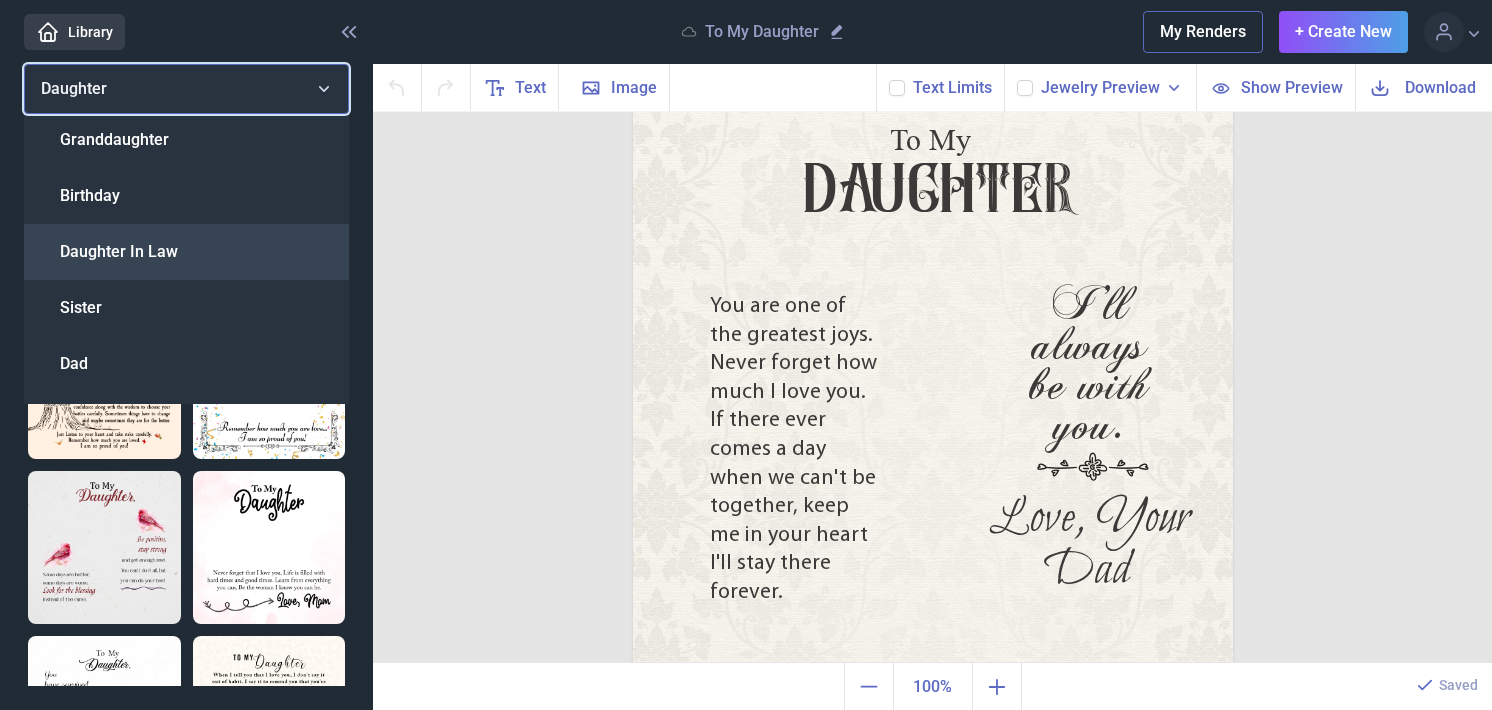 scroll, scrollTop: 400, scrollLeft: 0, axis: vertical 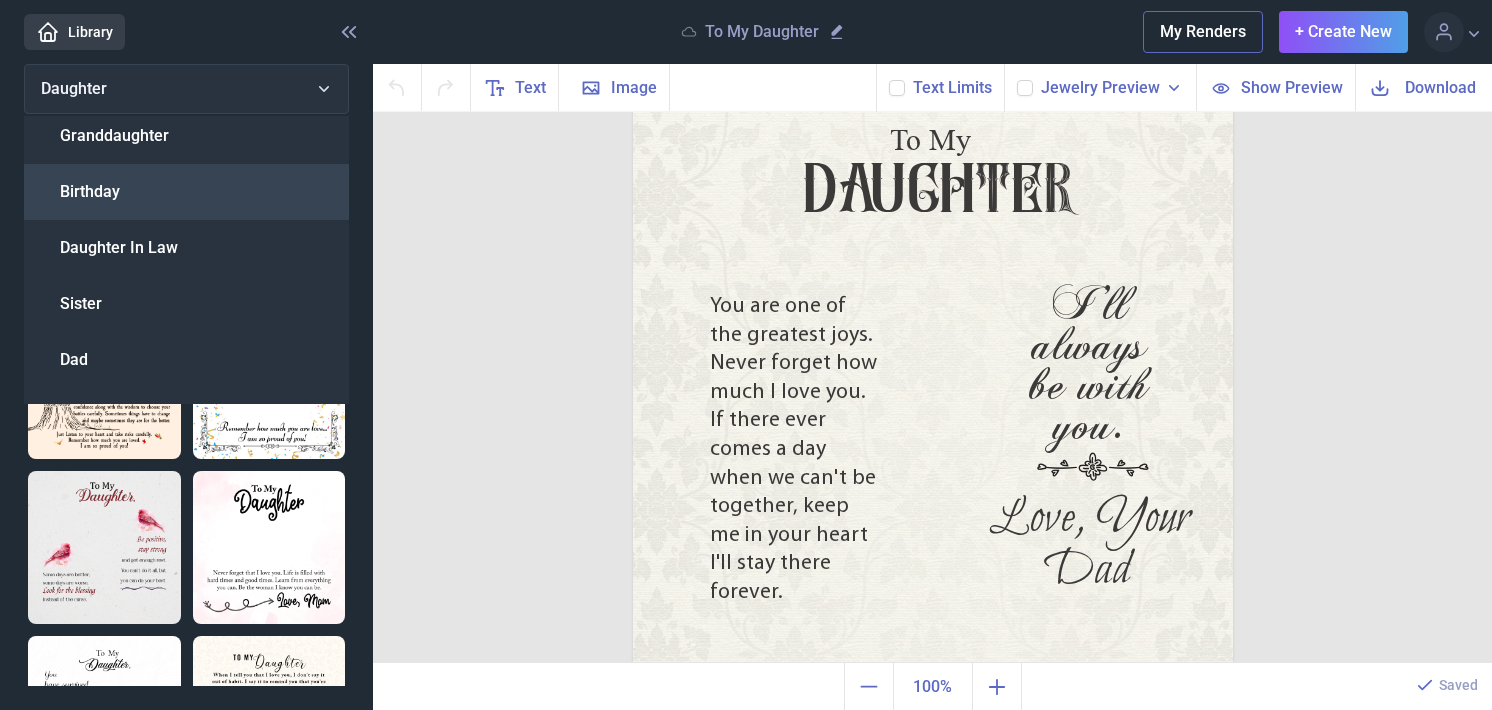 click on "Birthday" at bounding box center [186, 192] 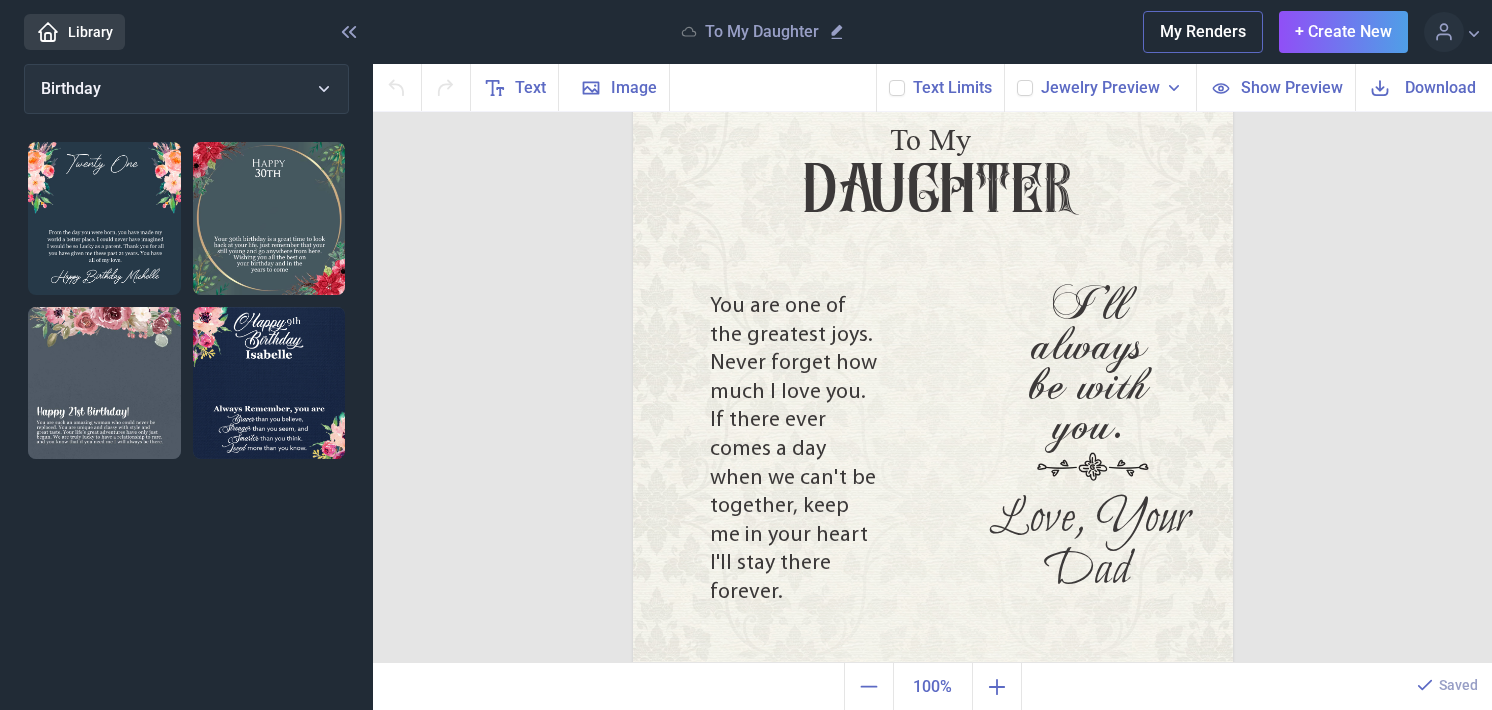 click at bounding box center (269, 383) 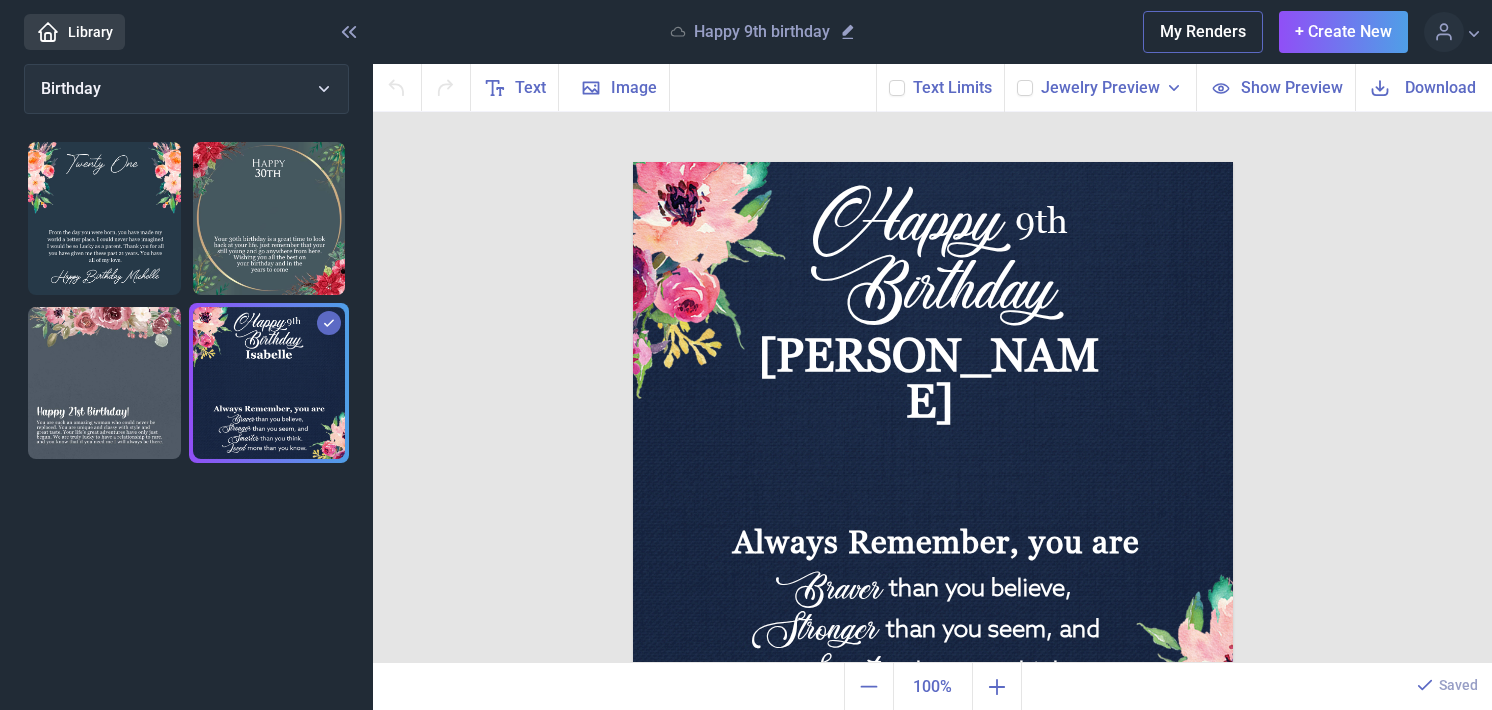 scroll, scrollTop: 17, scrollLeft: 0, axis: vertical 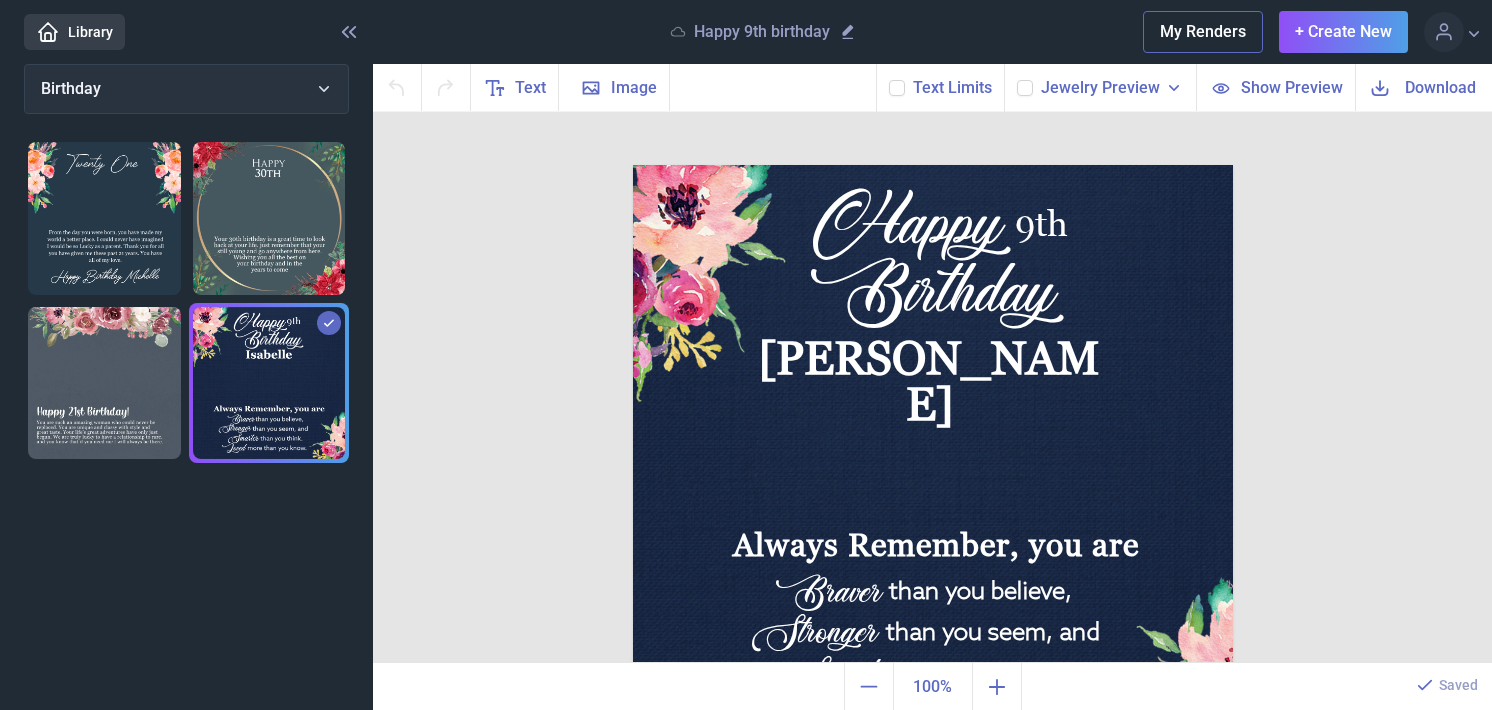 click at bounding box center (104, 218) 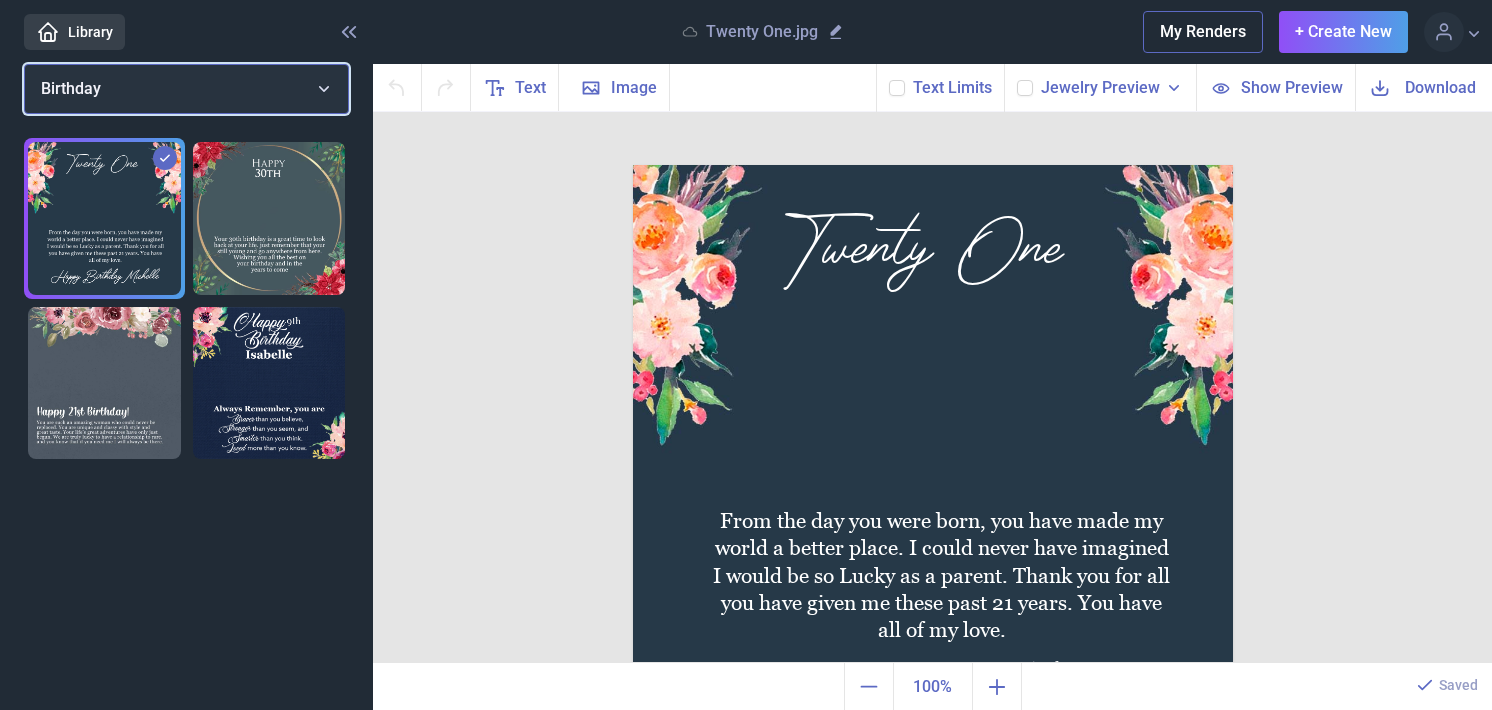 click on "Birthday" at bounding box center [186, 89] 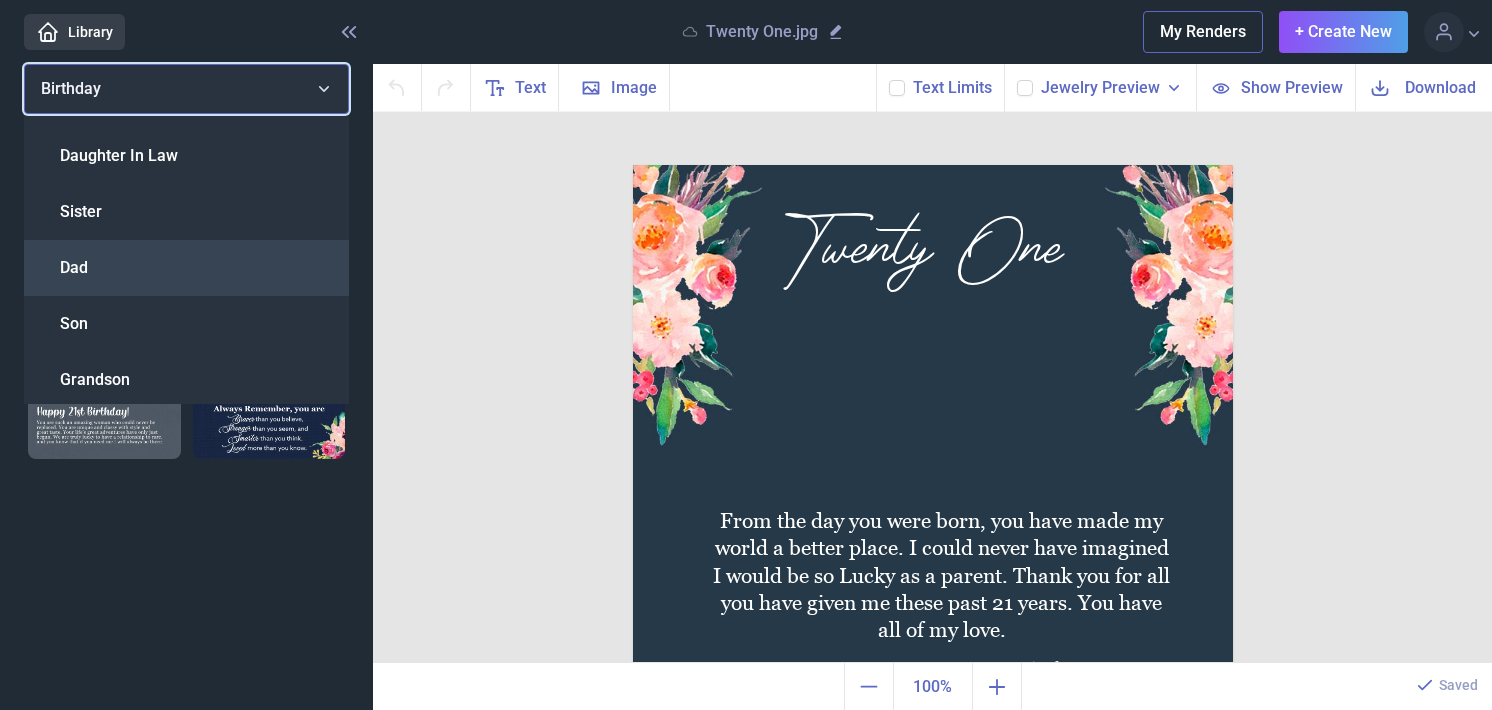 scroll, scrollTop: 500, scrollLeft: 0, axis: vertical 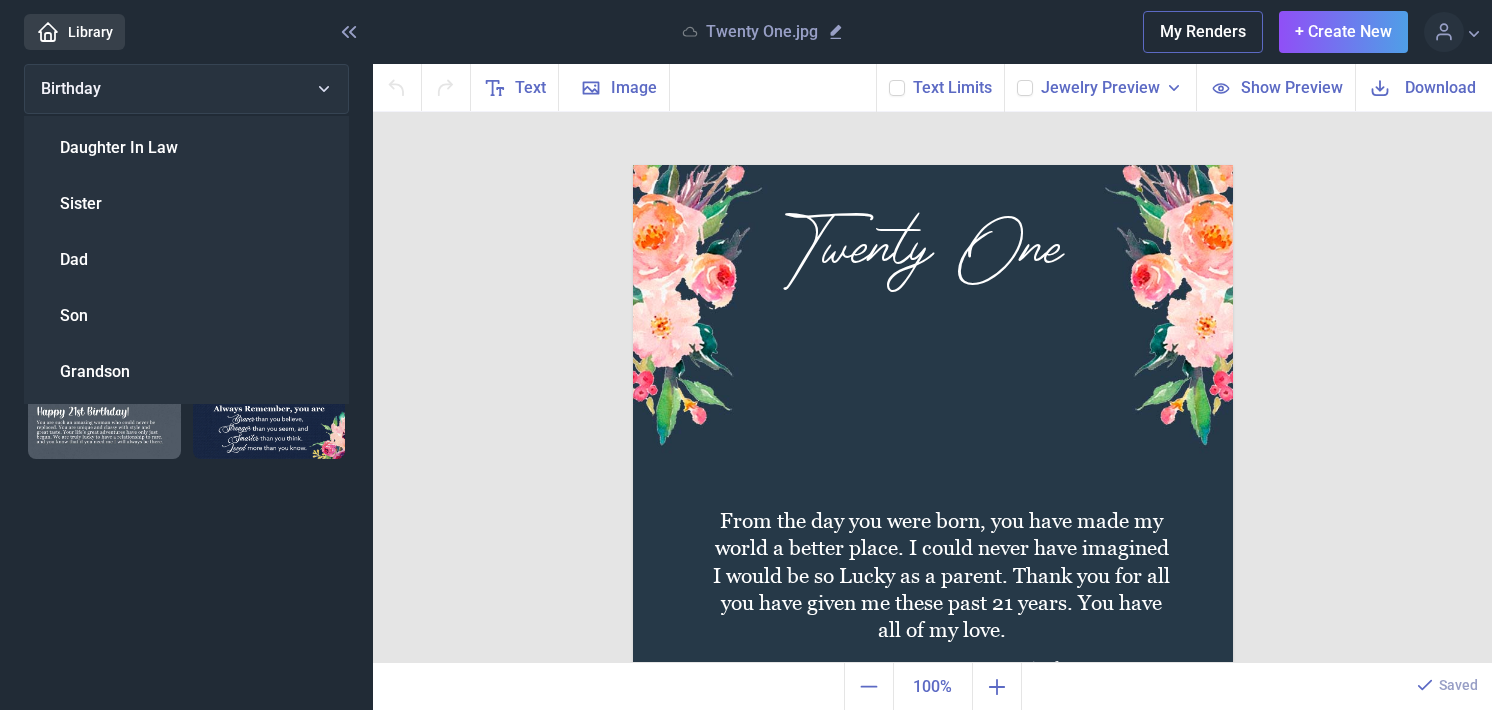 click on "Dad" at bounding box center [186, 260] 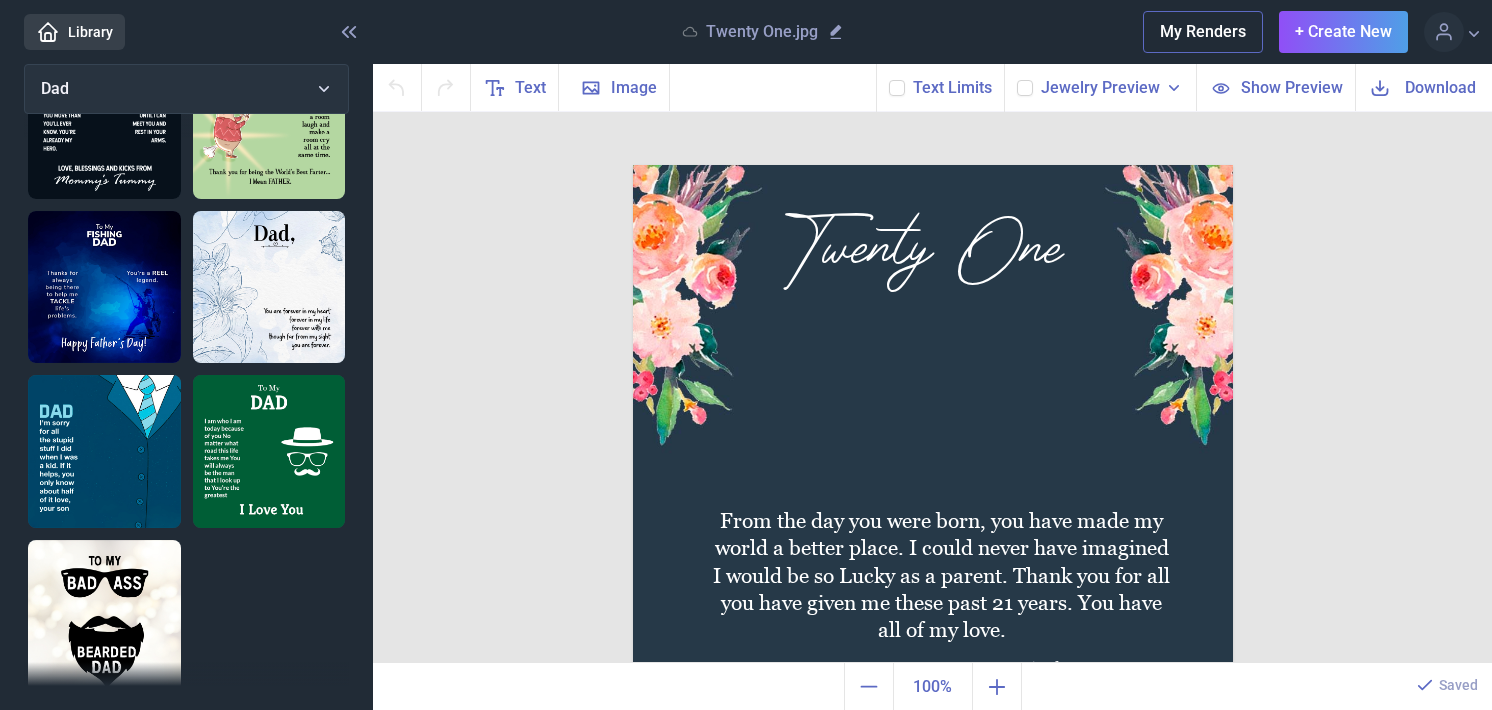 scroll, scrollTop: 110, scrollLeft: 0, axis: vertical 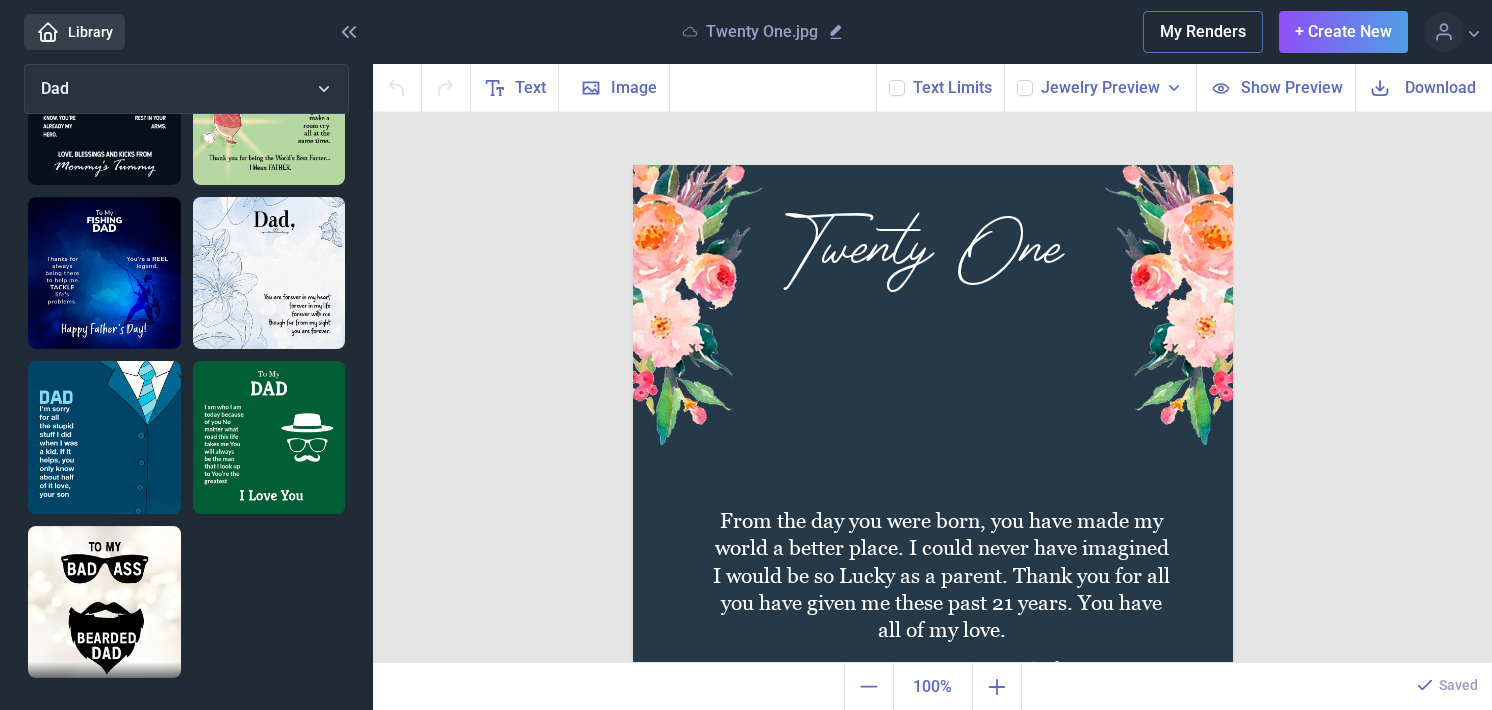 click at bounding box center (104, 602) 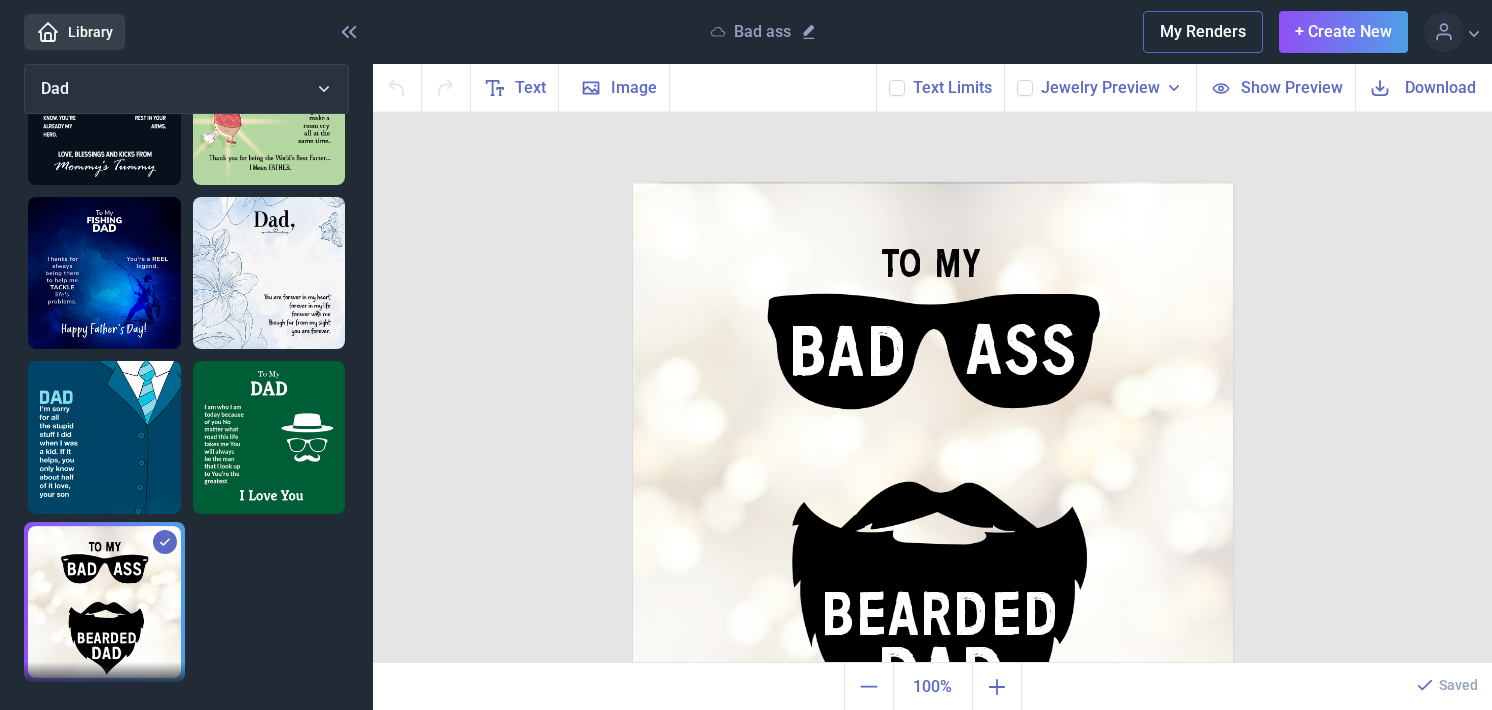 scroll, scrollTop: 0, scrollLeft: 0, axis: both 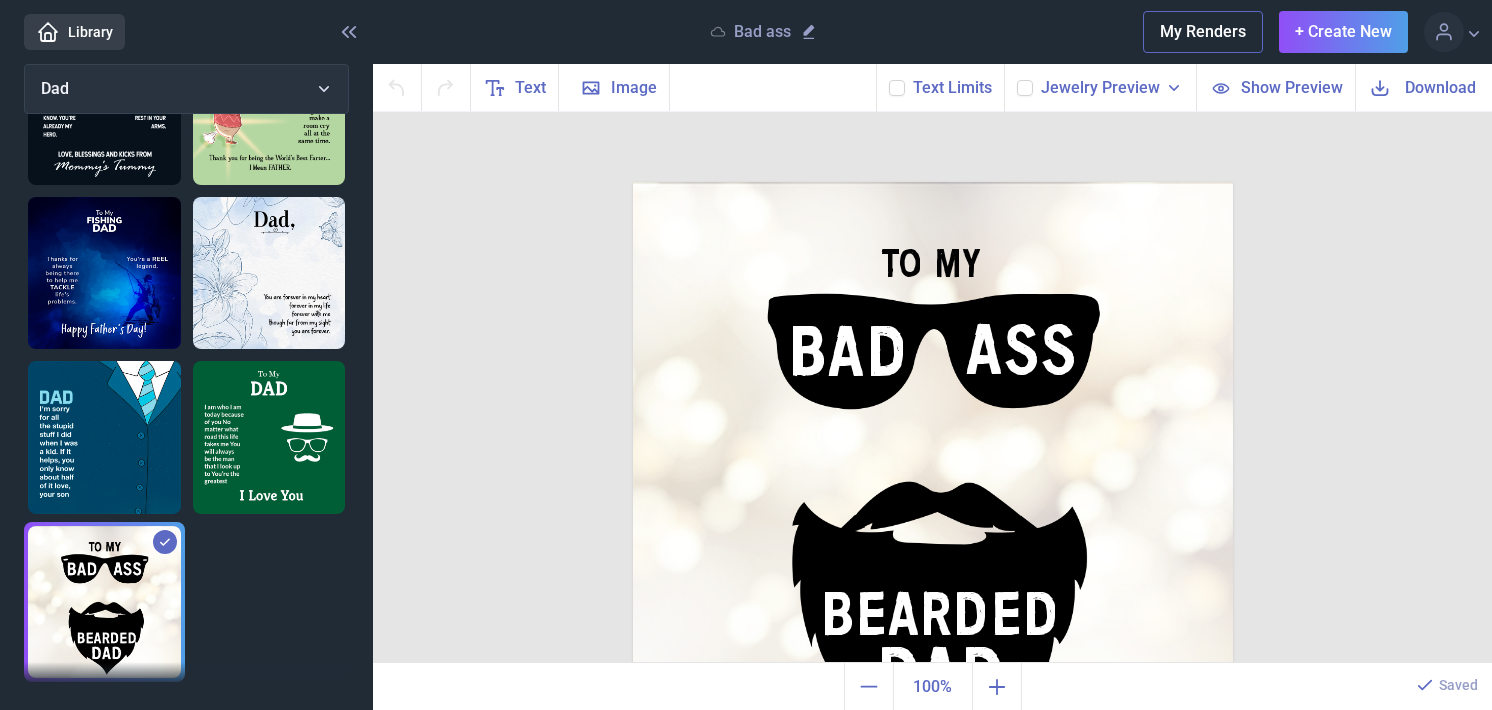 click at bounding box center (104, 437) 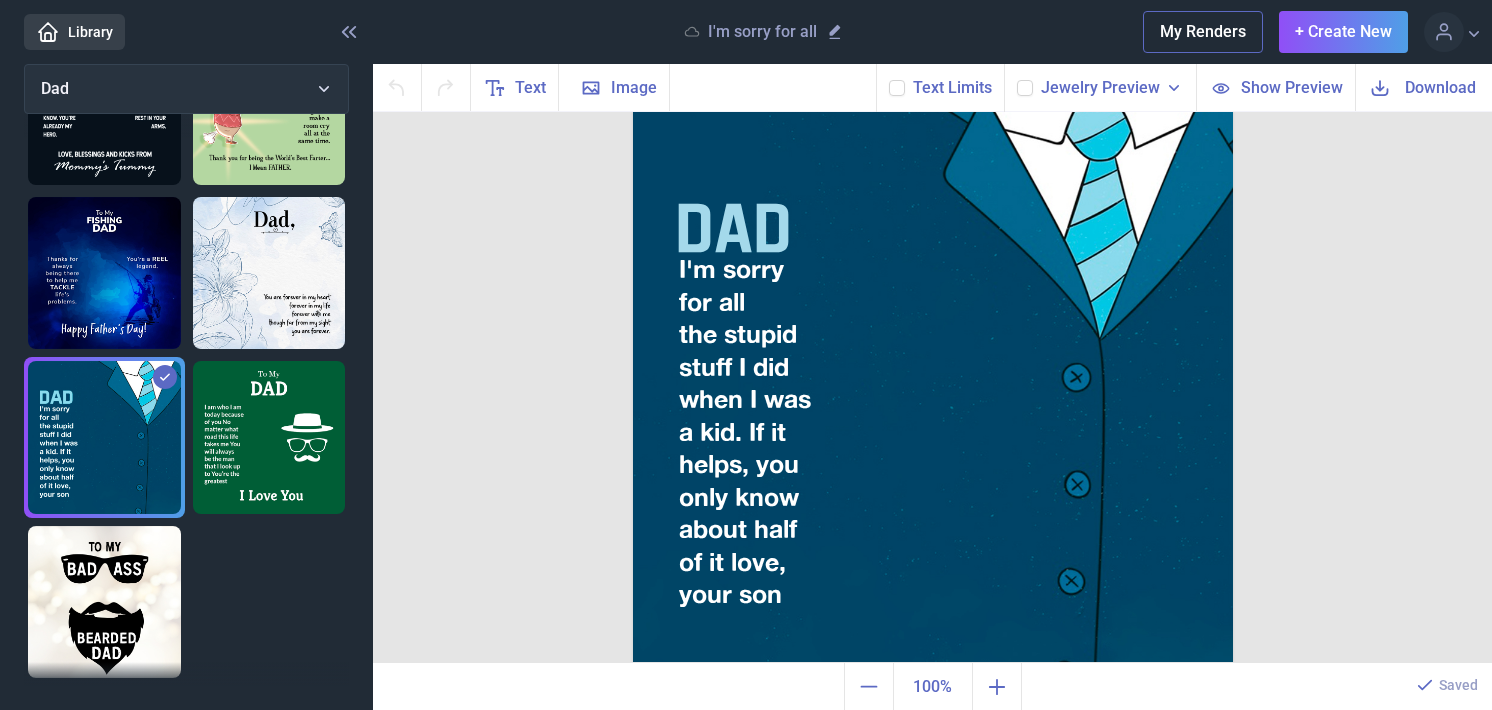 scroll, scrollTop: 100, scrollLeft: 0, axis: vertical 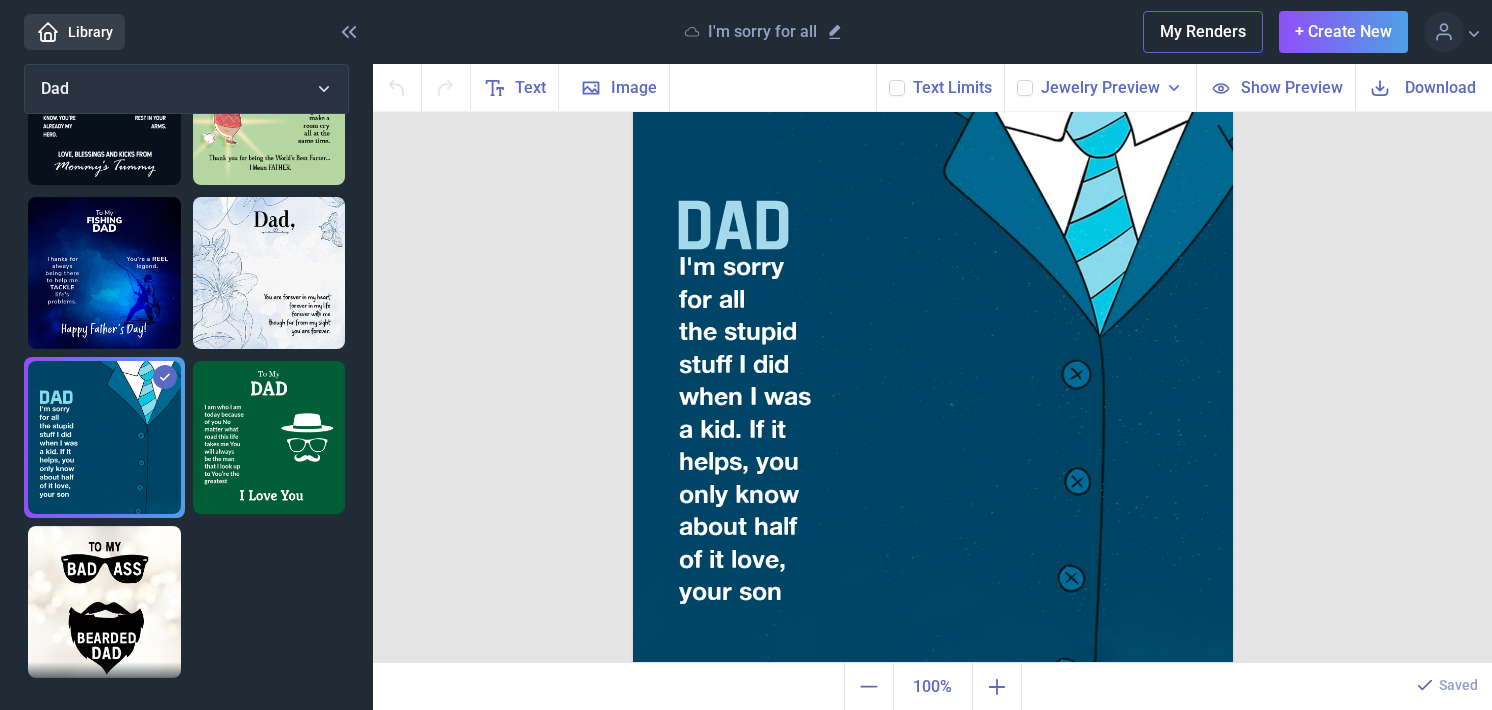 click at bounding box center [104, 602] 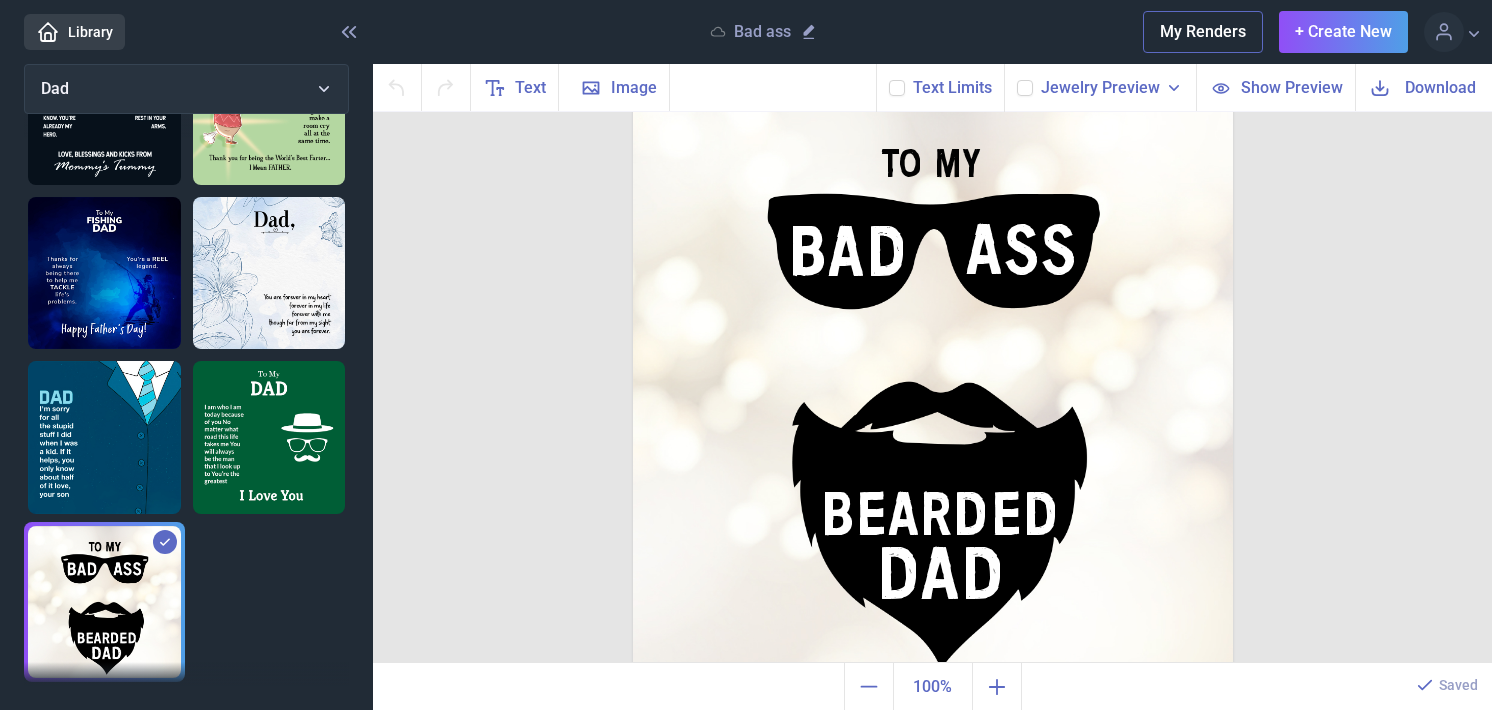 click on "Download" at bounding box center [1440, 87] 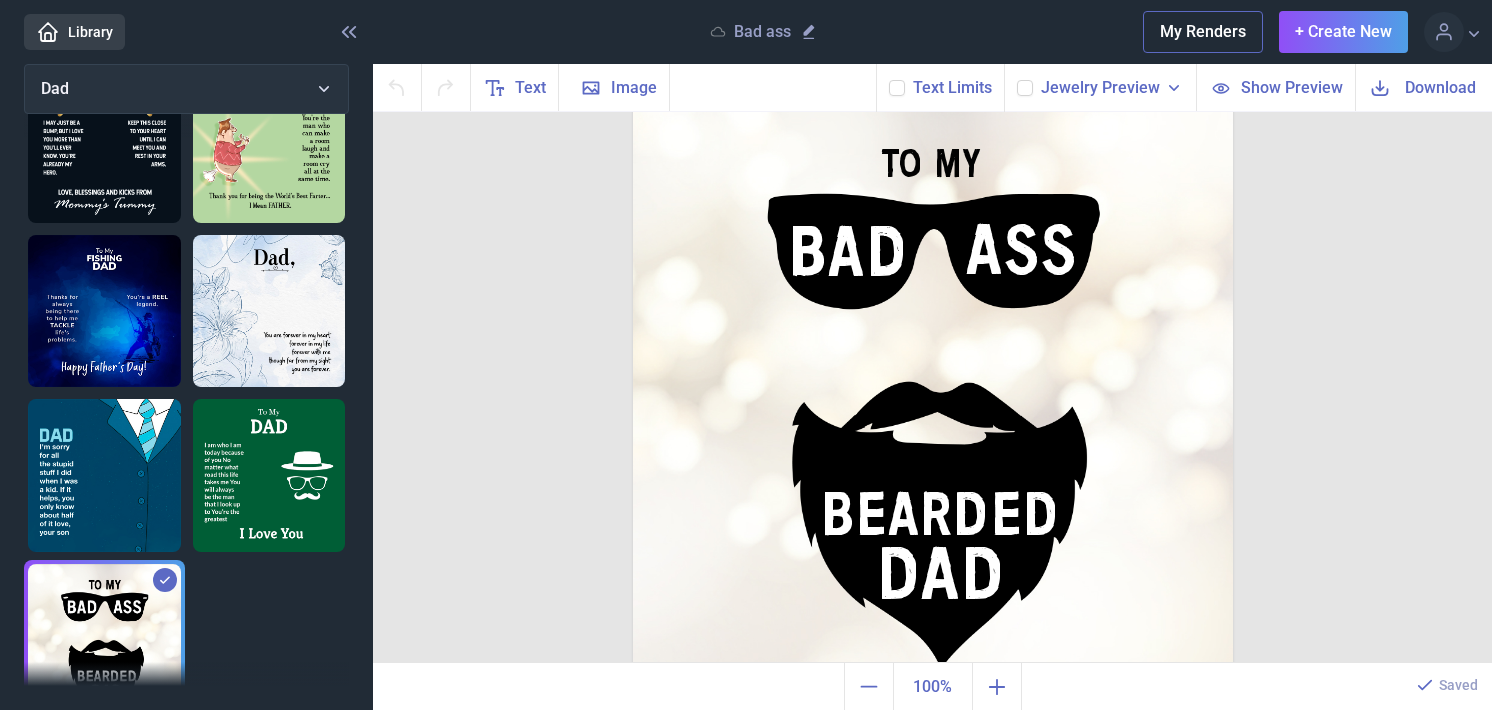 scroll, scrollTop: 0, scrollLeft: 0, axis: both 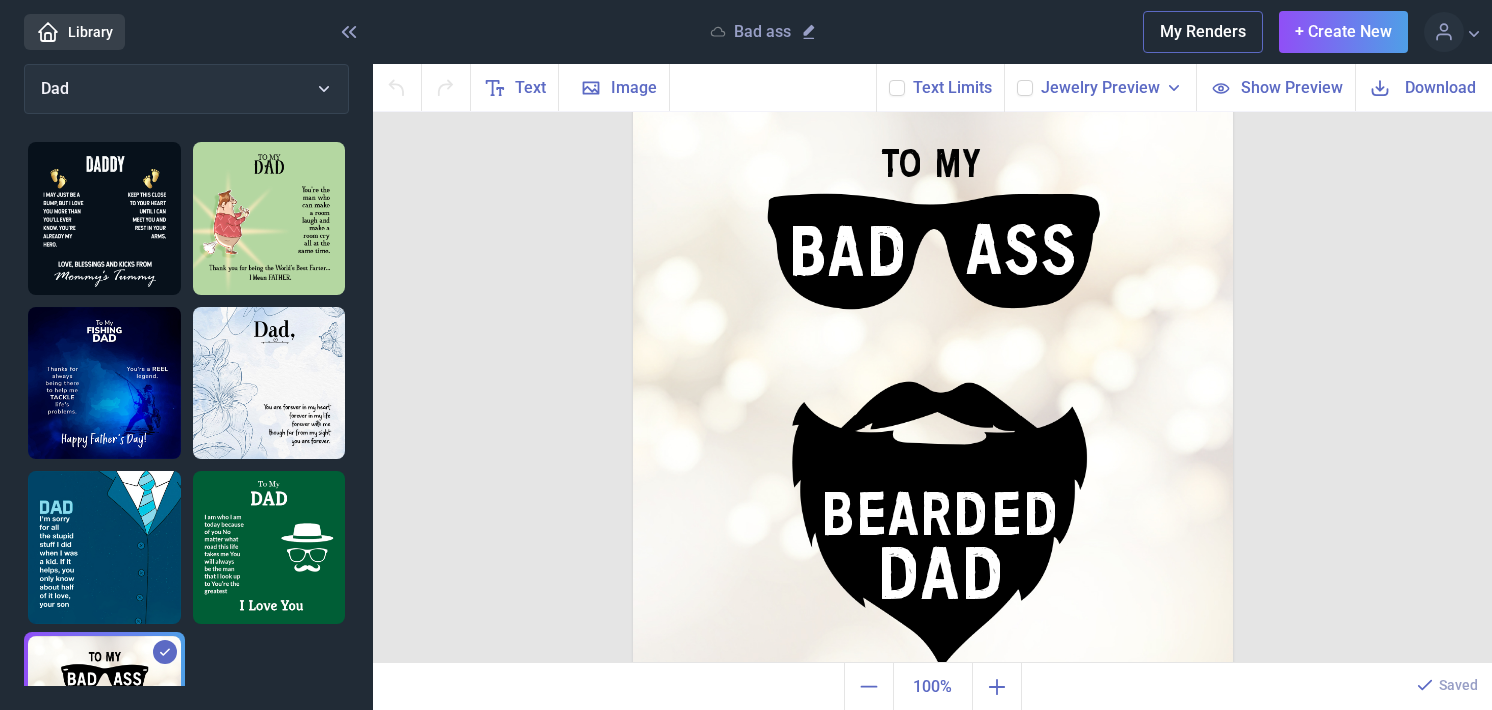 click at bounding box center (104, 218) 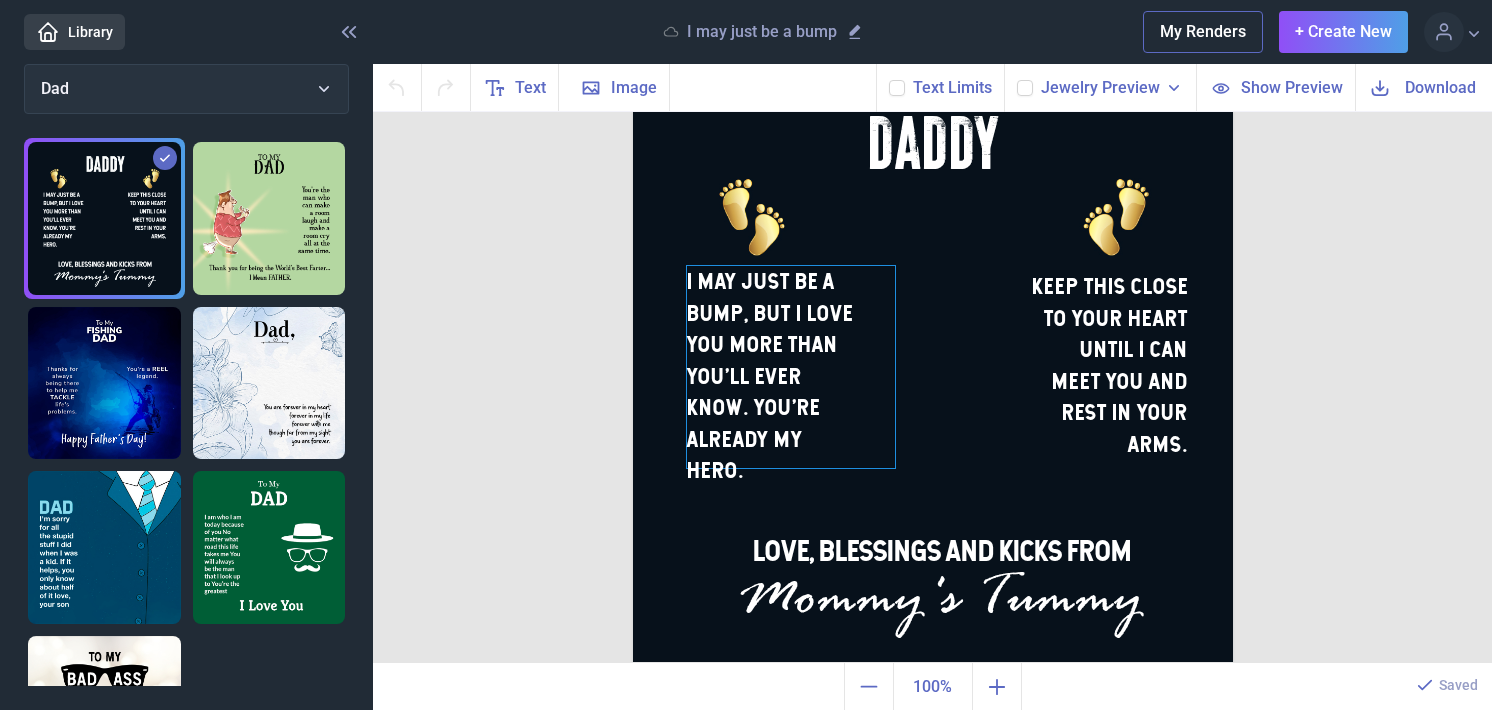 scroll, scrollTop: 117, scrollLeft: 0, axis: vertical 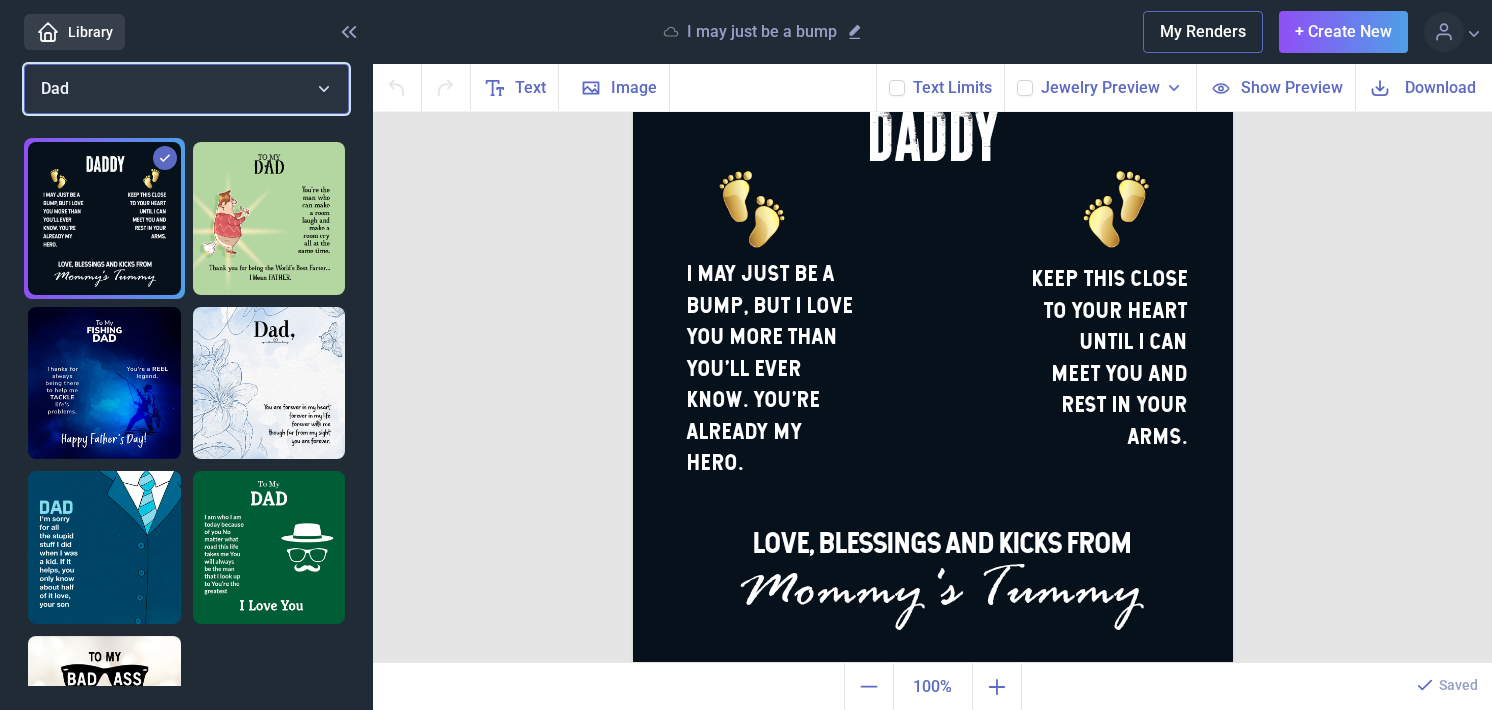 click on "Dad" at bounding box center [186, 89] 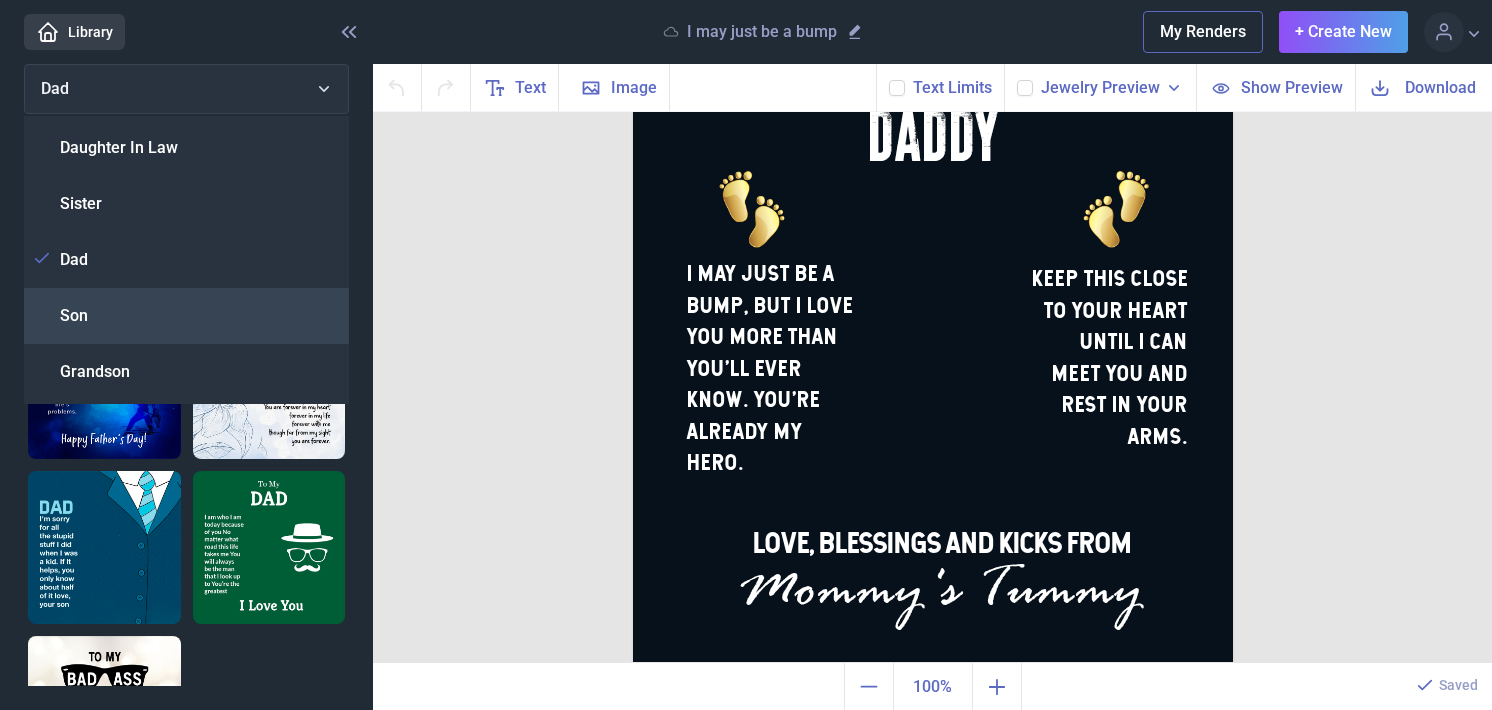 click on "Son" at bounding box center [186, 316] 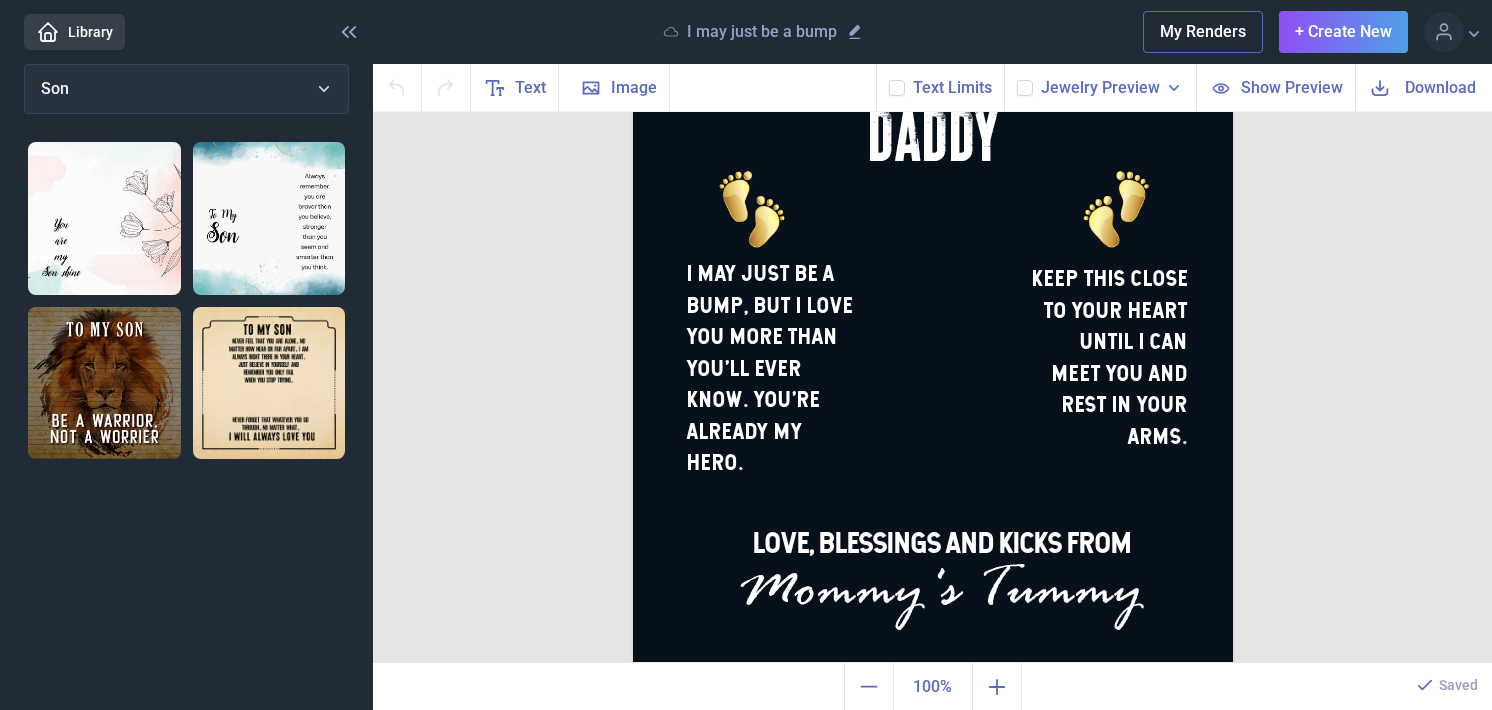 click at bounding box center [104, 383] 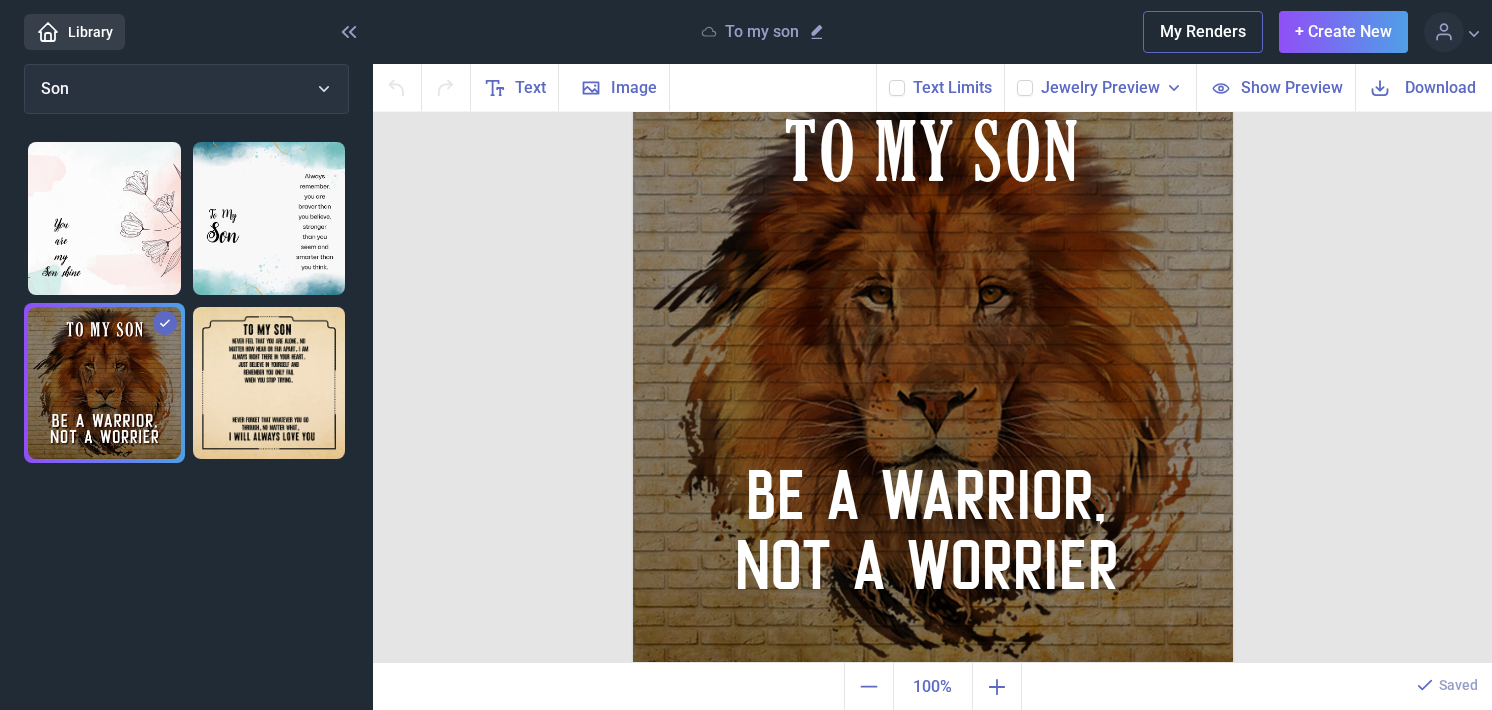 click at bounding box center (269, 383) 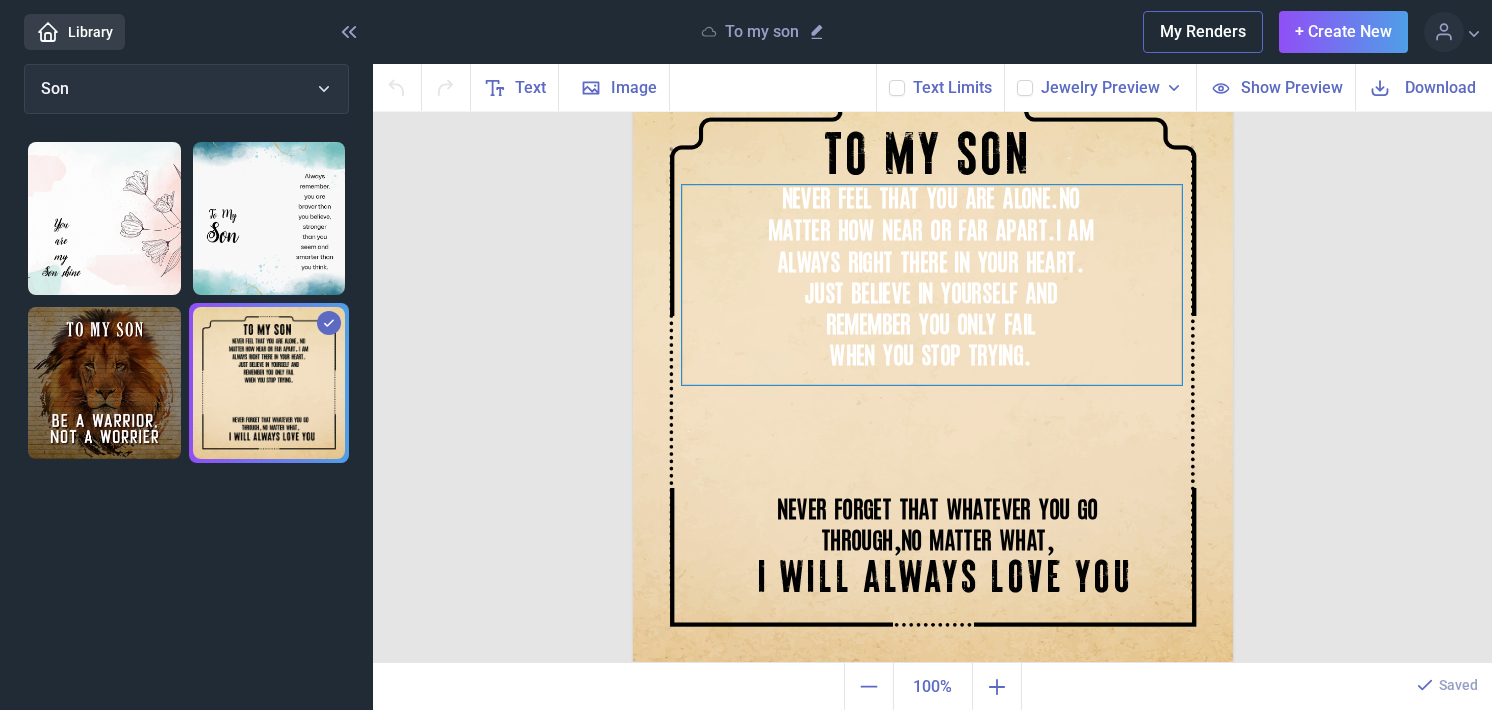 click on "NEVER FEEL THAT YOU ARE ALONE .  NO MATTER HOW NEAR OR FAR APART .  I AM ALWAYS RIGHT THERE IN YOUR HEART . JUST BELIEVE IN YOURSELF AND REMEMBER YOU ONLY FAIL WHEN YOU STOP TRYING ." at bounding box center [933, 65] 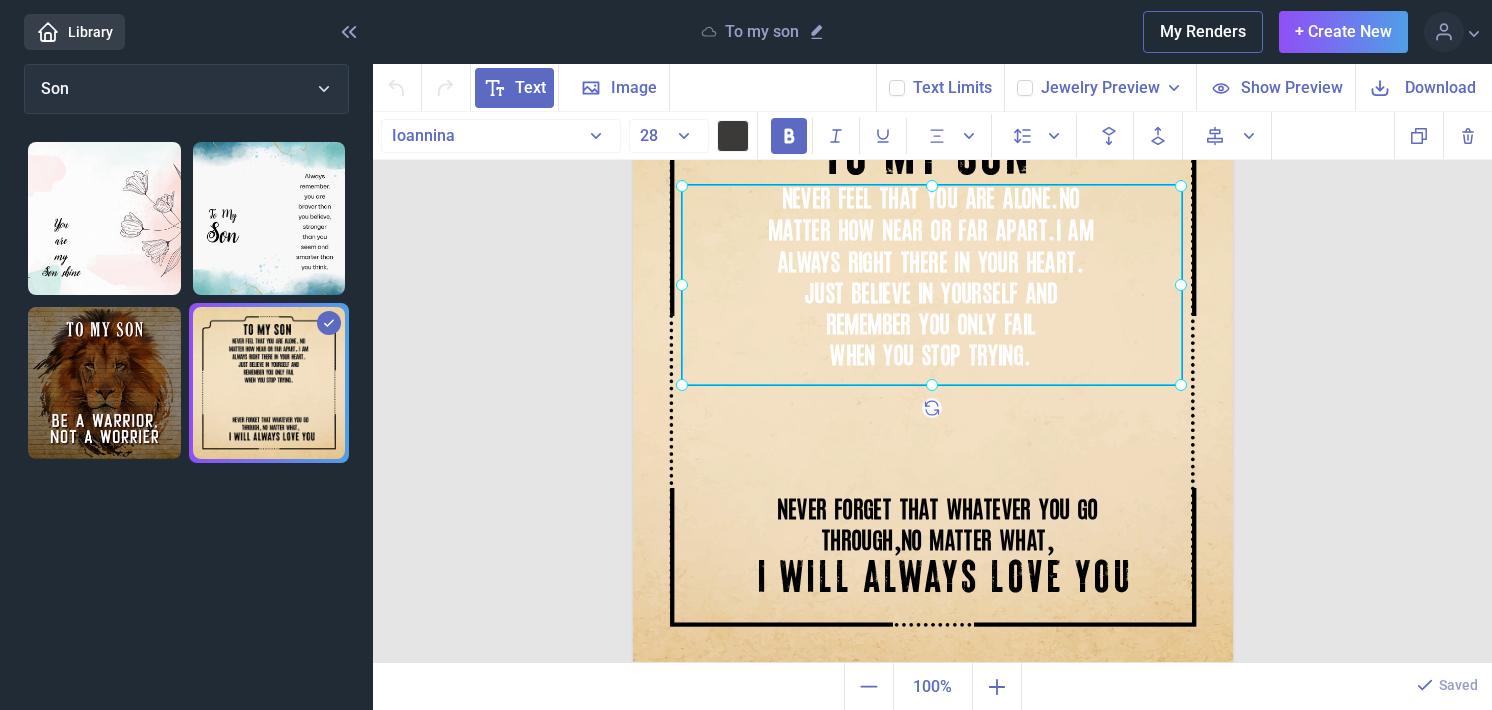 click at bounding box center [932, 285] 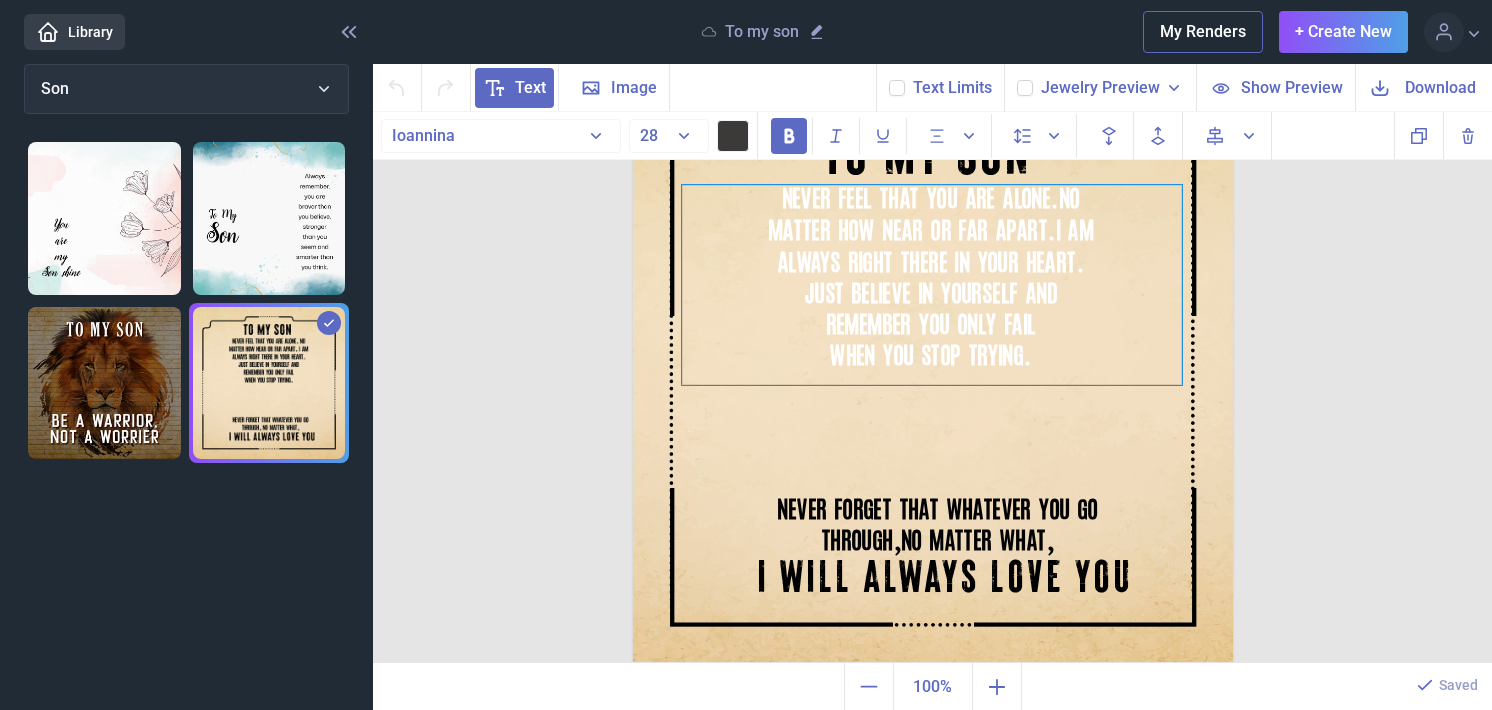 click on "NEVER FEEL THAT YOU ARE ALONE .  NO MATTER HOW NEAR OR FAR APART .  I AM ALWAYS RIGHT THERE IN YOUR HEART . JUST BELIEVE IN YOURSELF AND REMEMBER YOU ONLY FAIL WHEN YOU STOP TRYING ." at bounding box center (932, 285) 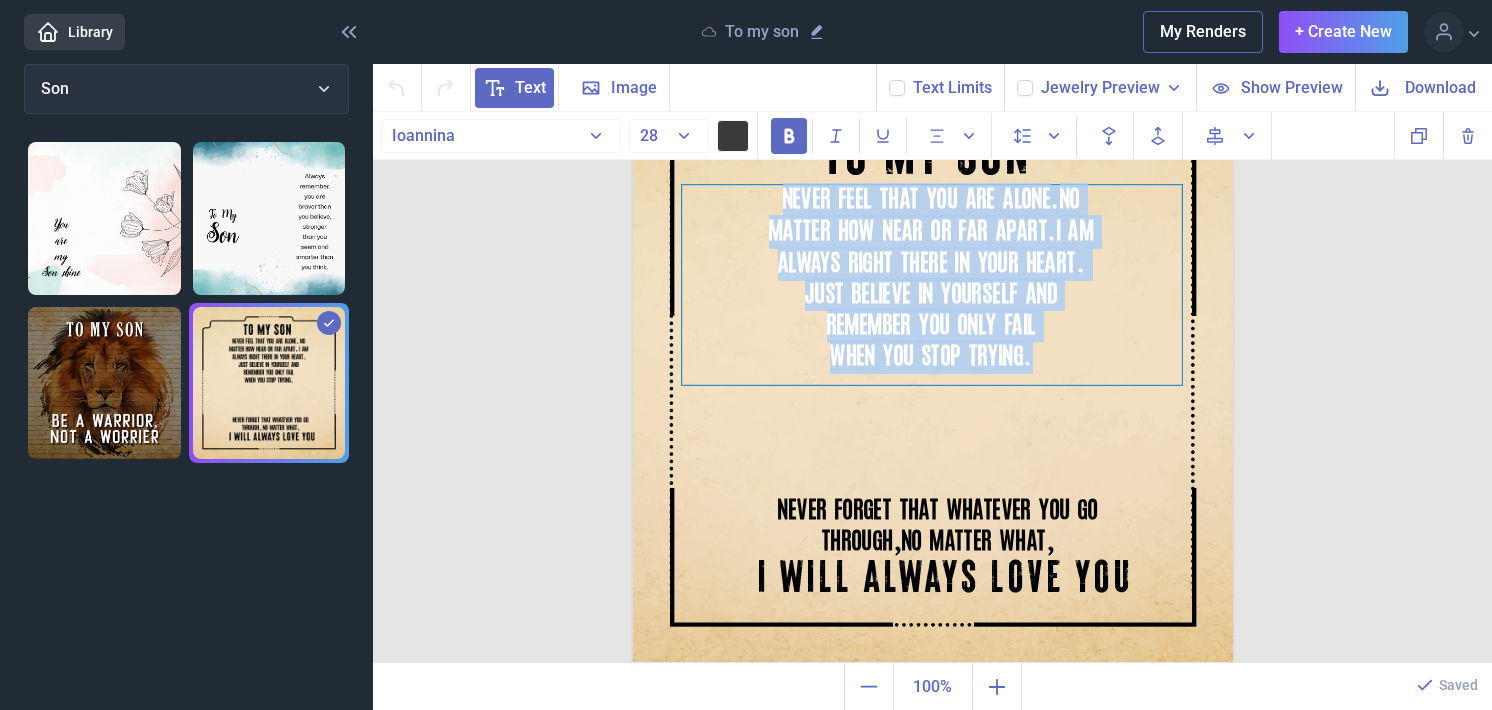 copy on "NEVER FEEL THAT YOU ARE ALONE .  NO MATTER HOW NEAR OR FAR APART .  I AM ALWAYS RIGHT THERE IN YOUR HEART . JUST BELIEVE IN YOURSELF AND REMEMBER YOU ONLY FAIL WHEN YOU STOP TRYING ." 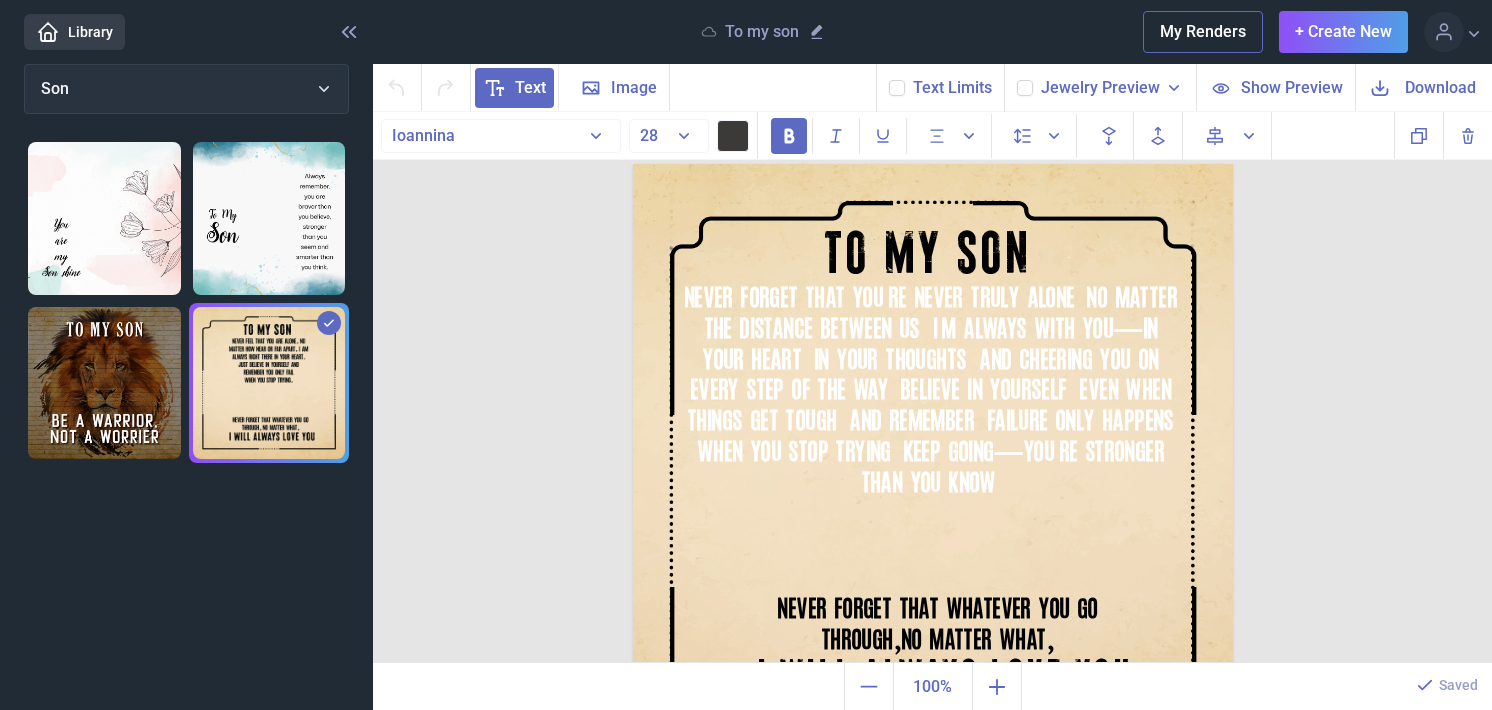 scroll, scrollTop: 17, scrollLeft: 0, axis: vertical 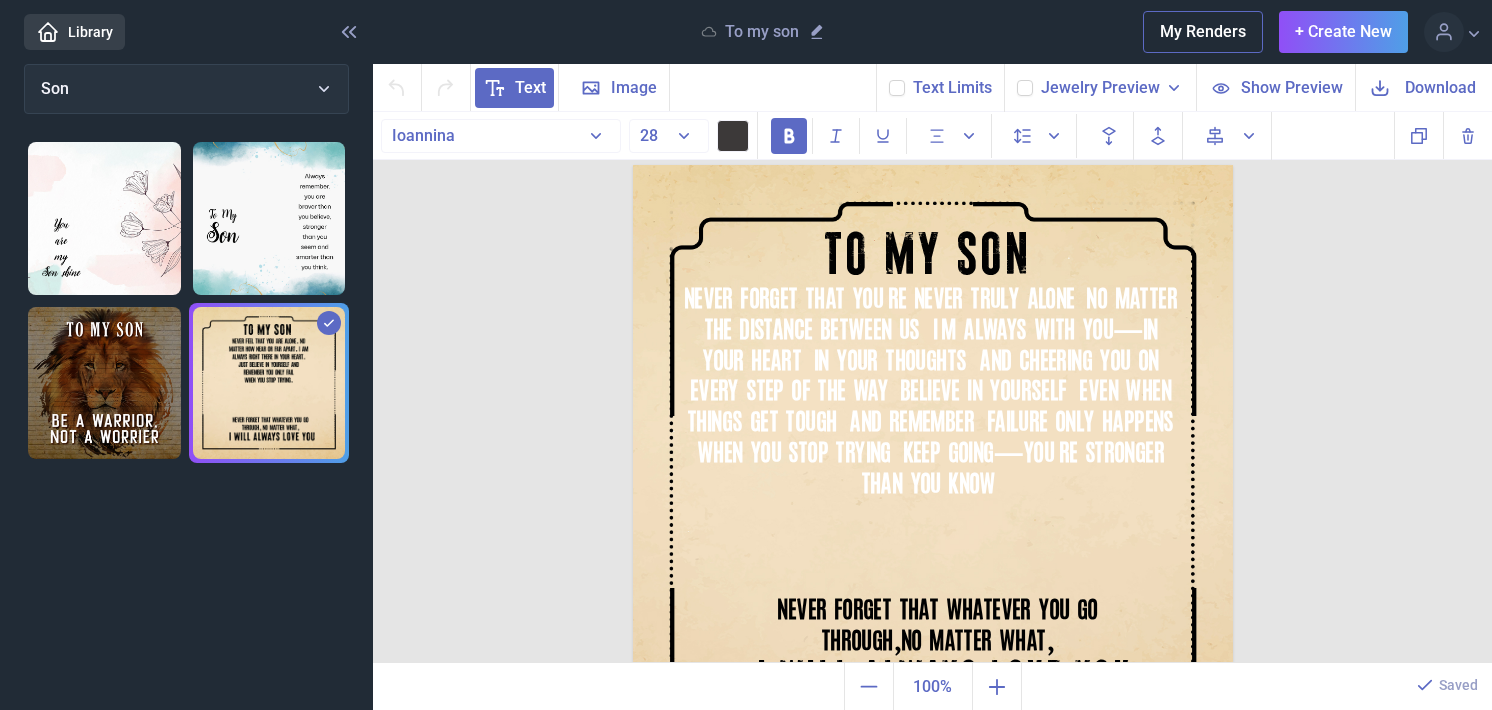 click at bounding box center (733, 136) 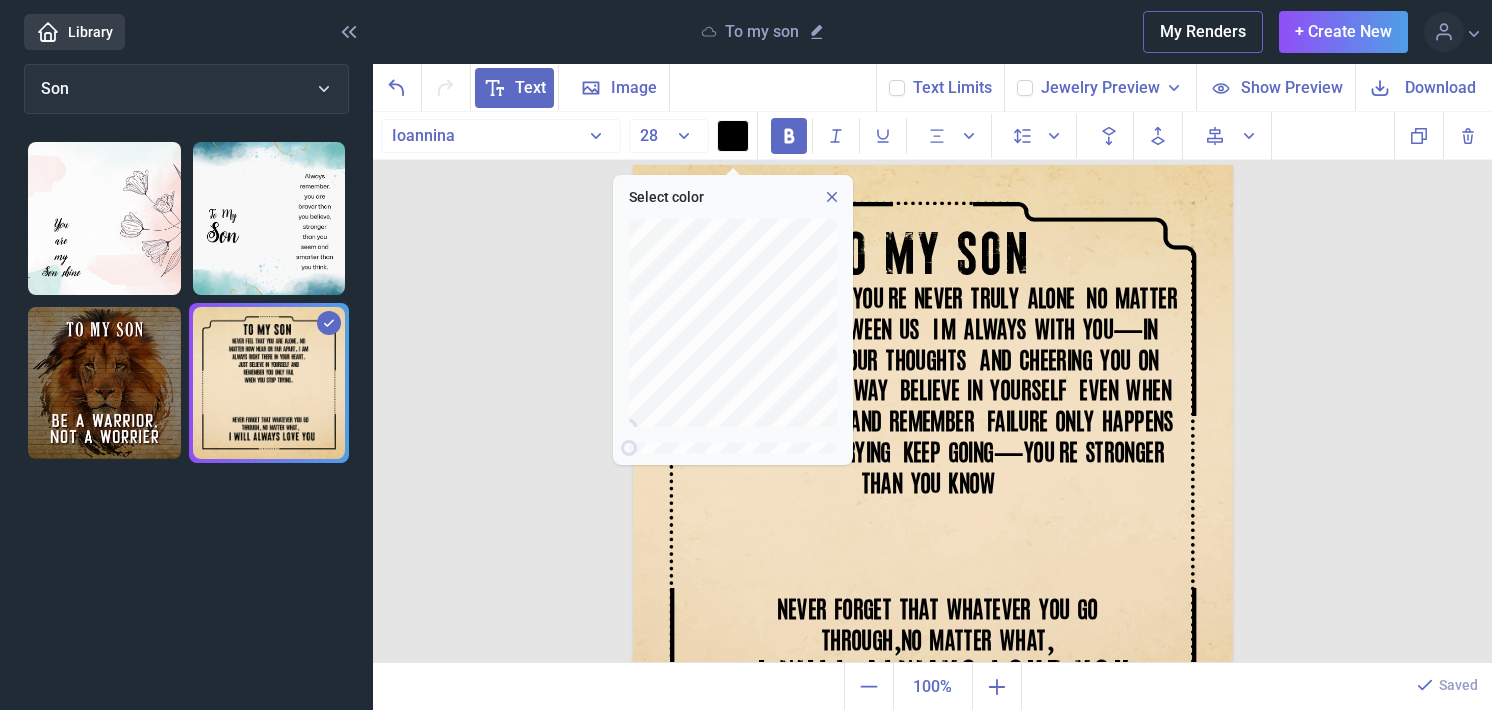 click on "Text       Image       Background       Text Limits       Jewelry Preview         Necklet - Dragonfly     Necklet - Double Hearts     Necklet - Forever Love     Cross - Artisan Crafted     Necklace - Crown Pendant     Necklace - Love Dancing Crystal     Necklace - Heart Knot Silver     Earrings - Opal Turtle     Necklace - Rising Phoenix     Bracelet - Sunflower     Earrings - Sunflower     Necklace - Sunflower     Necklace - Turtle     Necklace - Wishbone Dancing     Necklace - Heart Knot Gold     Show Preview       Download     [PERSON_NAME] Fatface
[GEOGRAPHIC_DATA]
Accidental Presidency
Accord [PERSON_NAME] West Drop
Aero Matics
Afterschool Festival
Agnetha
akaPosse
Akserant Display Clean
[GEOGRAPHIC_DATA]
[PERSON_NAME]" at bounding box center (932, 387) 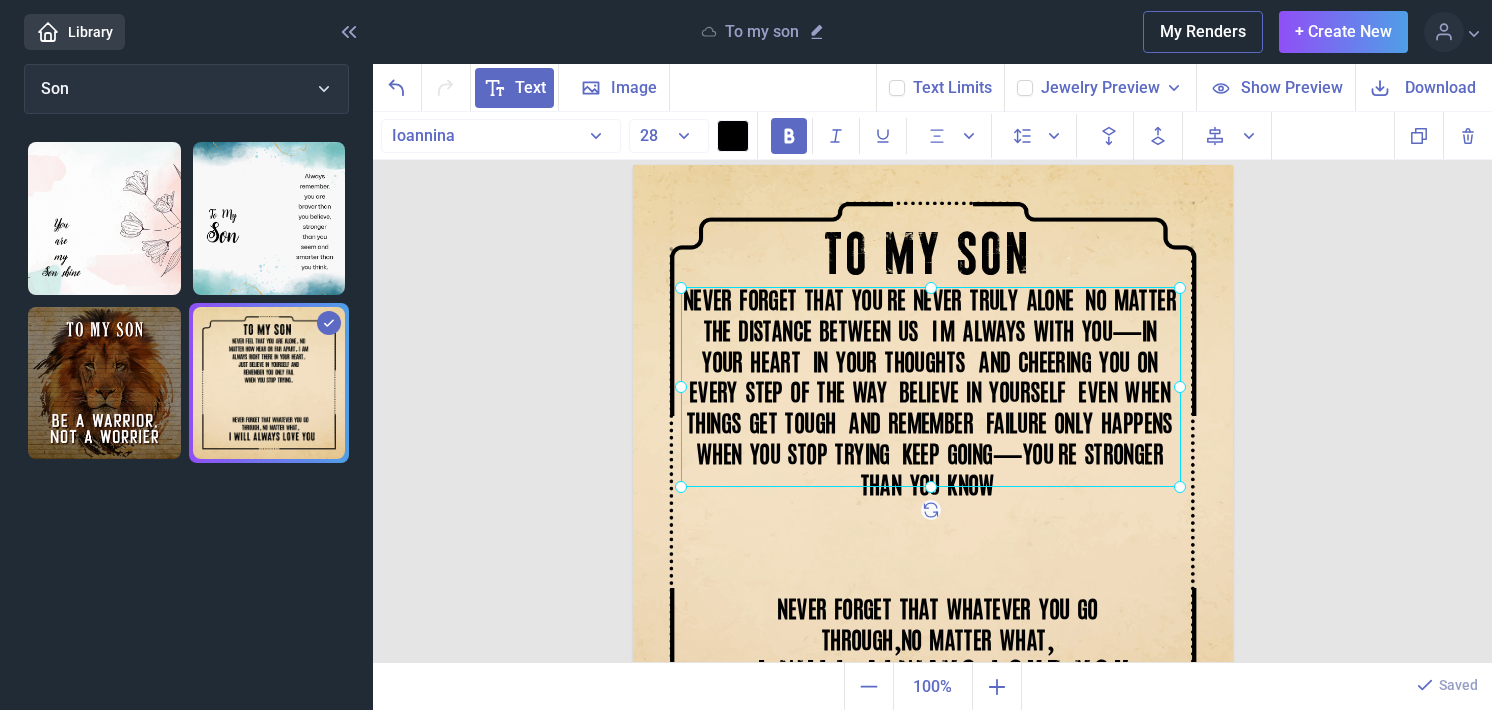 click on "Never forget that you're never truly alone. No matter the distance between us, I'm always with you—in your heart, in your thoughts, and cheering you on every step of the way. Believe in yourself, even when things get tough, and remember: failure only happens when you stop trying. Keep going—you’re stronger than you know." at bounding box center (633, 165) 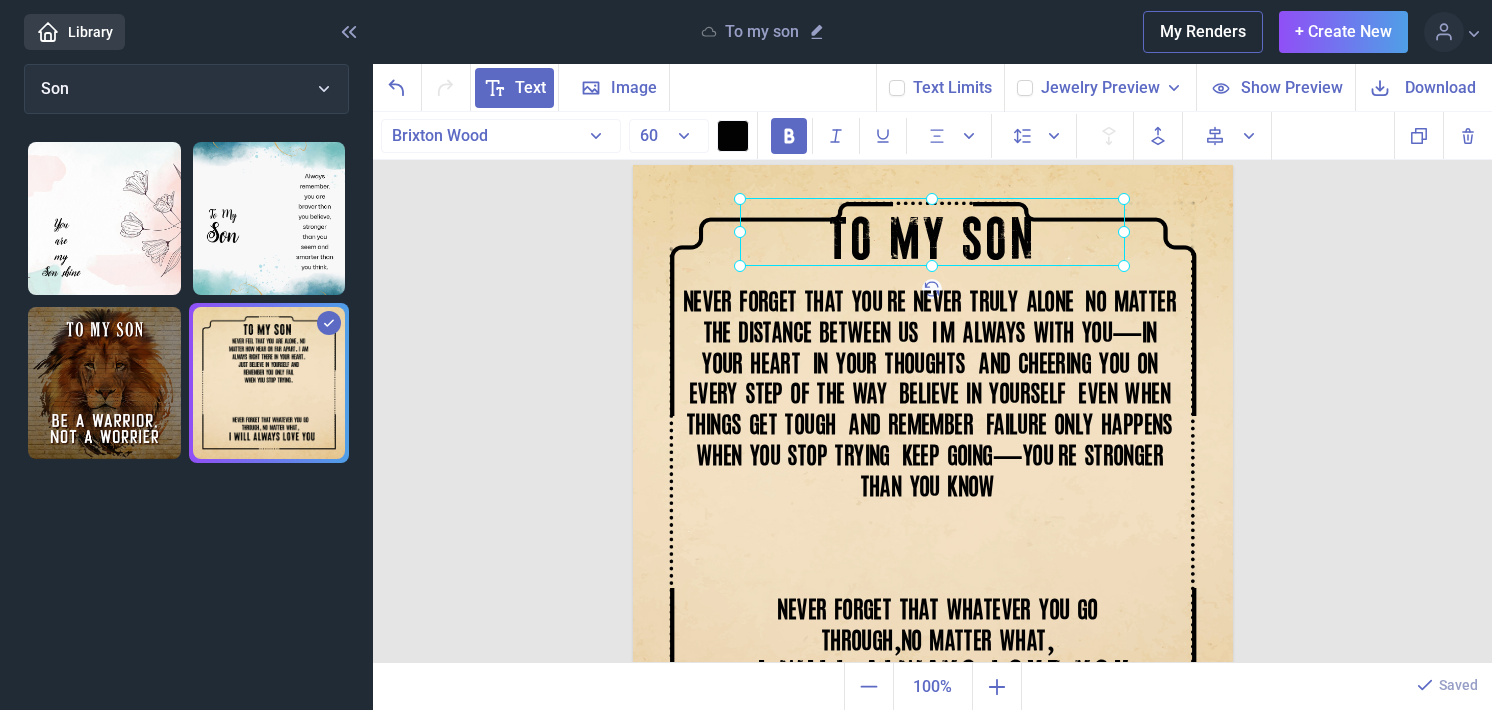 drag, startPoint x: 923, startPoint y: 252, endPoint x: 928, endPoint y: 237, distance: 15.811388 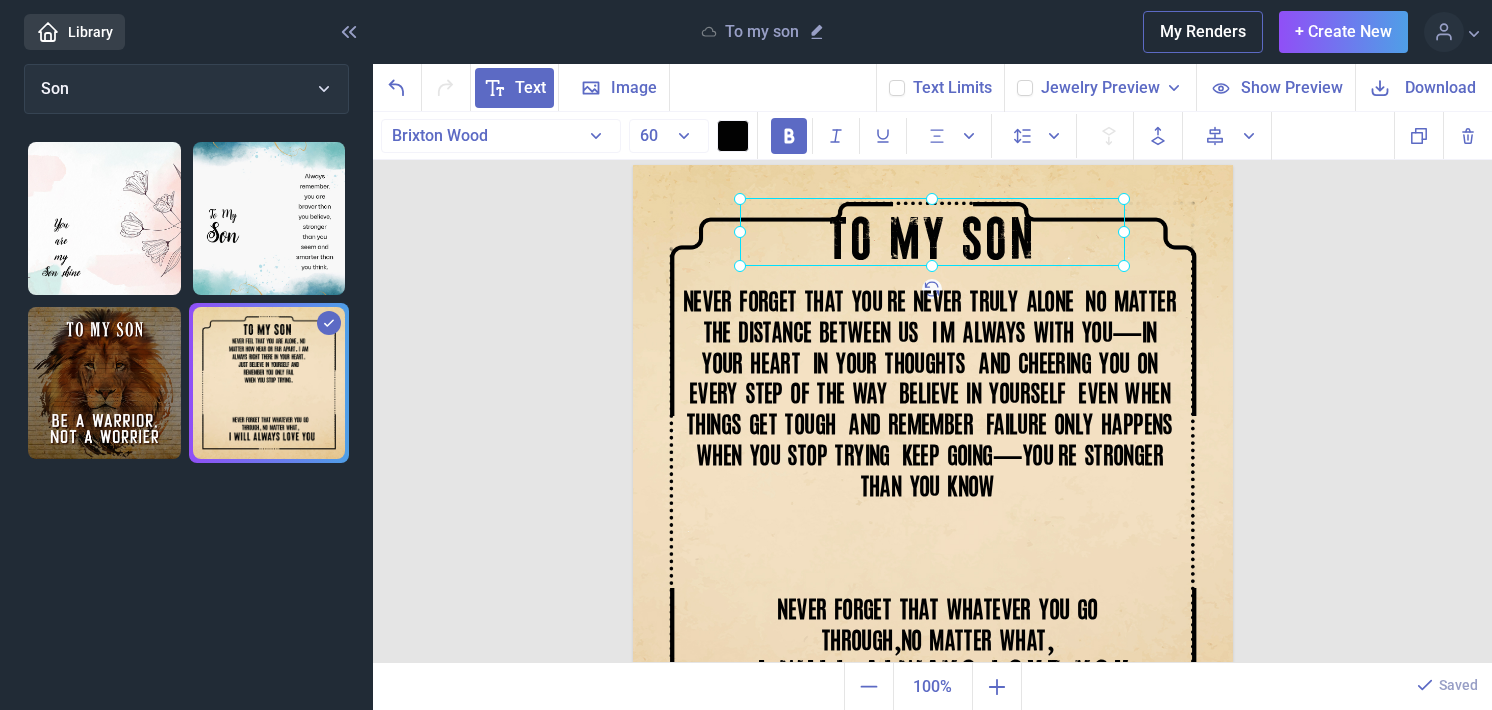 click on "TO MY SON" at bounding box center [633, 165] 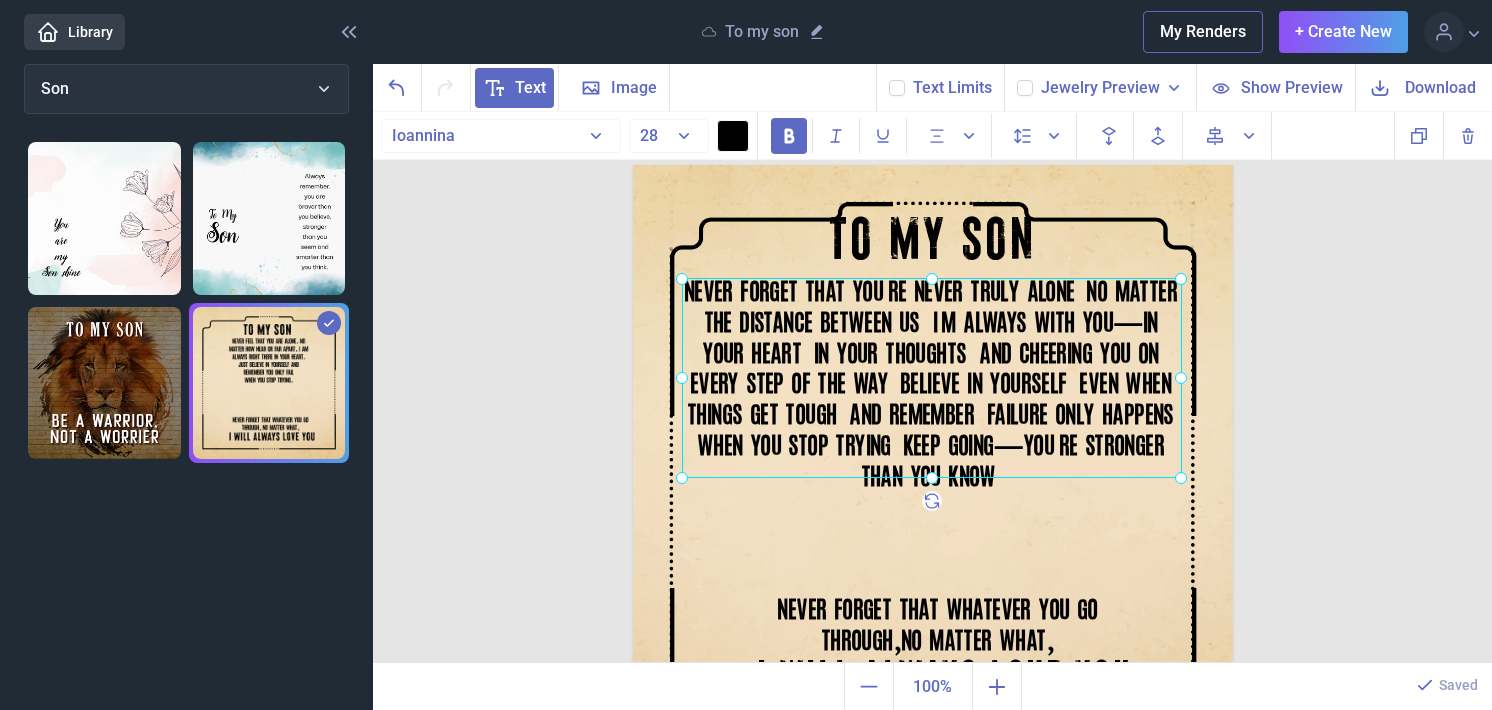 drag, startPoint x: 926, startPoint y: 314, endPoint x: 927, endPoint y: 304, distance: 10.049875 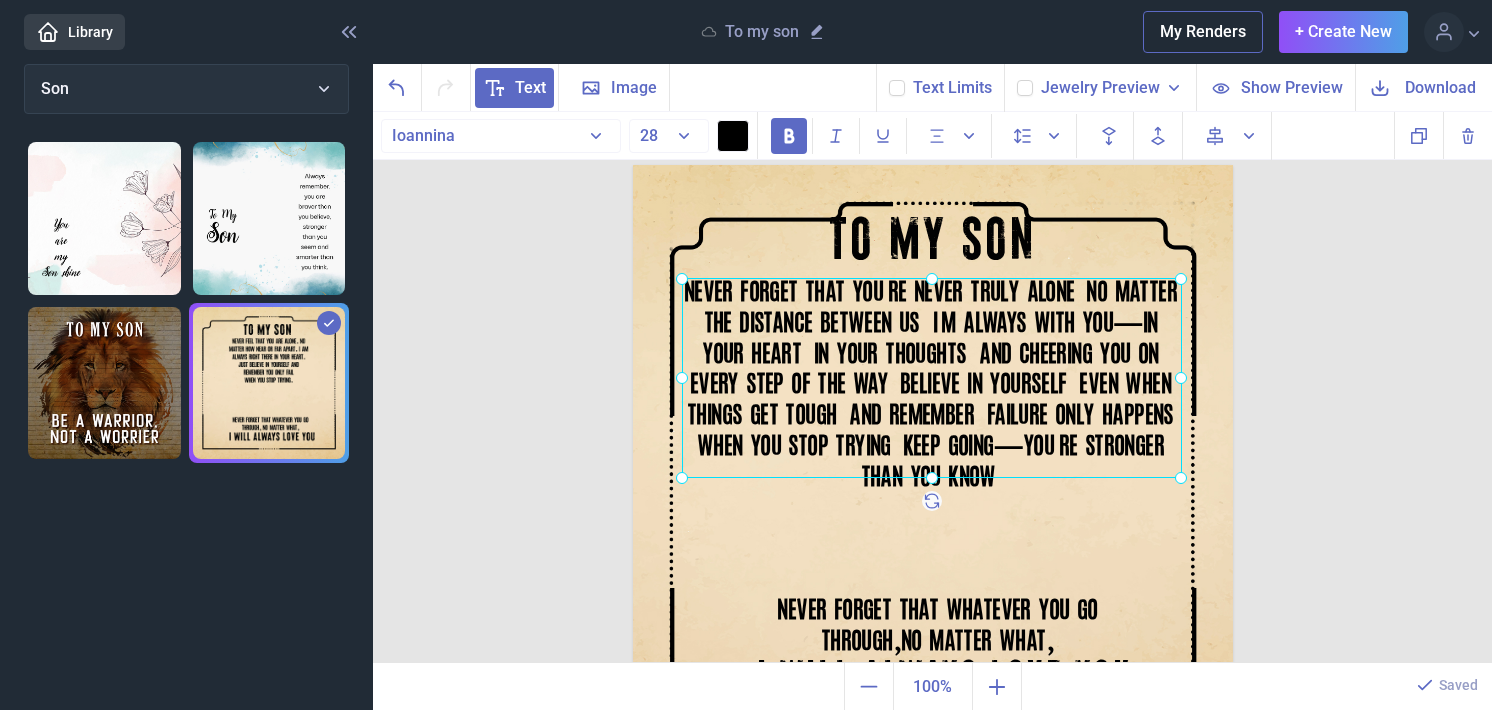 click on "Never forget that you're never truly alone. No matter the distance between us, I'm always with you—in your heart, in your thoughts, and cheering you on every step of the way. Believe in yourself, even when things get tough, and remember: failure only happens when you stop trying. Keep going—you’re stronger than you know." at bounding box center (633, 165) 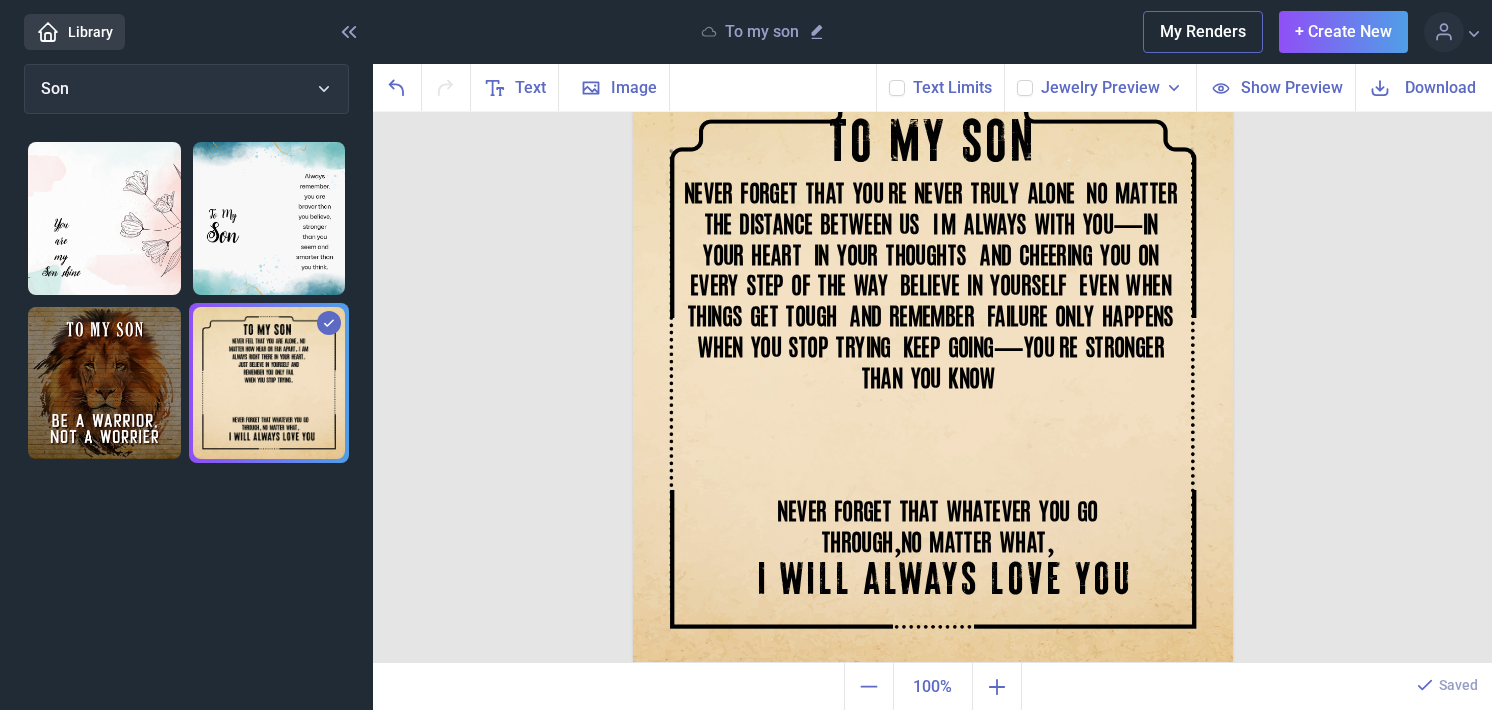 scroll, scrollTop: 117, scrollLeft: 0, axis: vertical 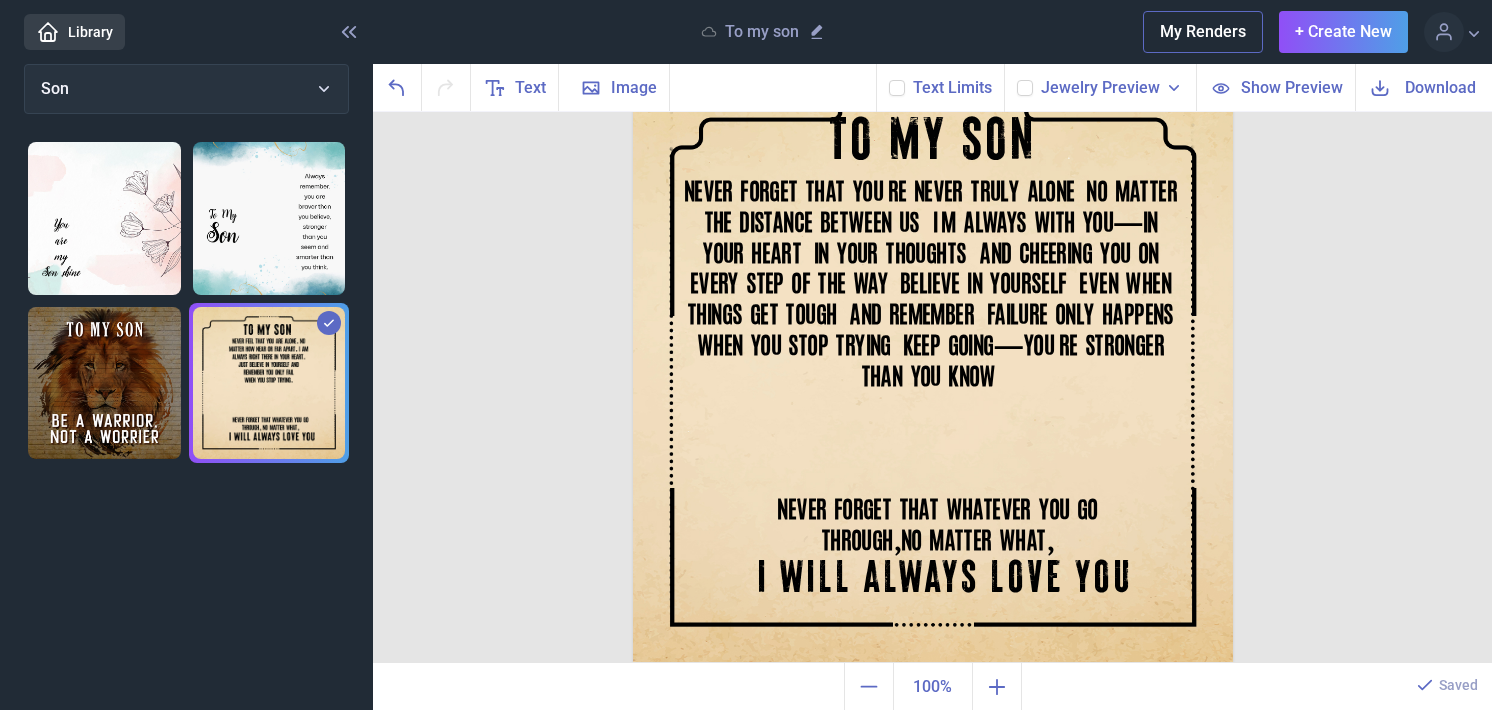 click on "Download" at bounding box center (1440, 87) 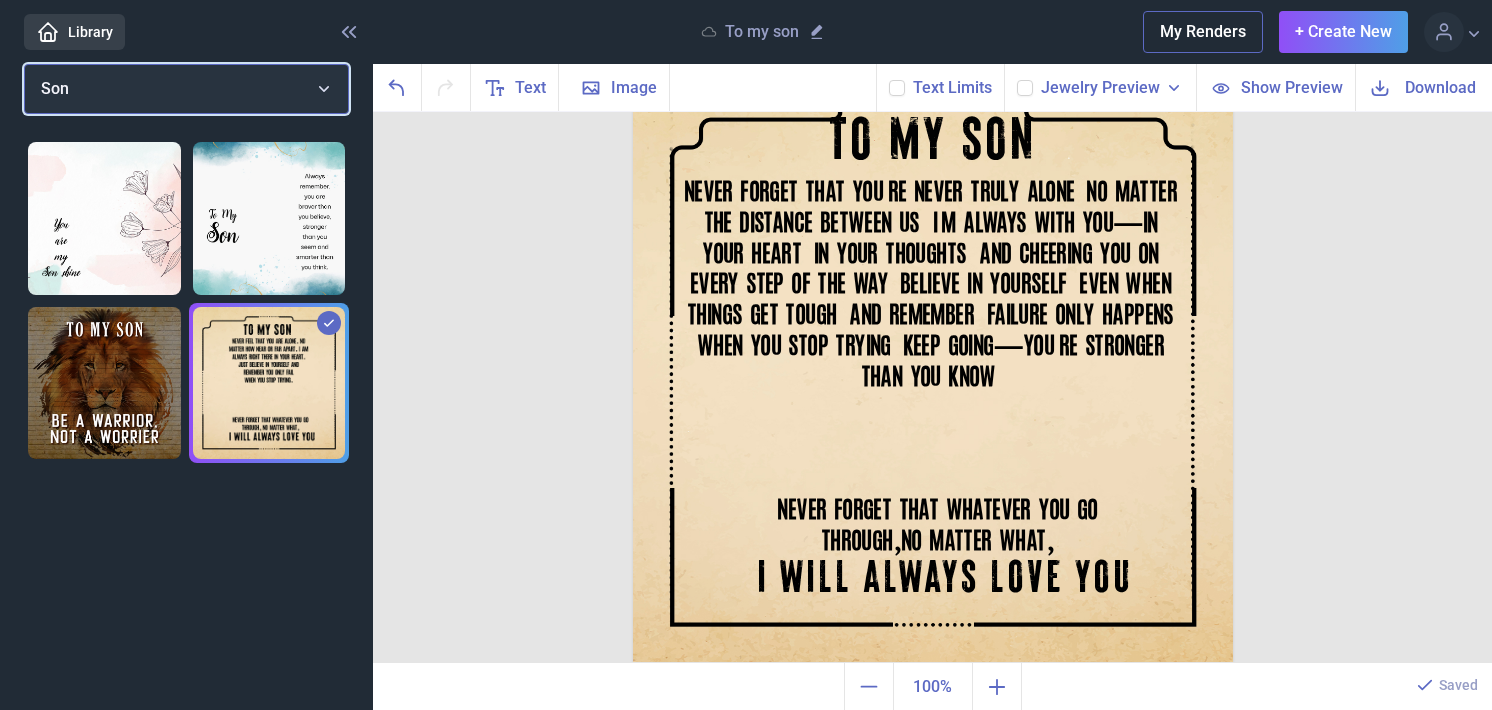 click on "Son" at bounding box center (186, 89) 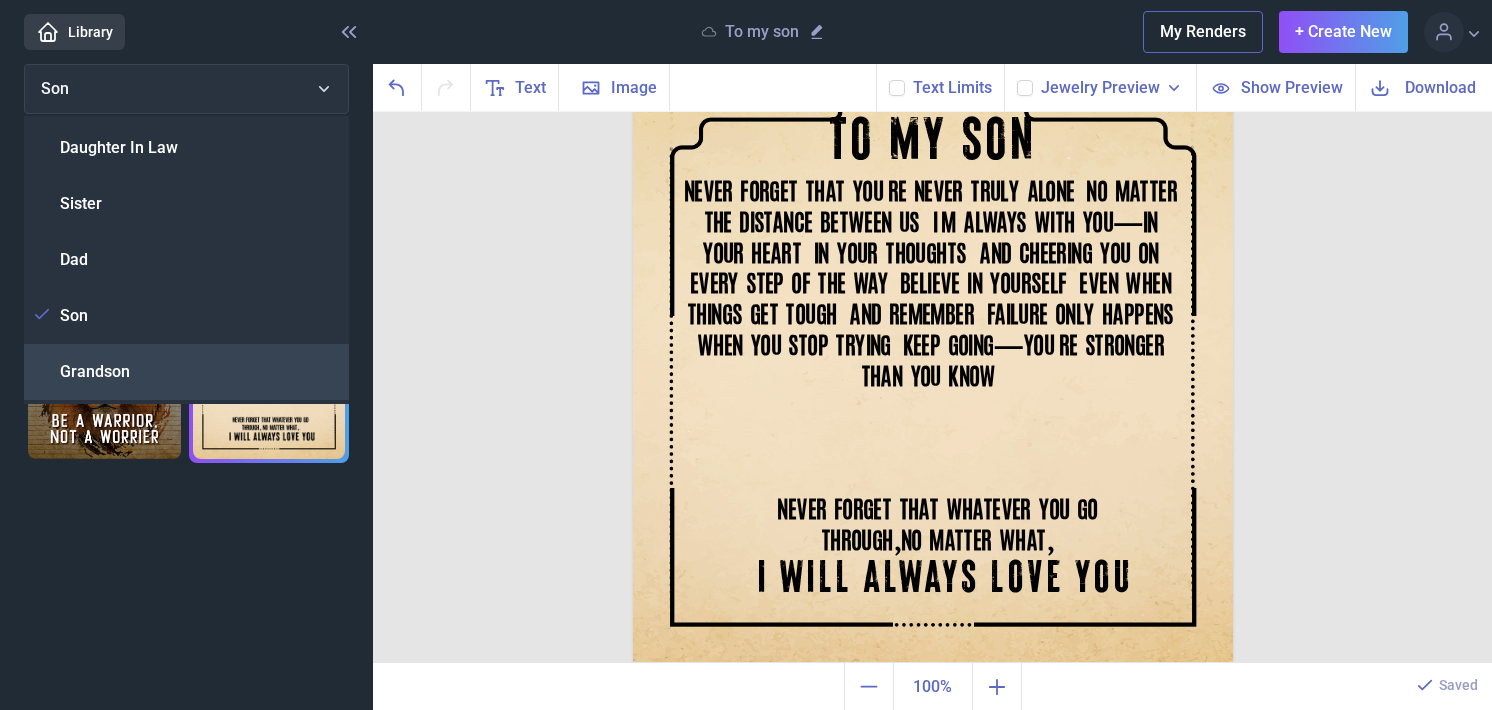 click on "Grandson" at bounding box center (186, 372) 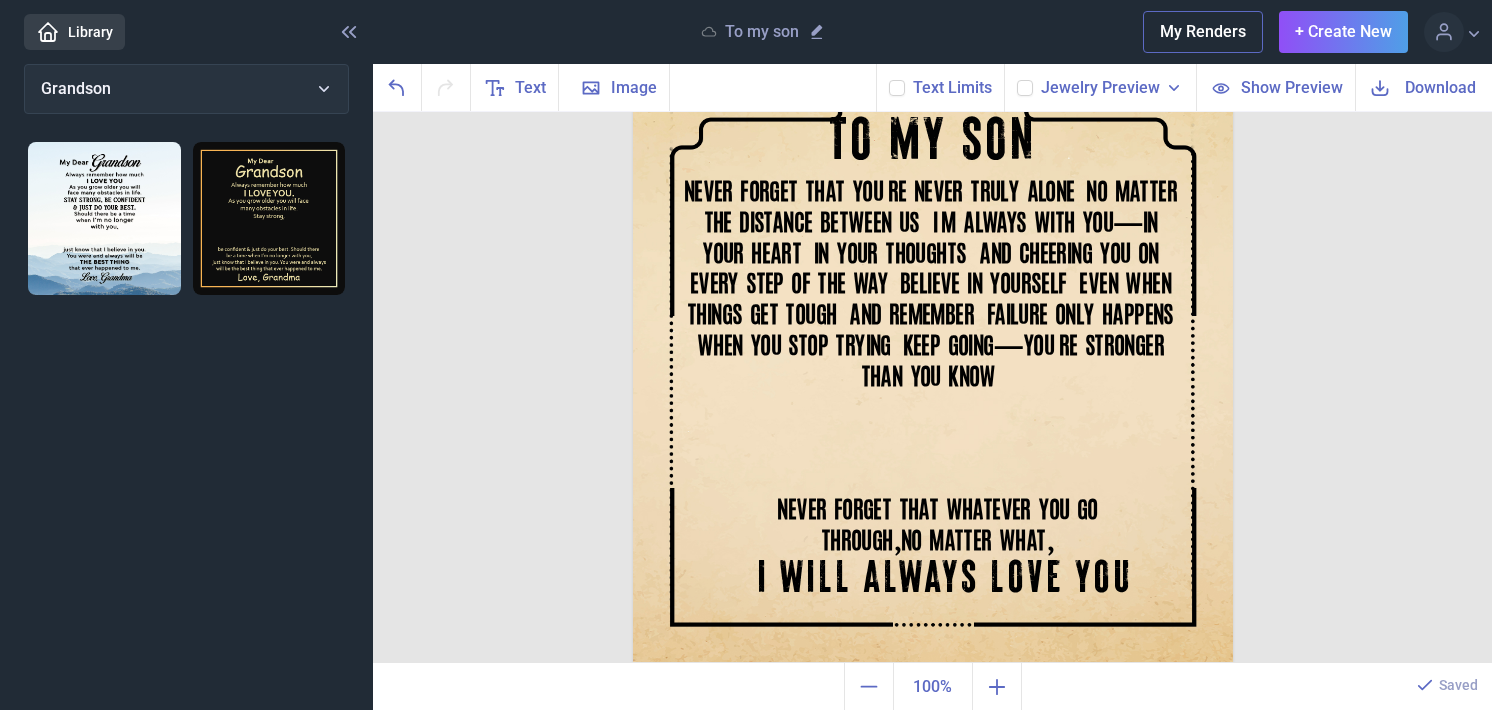 click at bounding box center [104, 218] 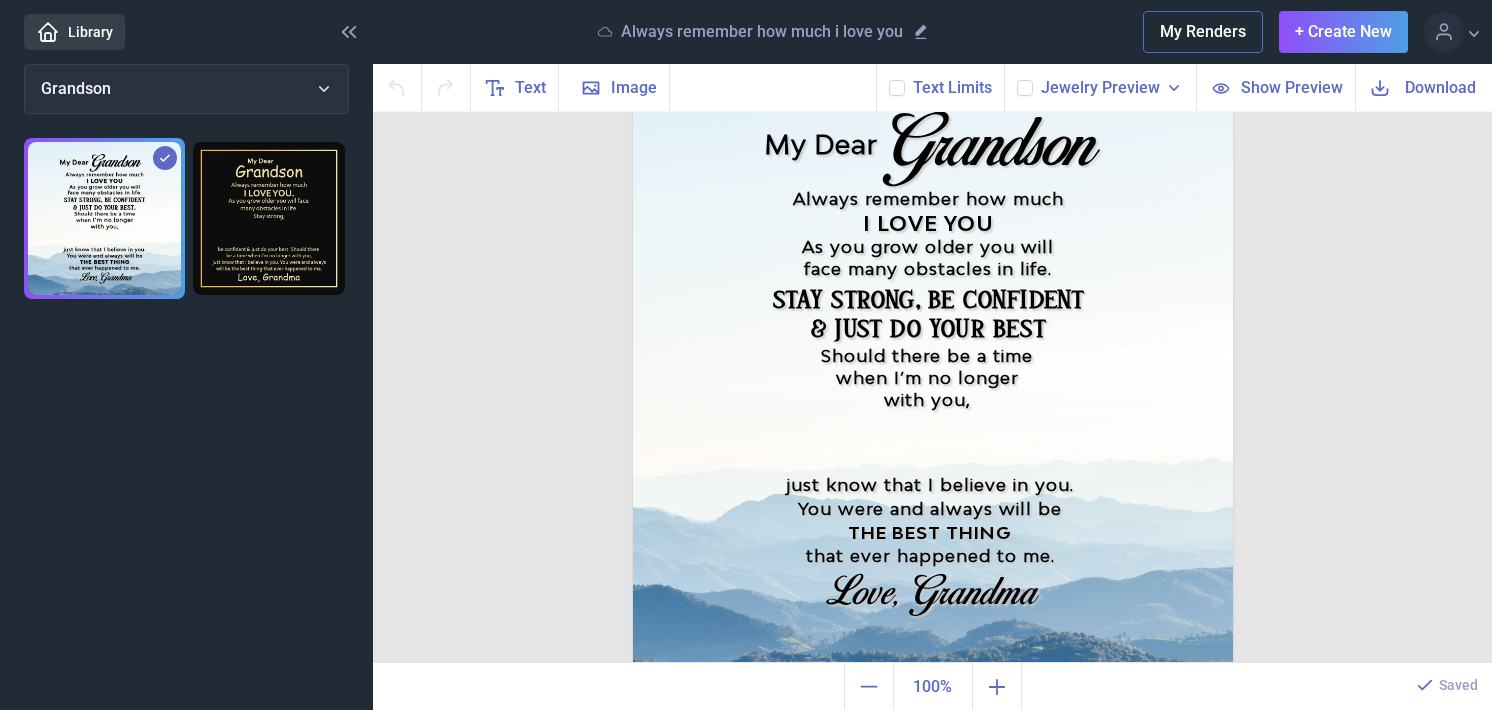 click at bounding box center (269, 218) 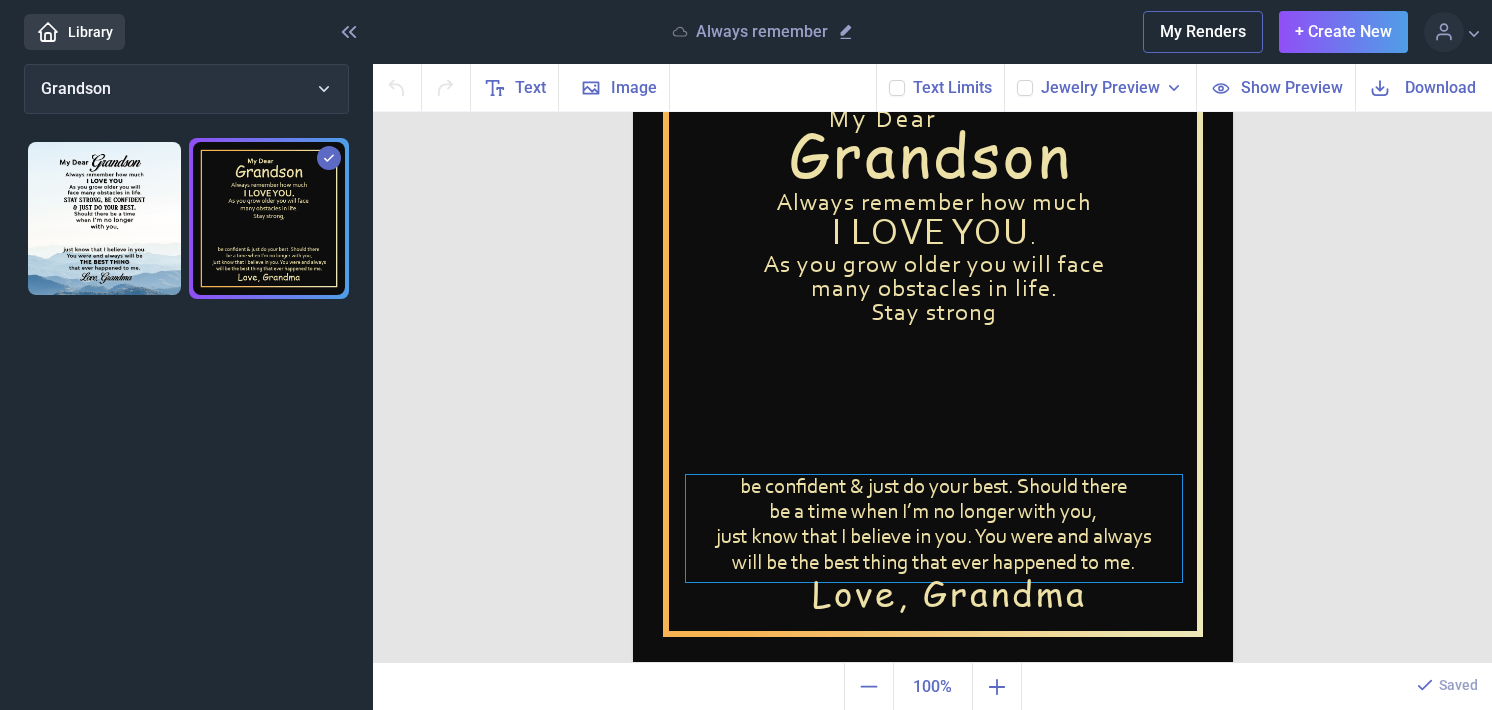 scroll, scrollTop: 117, scrollLeft: 0, axis: vertical 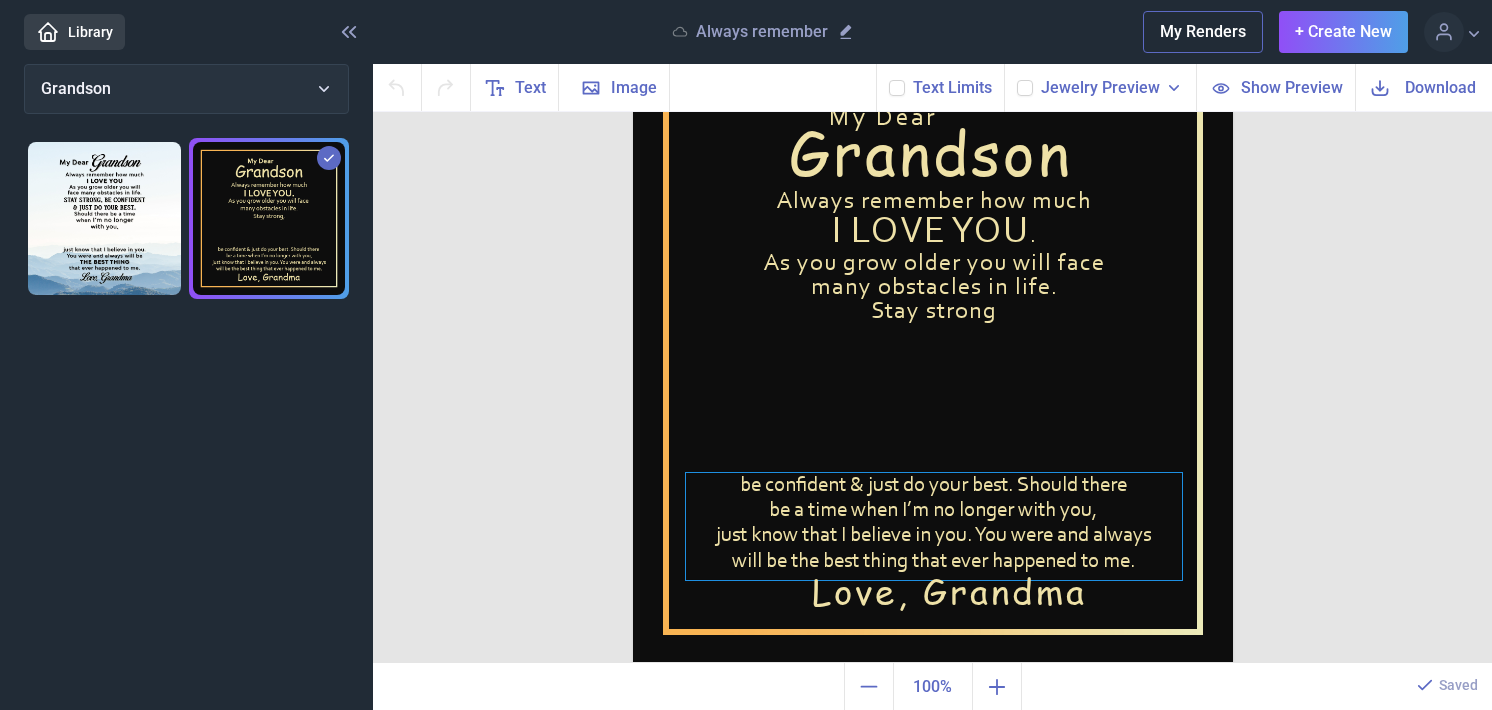 click on "be confident & just do your best. Should there be a time when I’m no longer with you, just know that I believe in you. You were and always will be the best thing that ever happened to me." at bounding box center [933, 65] 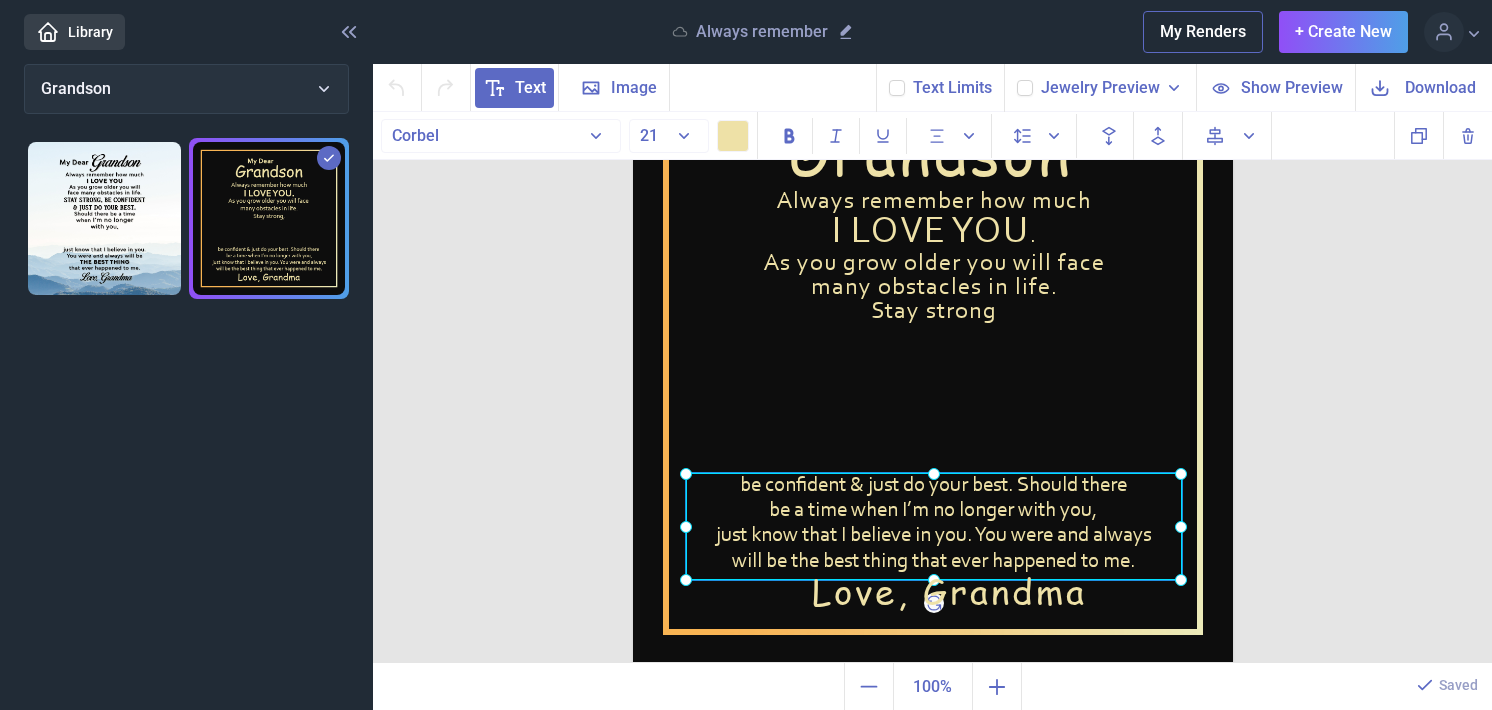 click at bounding box center [934, 526] 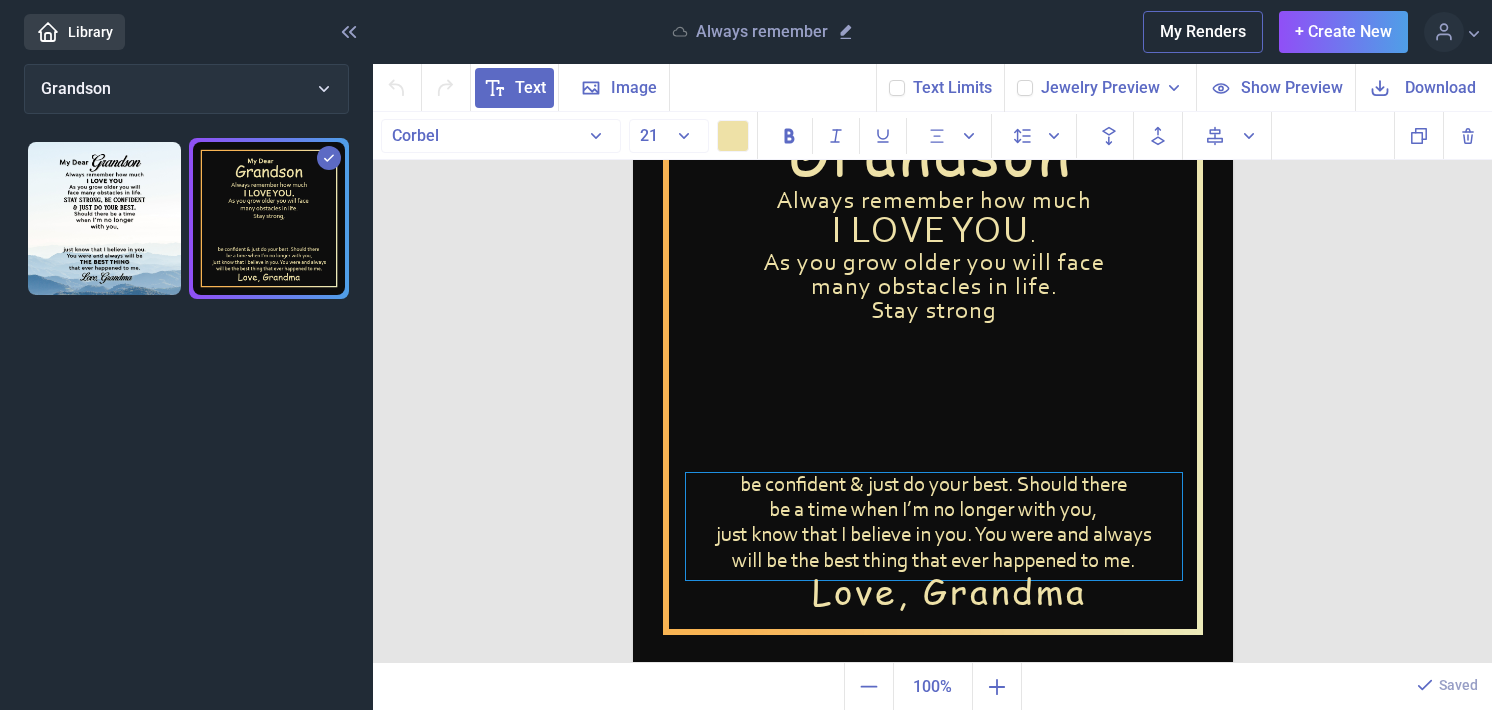 click on "be confident & just do your best. Should there be a time when I’m no longer with you, just know that I believe in you. You were and always will be the best thing that ever happened to me." at bounding box center (934, 526) 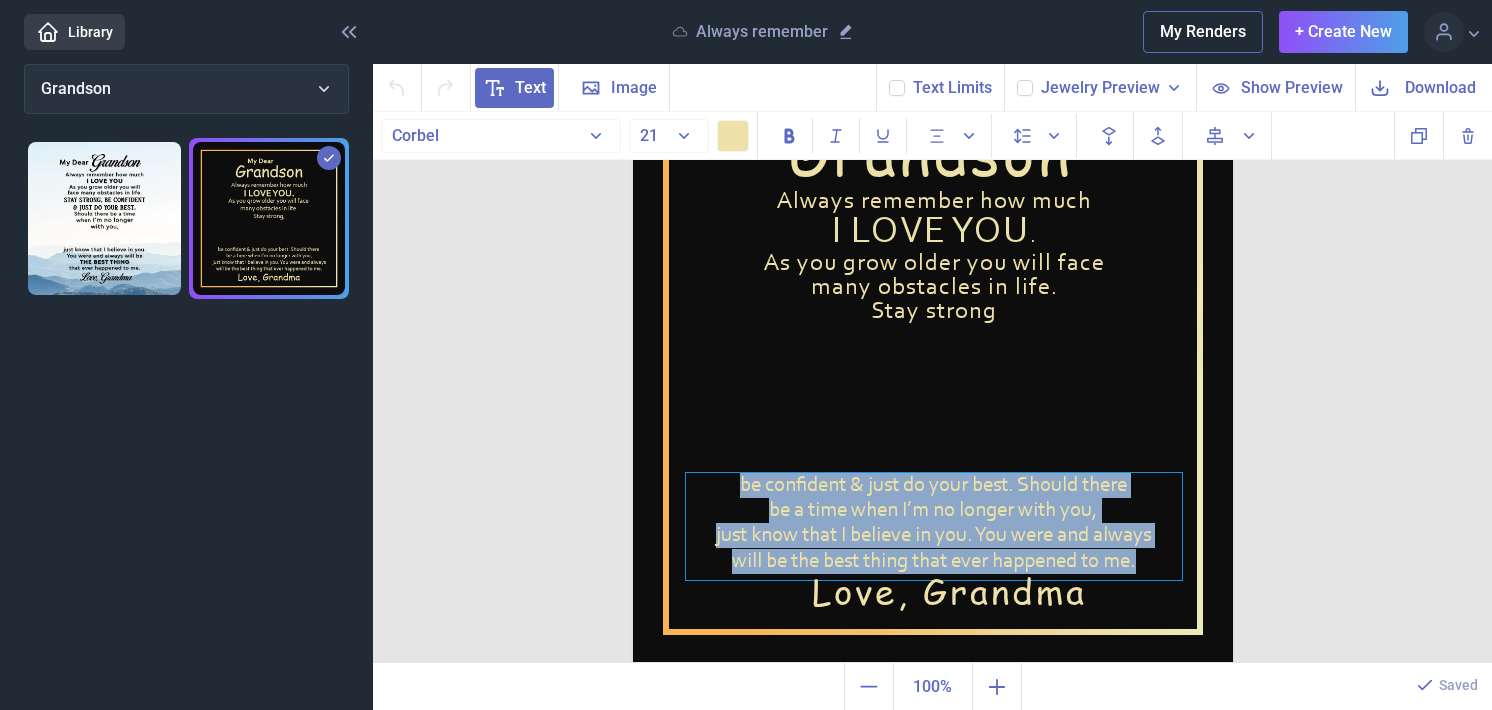 copy on "be confident & just do your best. Should there be a time when I’m no longer with you, just know that I believe in you. You were and always will be the best thing that ever happened to me." 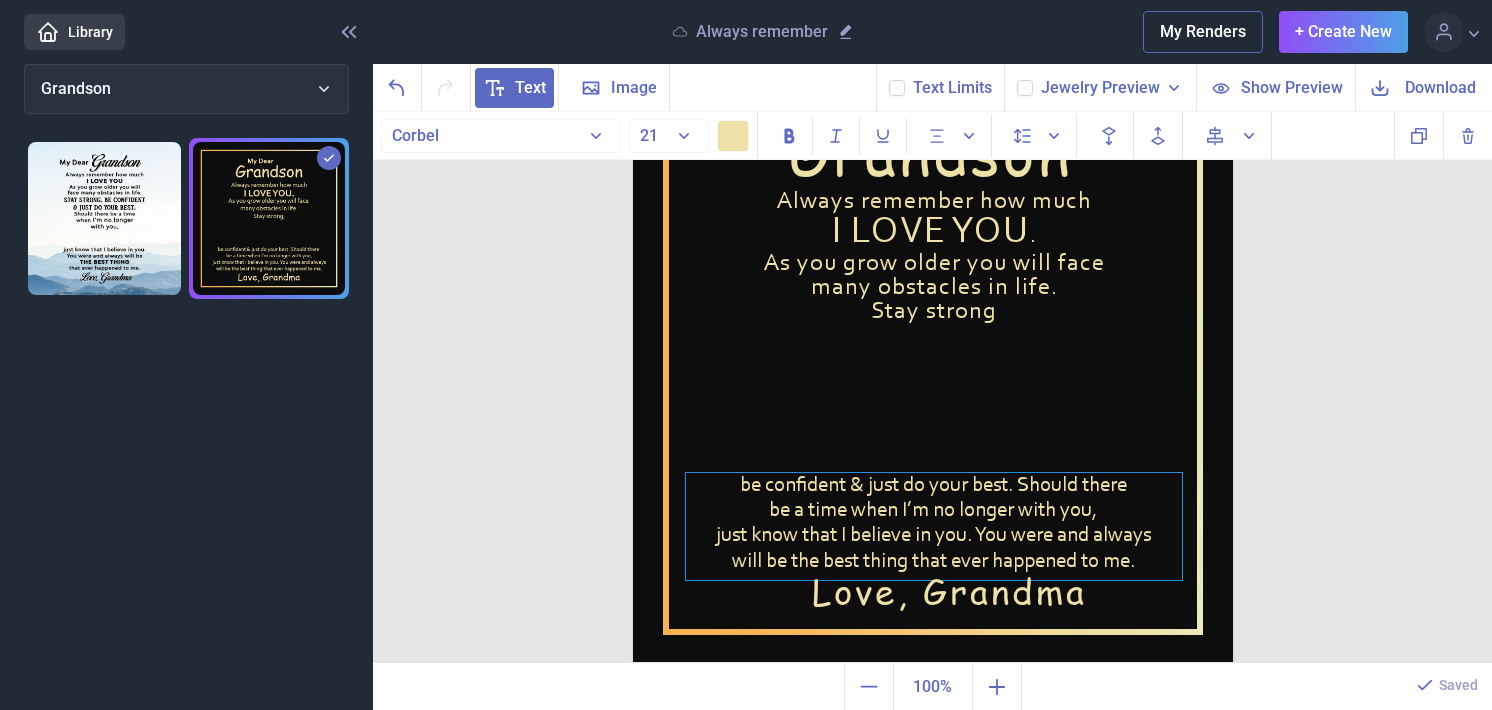 click on "be confident & just do your best. Should there be a time when I’m no longer with you, just know that I believe in you. You were and always will be the best thing that ever happened to me." at bounding box center [934, 526] 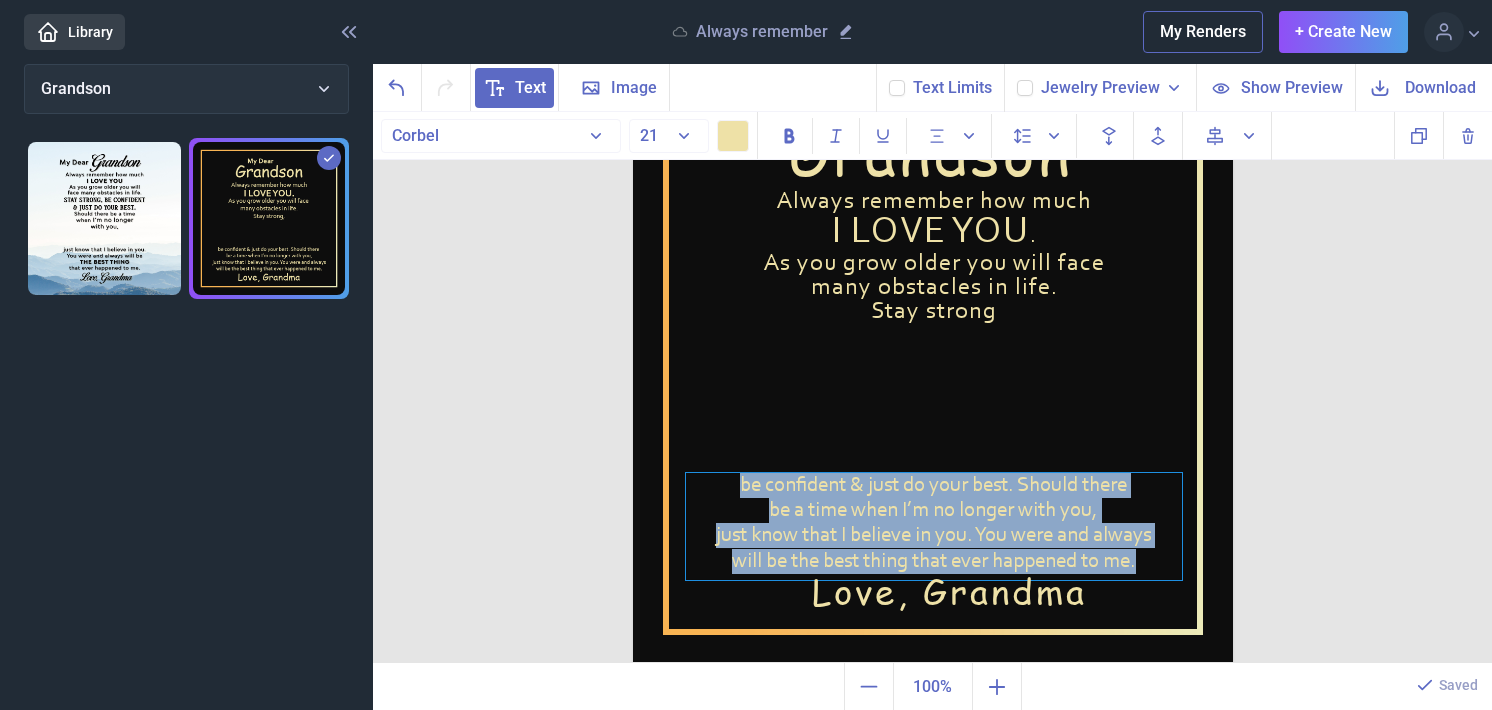 paste 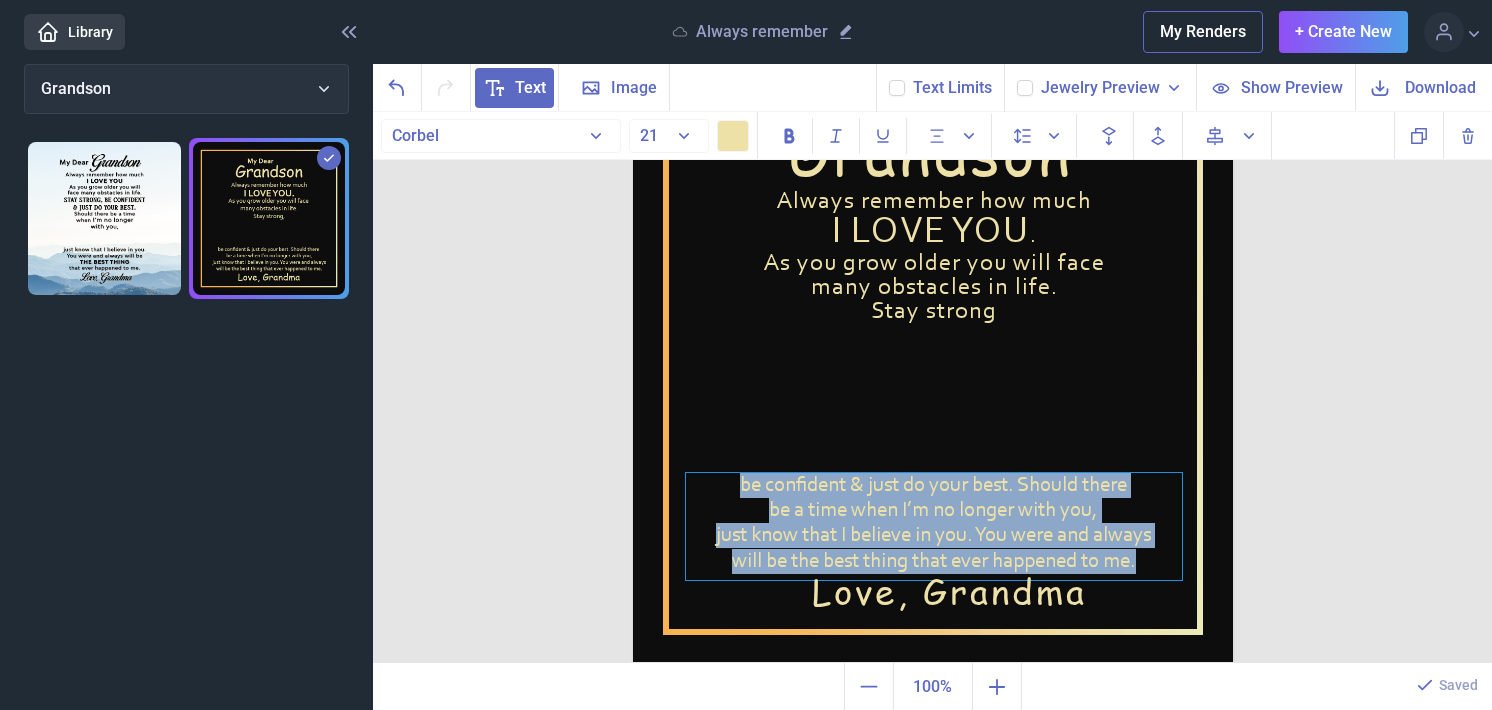 type 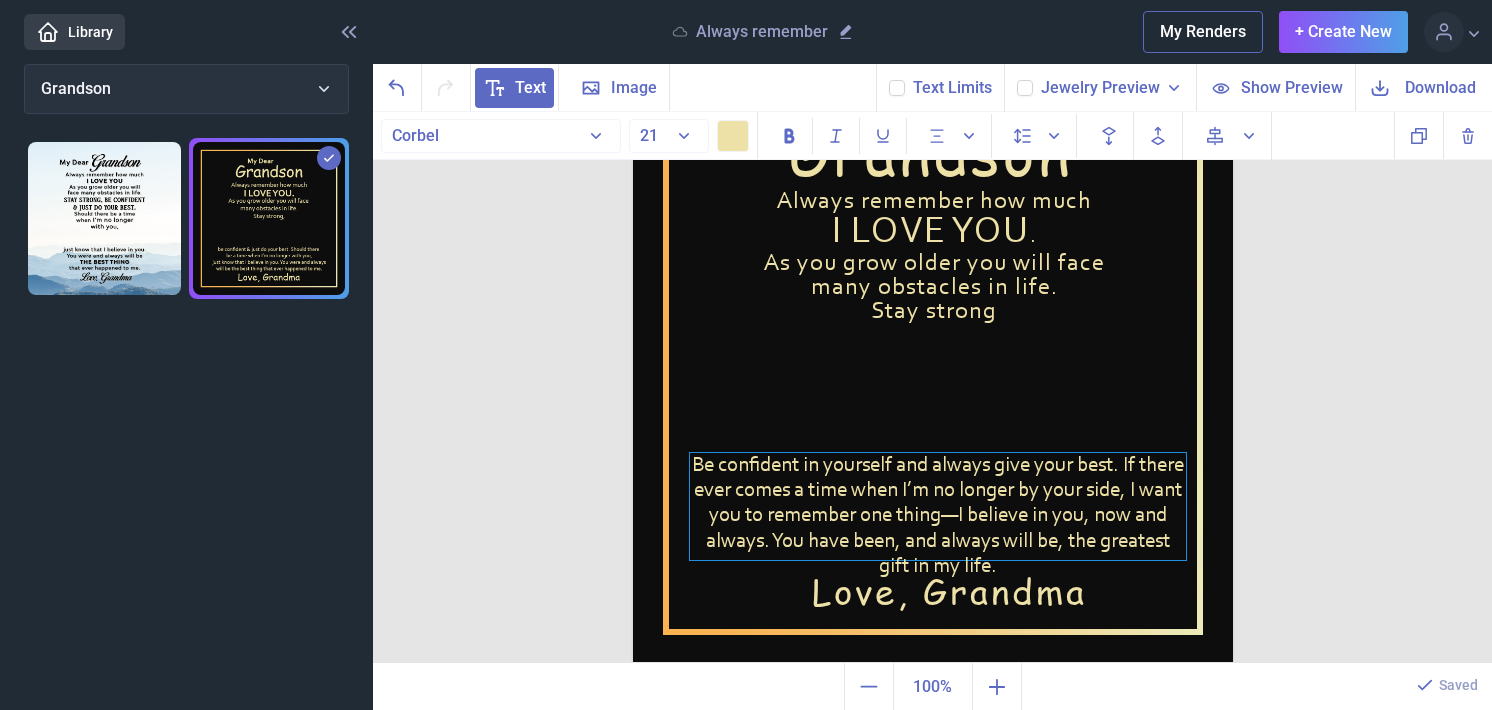 drag, startPoint x: 975, startPoint y: 515, endPoint x: 980, endPoint y: 496, distance: 19.646883 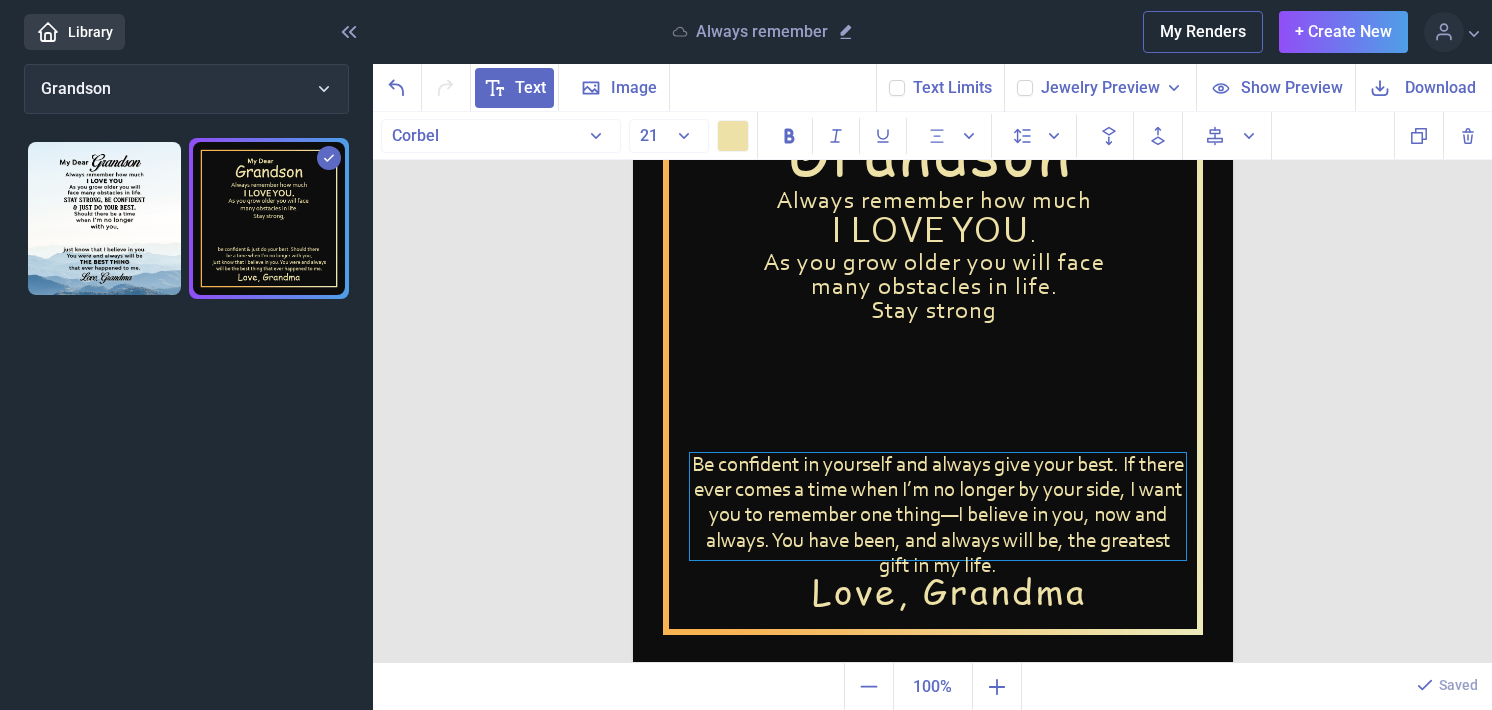 click on "Be confident in yourself and always give your best. If there ever comes a time when I’m no longer by your side, I want you to remember one thing—I believe in you, now and always. You have been, and always will be, the greatest gift in my life." at bounding box center [938, 506] 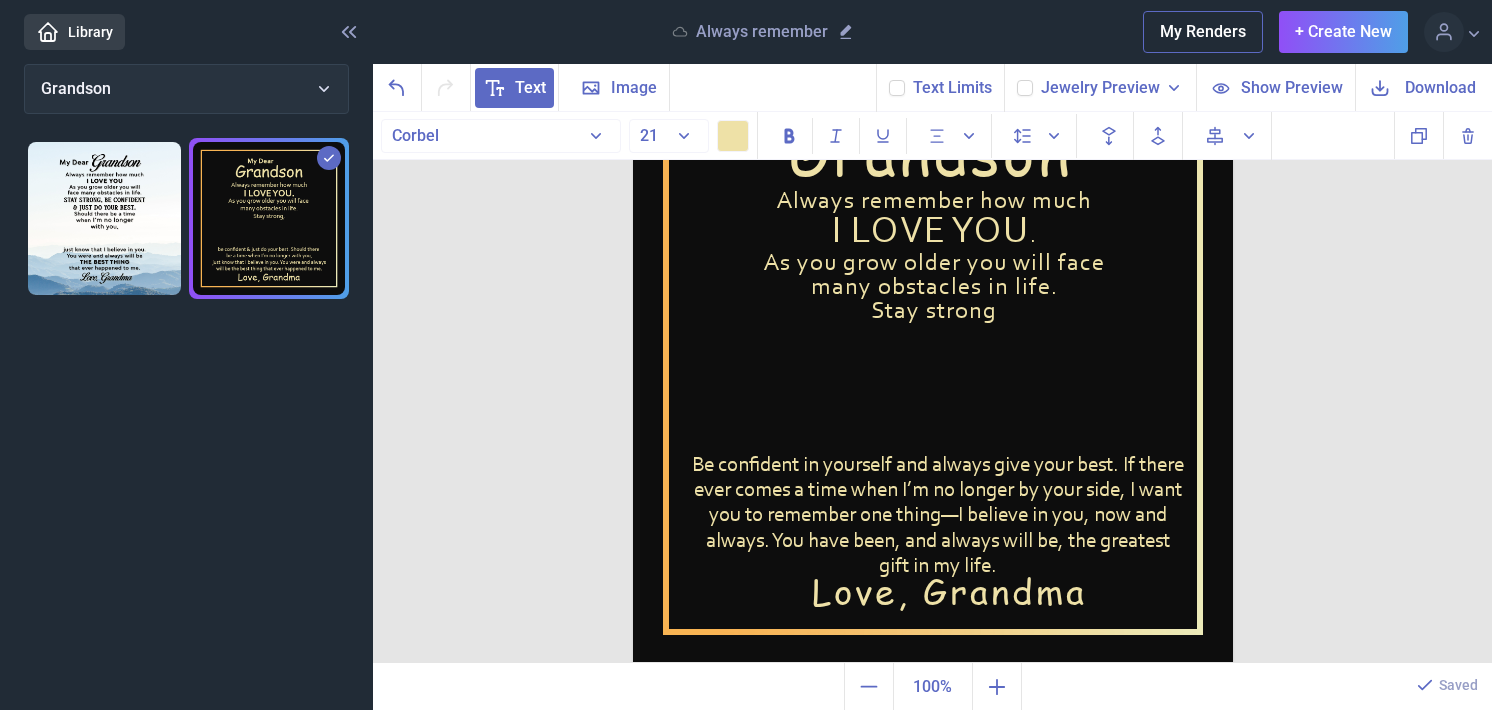 click on "My Dear       Grandson       Always remember how much I LOVE YOU . As you grow older you will face many obstacles in life. Stay strong       Be confident in yourself and always give your best. If there ever comes a time when I’m no longer by your side, I want you to remember one thing—I believe in you, now and always. You have been, and always will be, the greatest gift in my life.       Love, Grandma           Duplicate     Delete       Backwards   >   Forward" at bounding box center (932, 388) 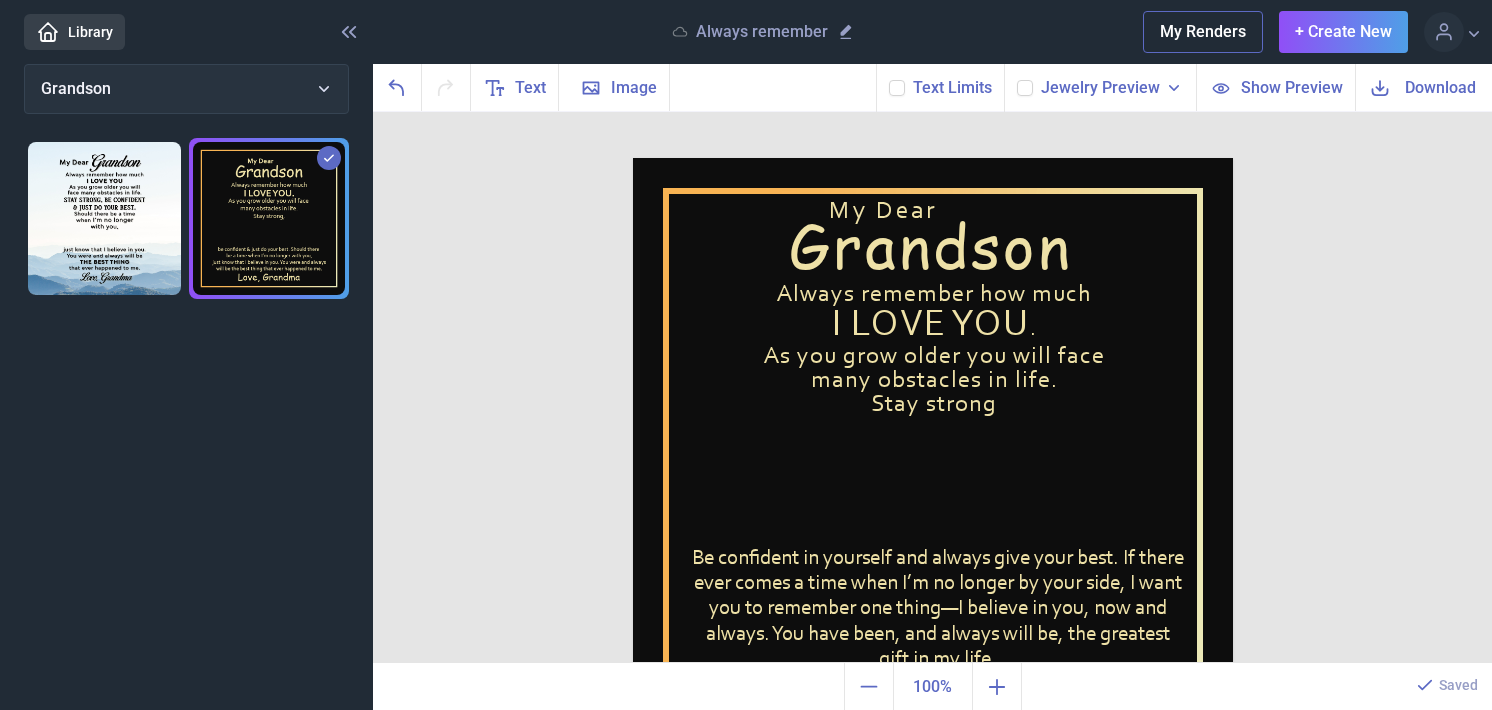 scroll, scrollTop: 0, scrollLeft: 0, axis: both 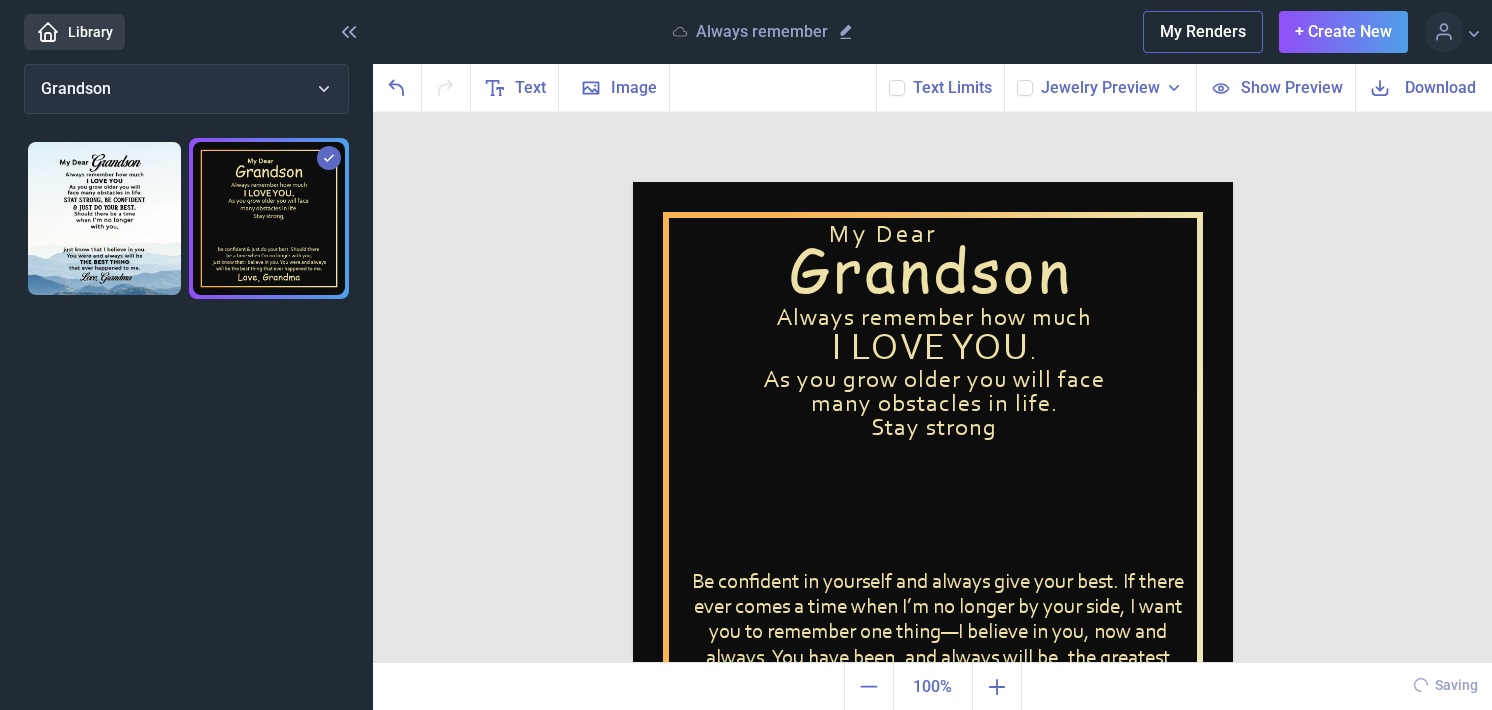 click on "Download" at bounding box center [1423, 87] 